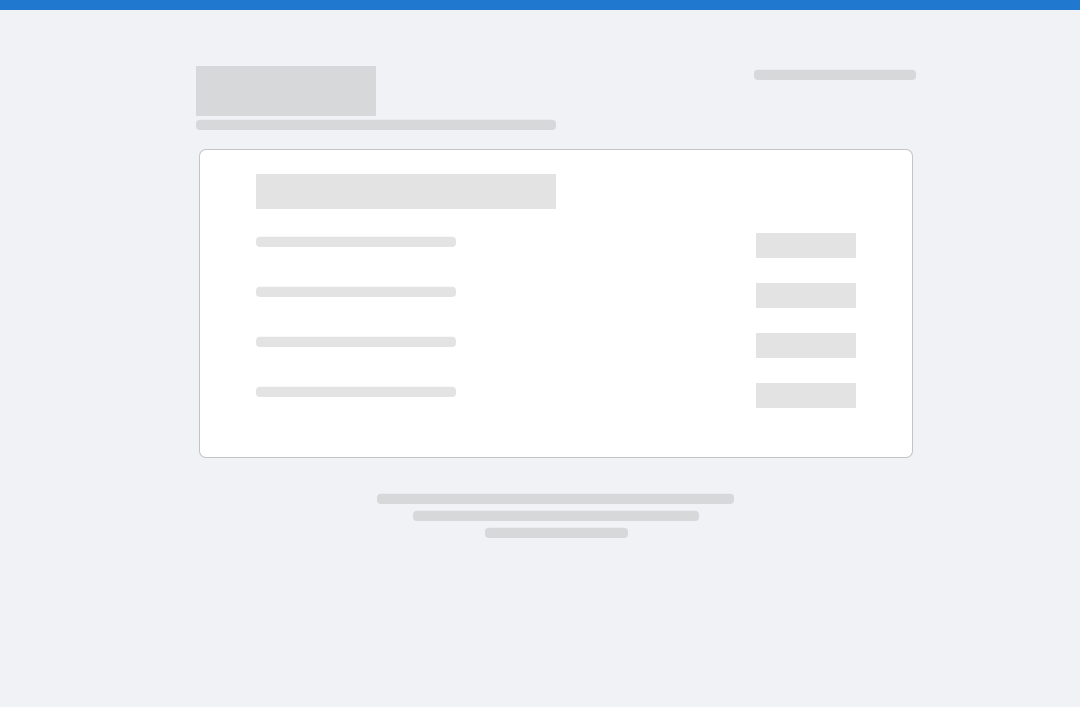 scroll, scrollTop: 0, scrollLeft: 0, axis: both 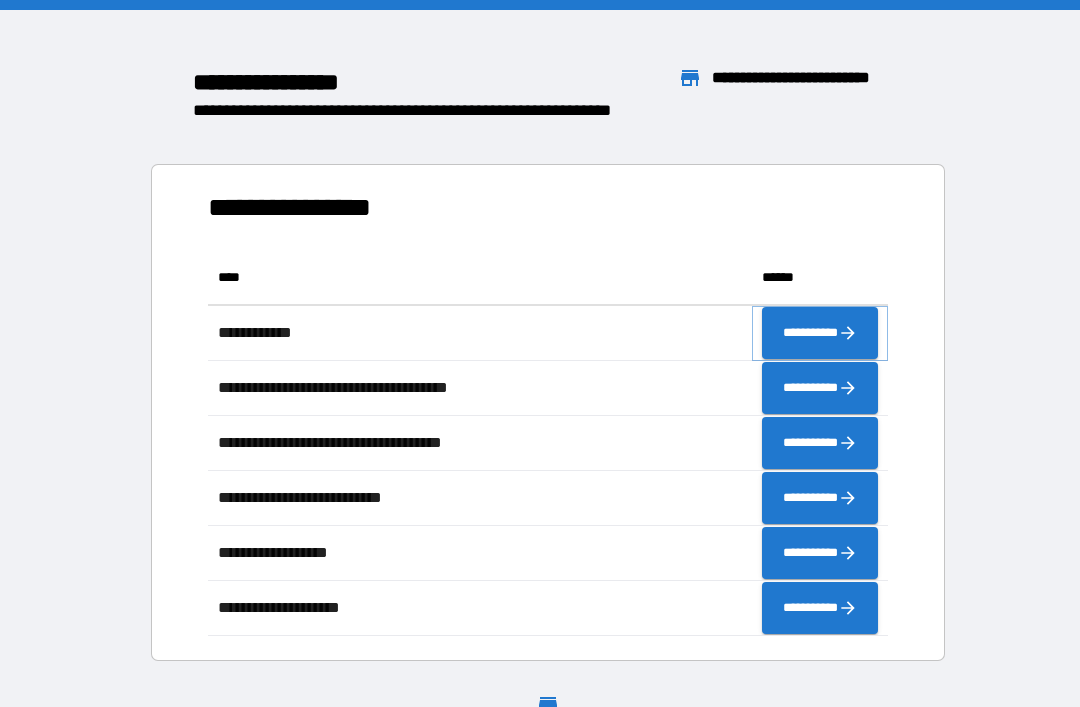 click on "**********" at bounding box center (820, 333) 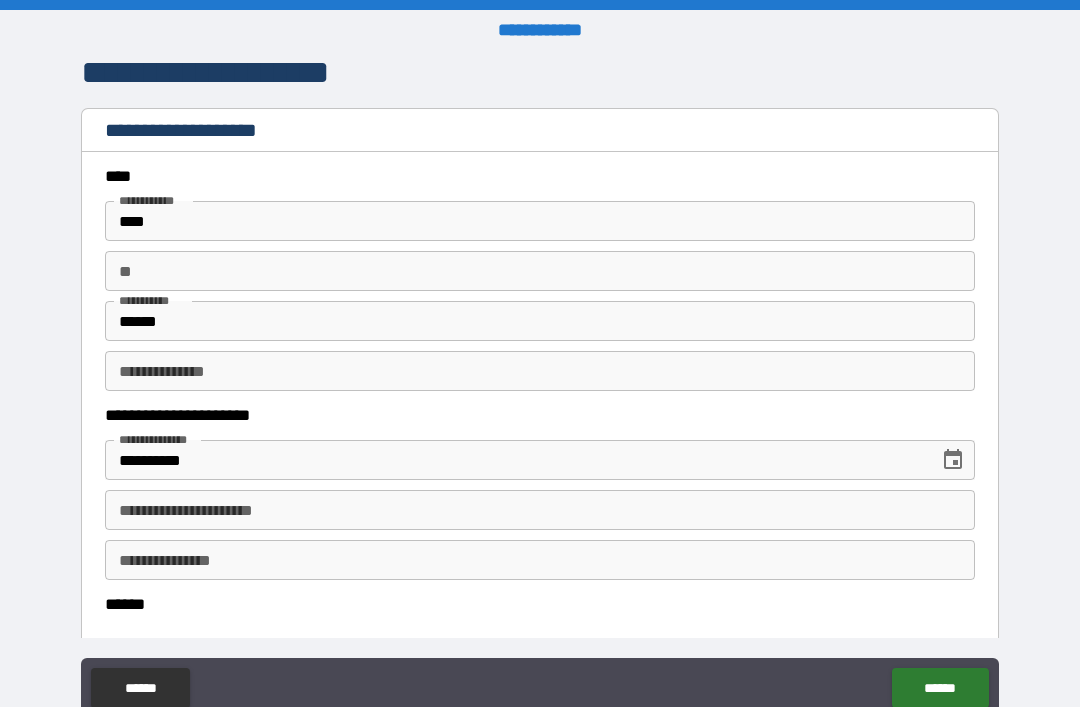 click on "**" at bounding box center (540, 271) 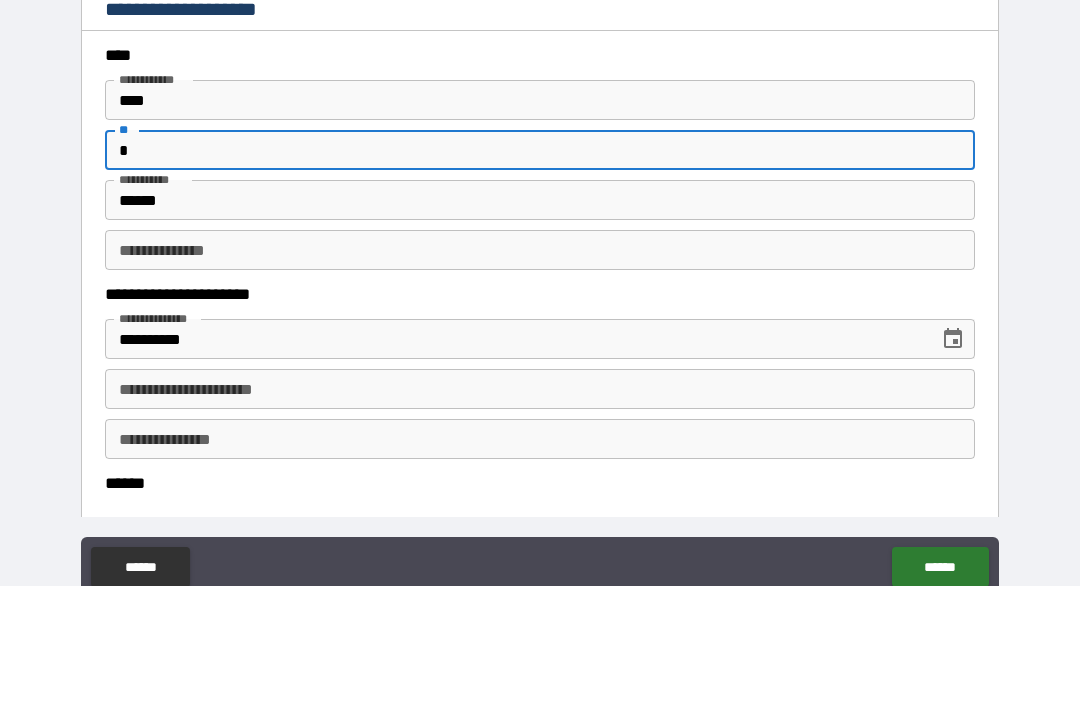 scroll, scrollTop: 64, scrollLeft: 0, axis: vertical 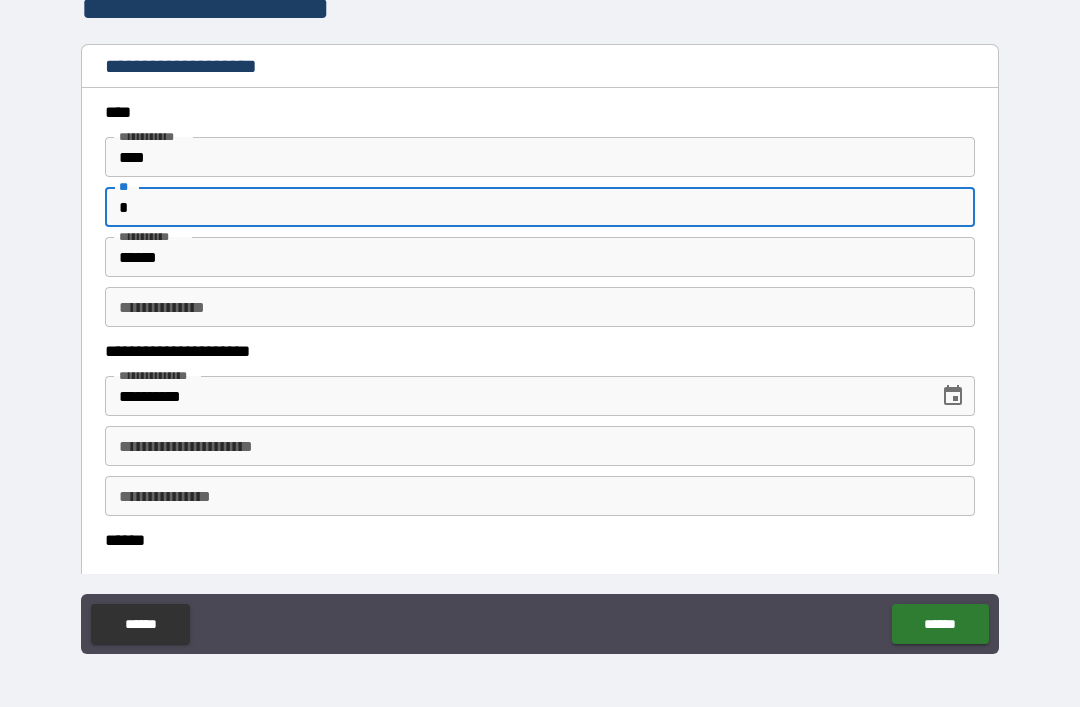 type on "*" 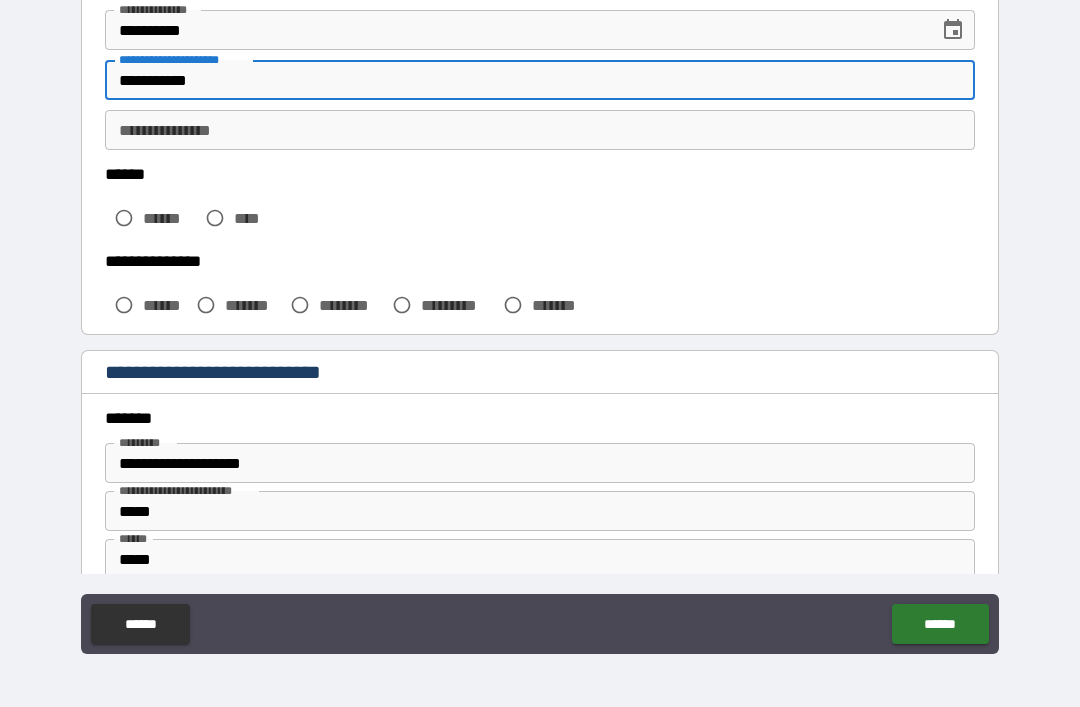 scroll, scrollTop: 365, scrollLeft: 0, axis: vertical 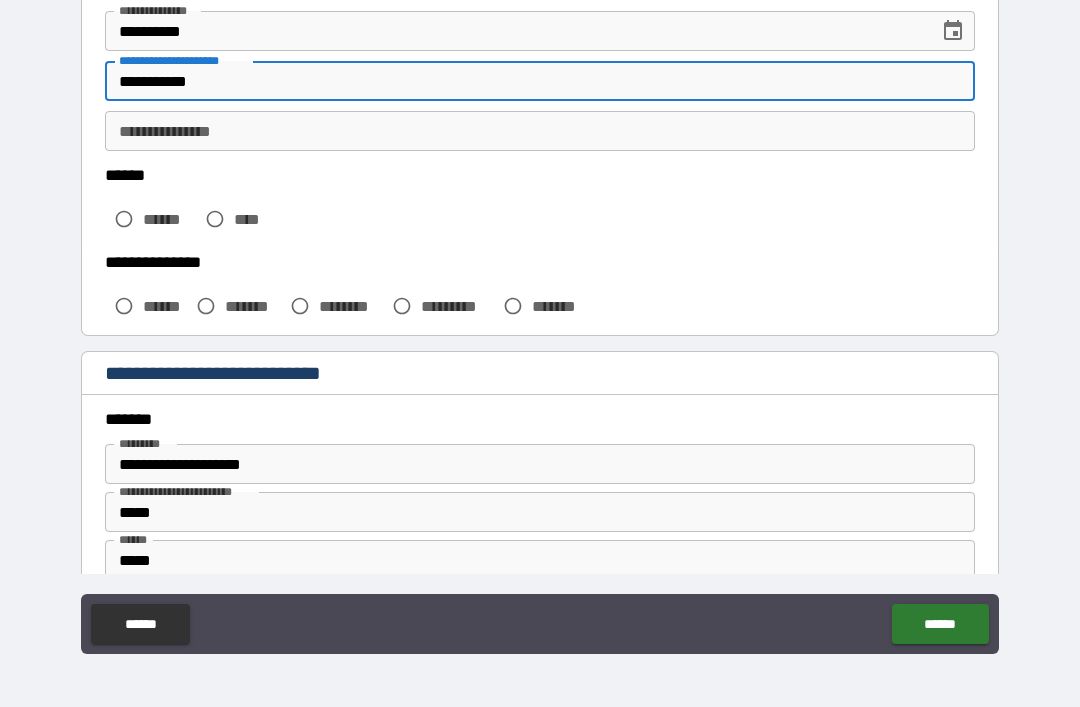 type on "**********" 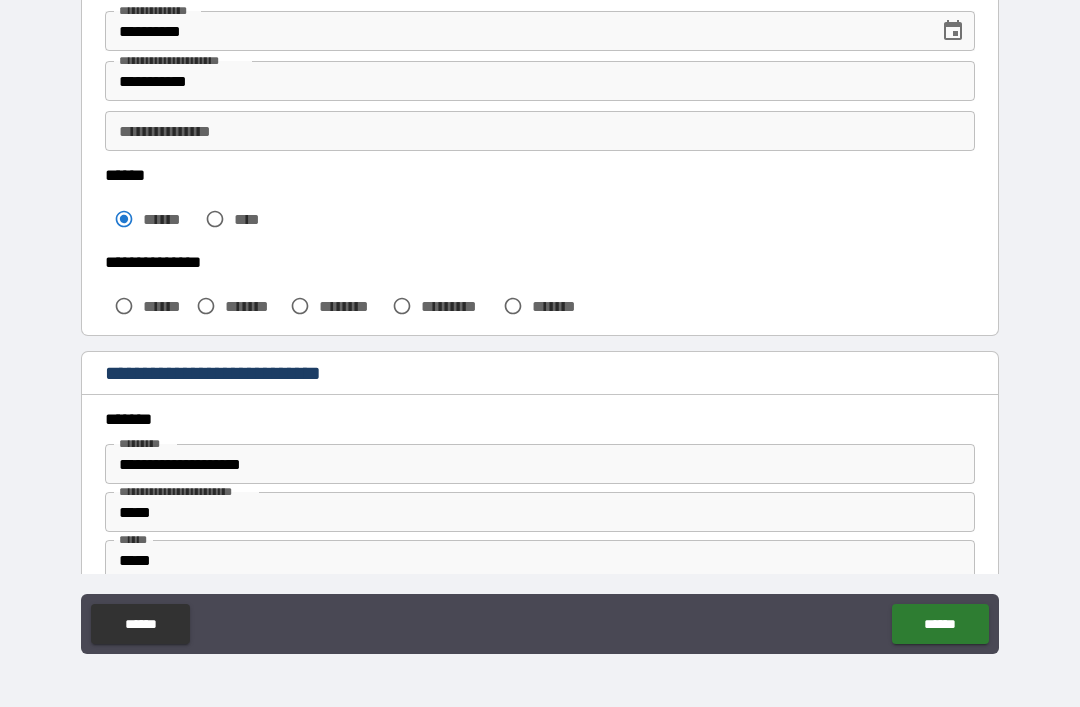 click on "*******" at bounding box center (253, 306) 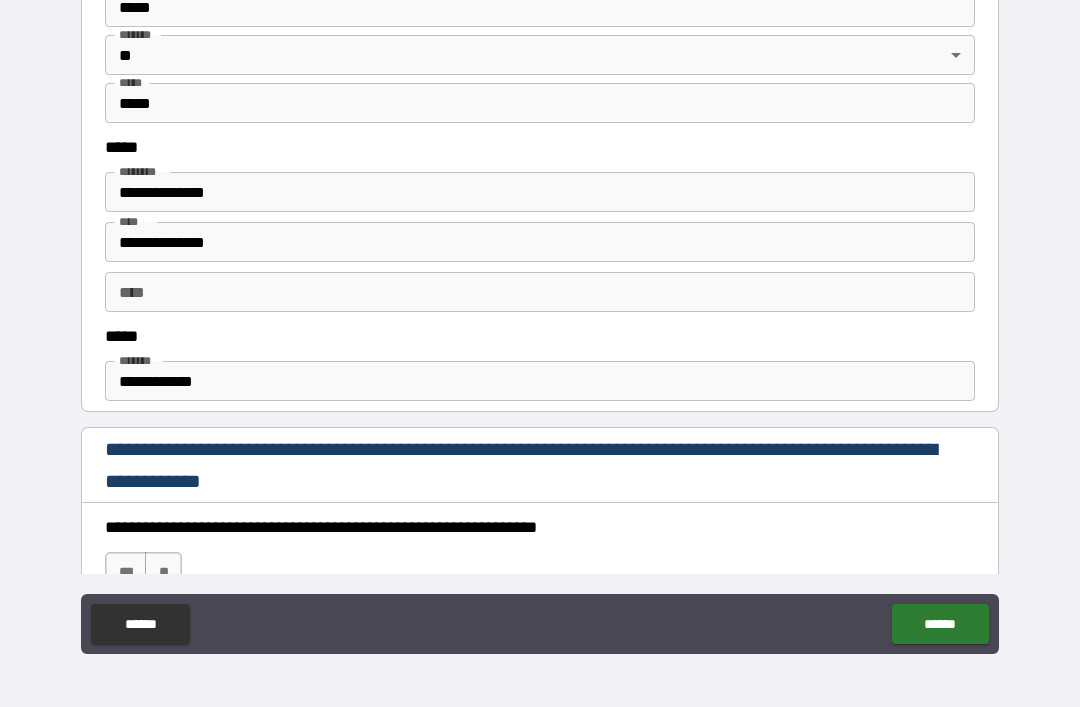 scroll, scrollTop: 919, scrollLeft: 0, axis: vertical 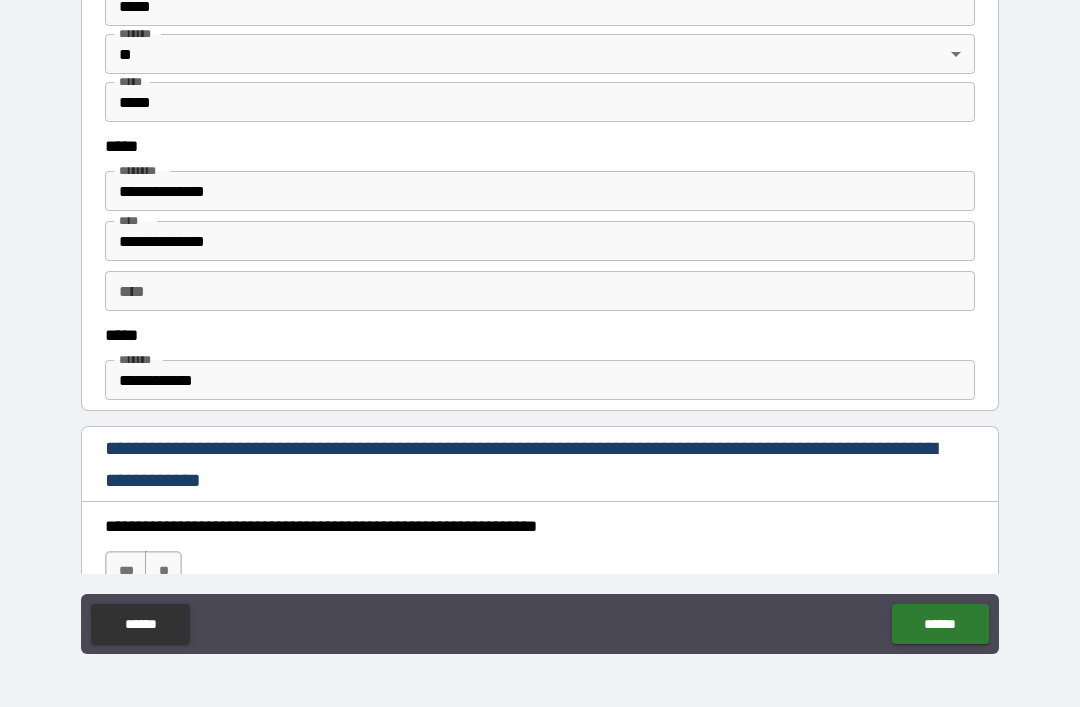 click on "**********" at bounding box center (540, 380) 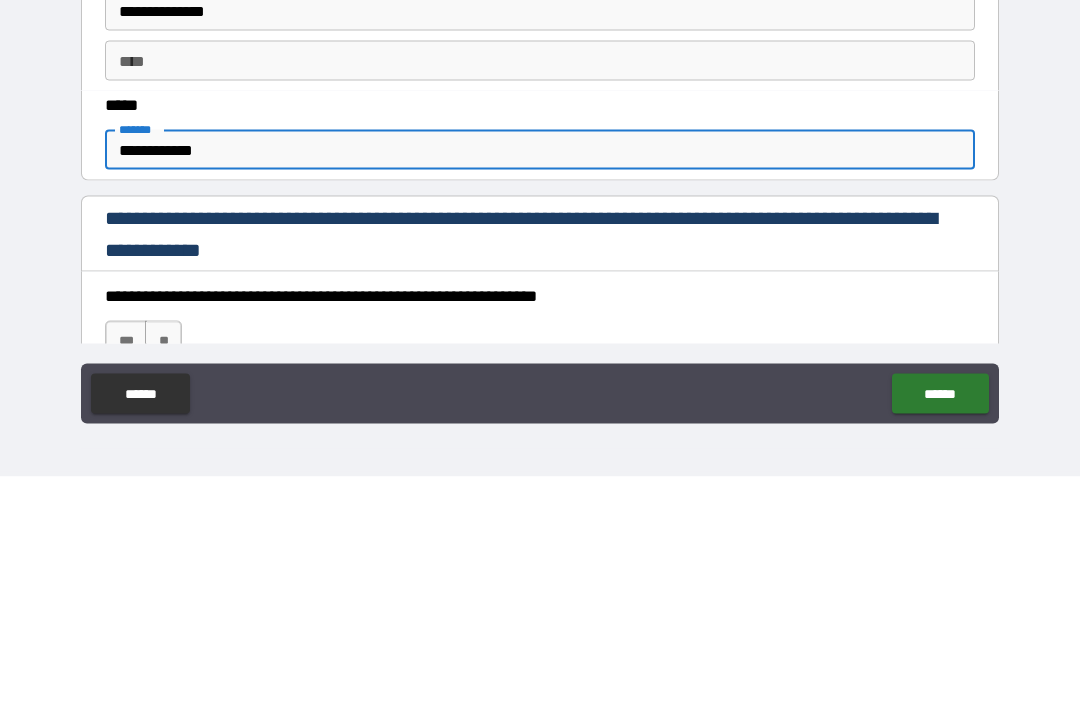 click on "**********" at bounding box center (540, 380) 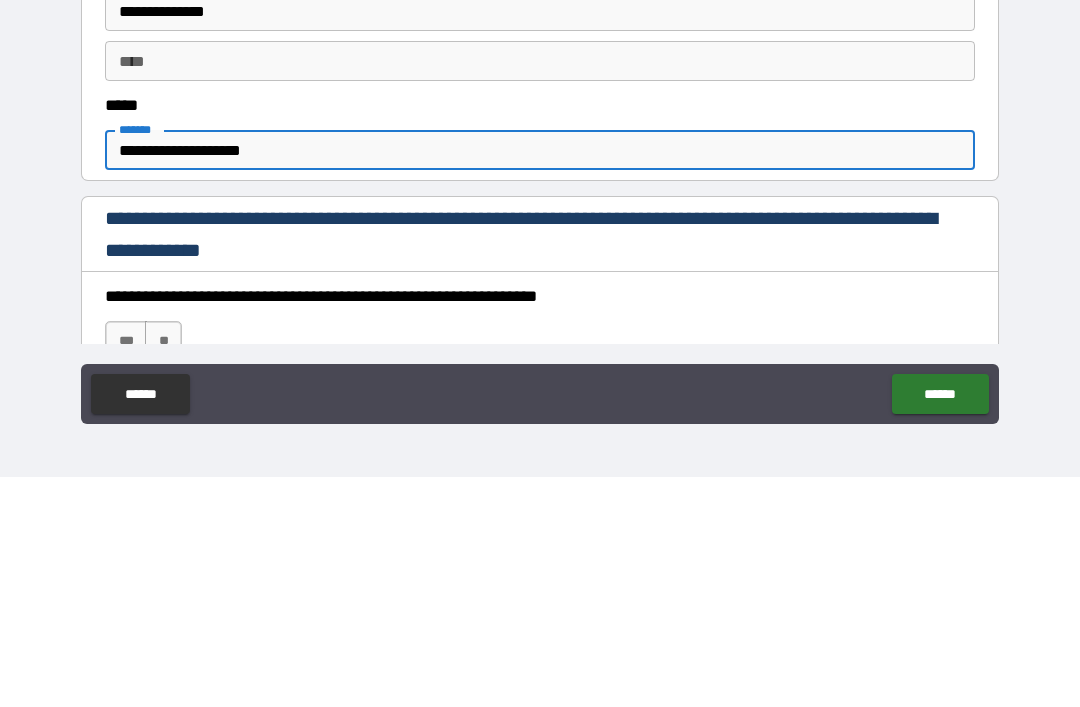 type on "**********" 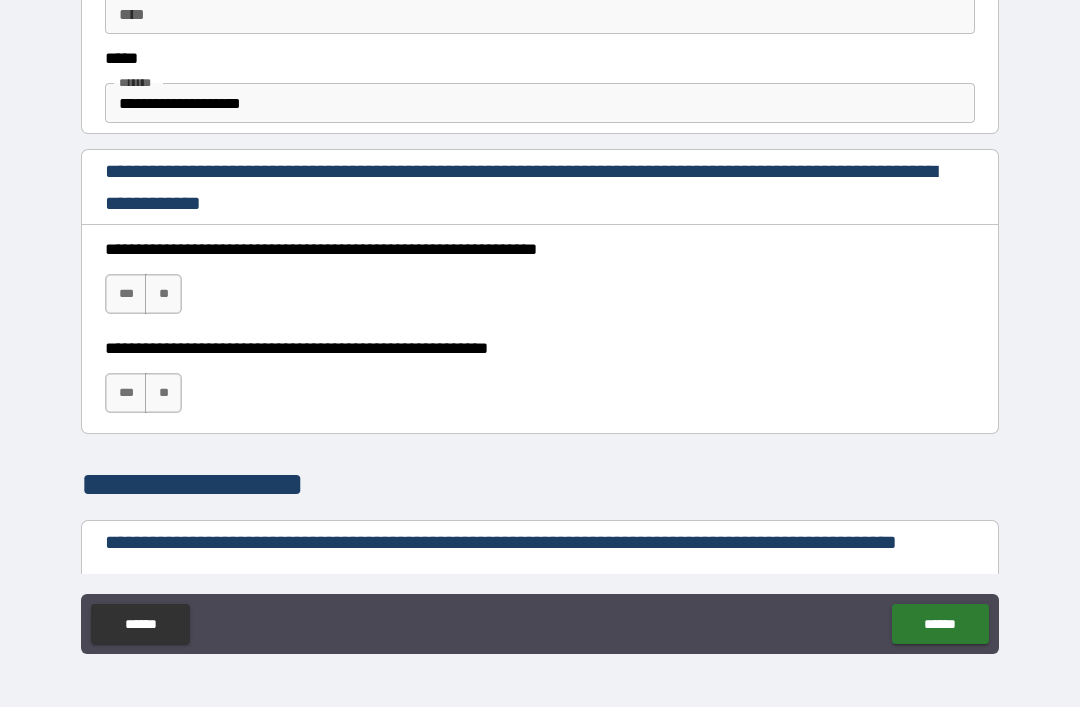 scroll, scrollTop: 1193, scrollLeft: 0, axis: vertical 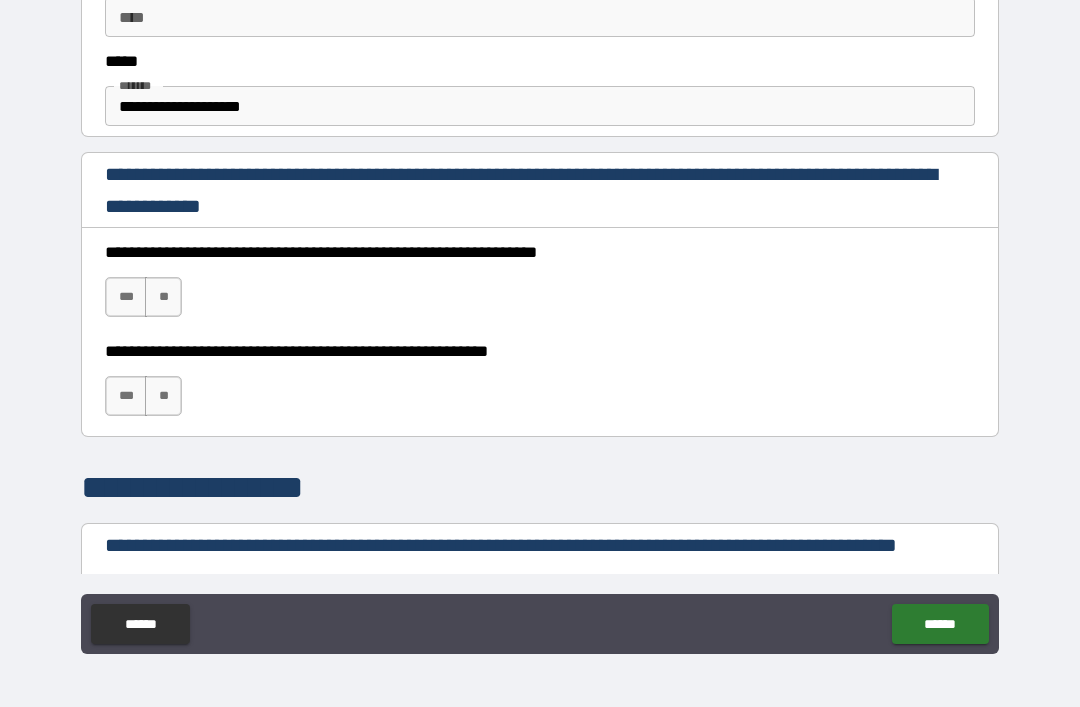 click on "***" at bounding box center (126, 297) 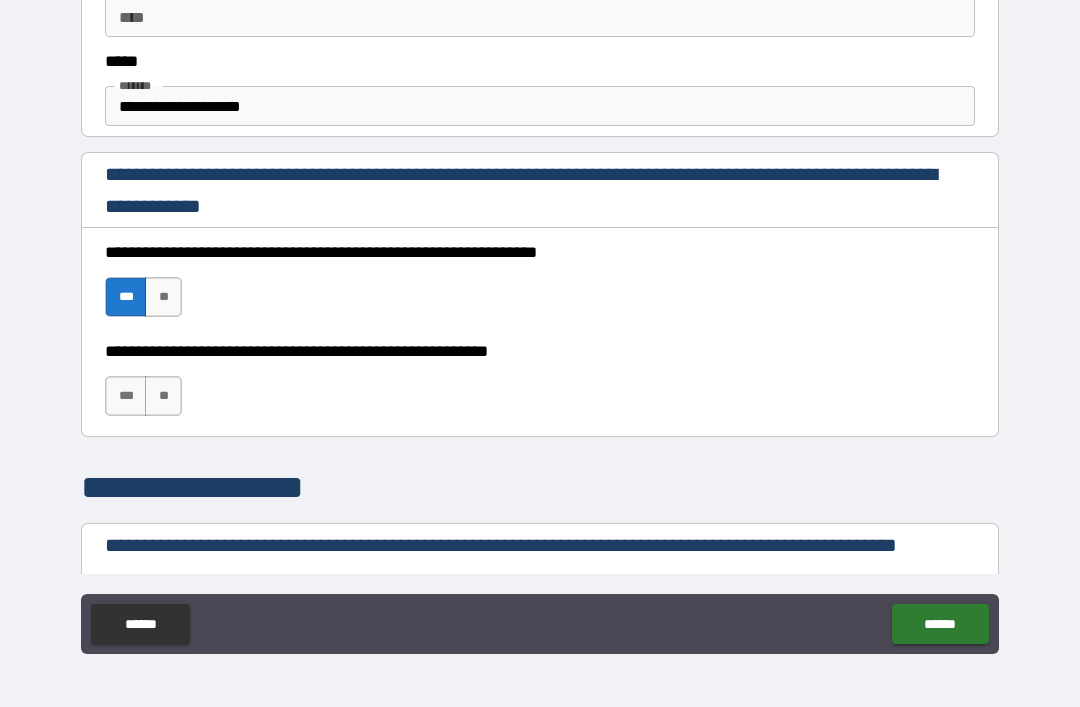 click on "***" at bounding box center (126, 396) 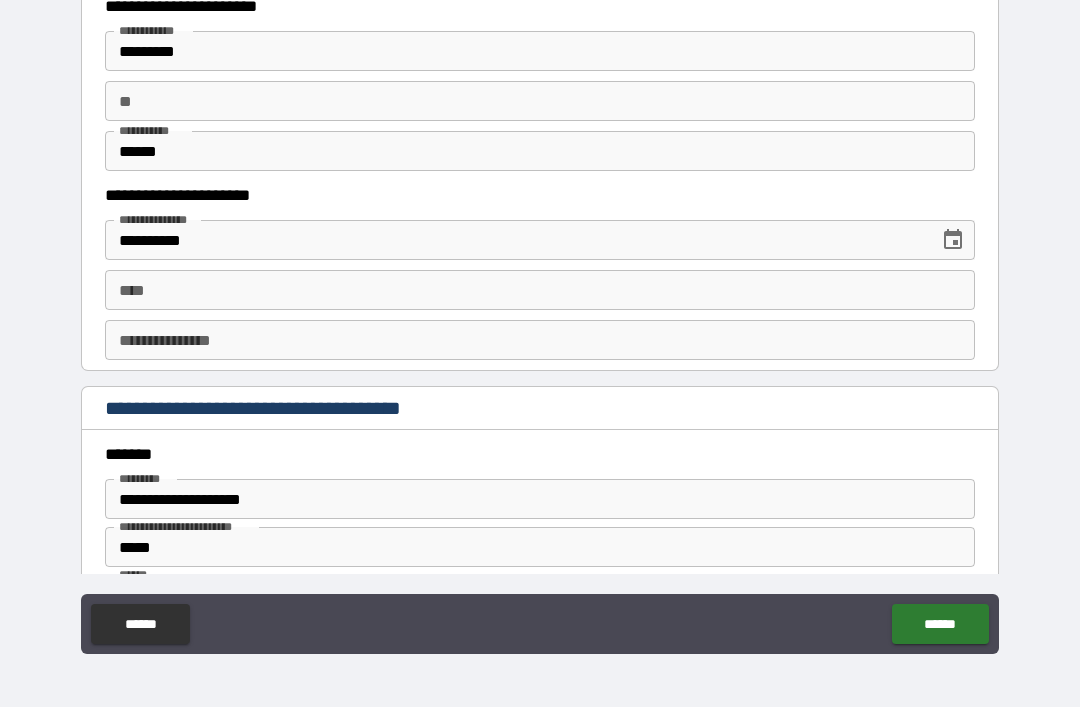 scroll, scrollTop: 1971, scrollLeft: 0, axis: vertical 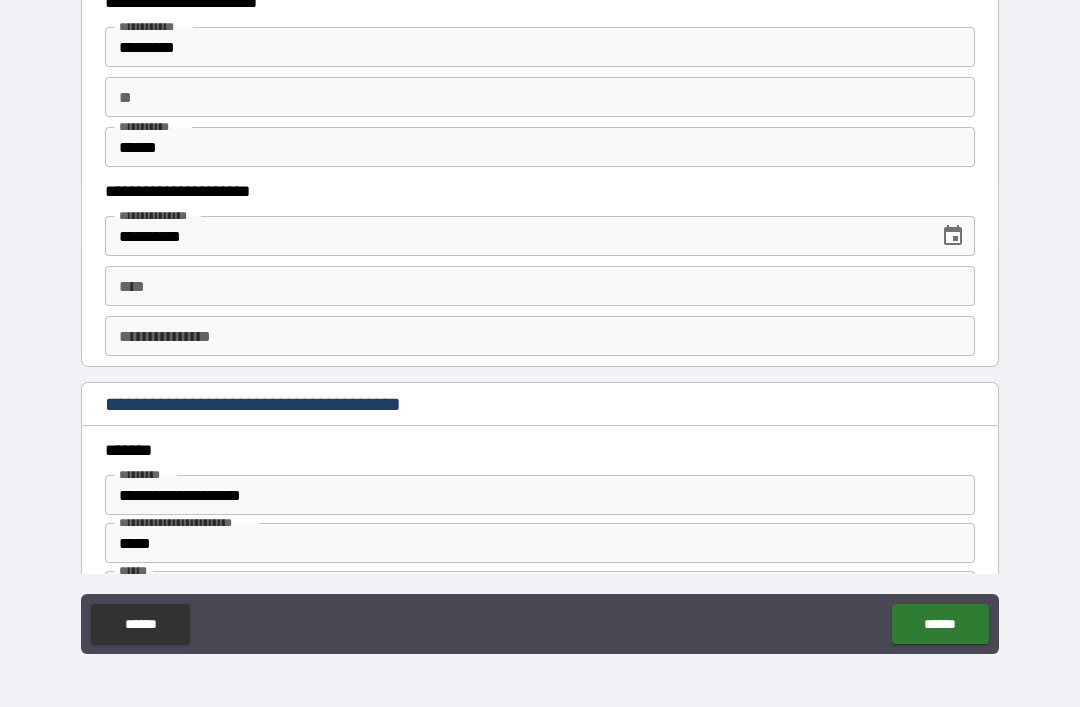 click on "****" at bounding box center (540, 286) 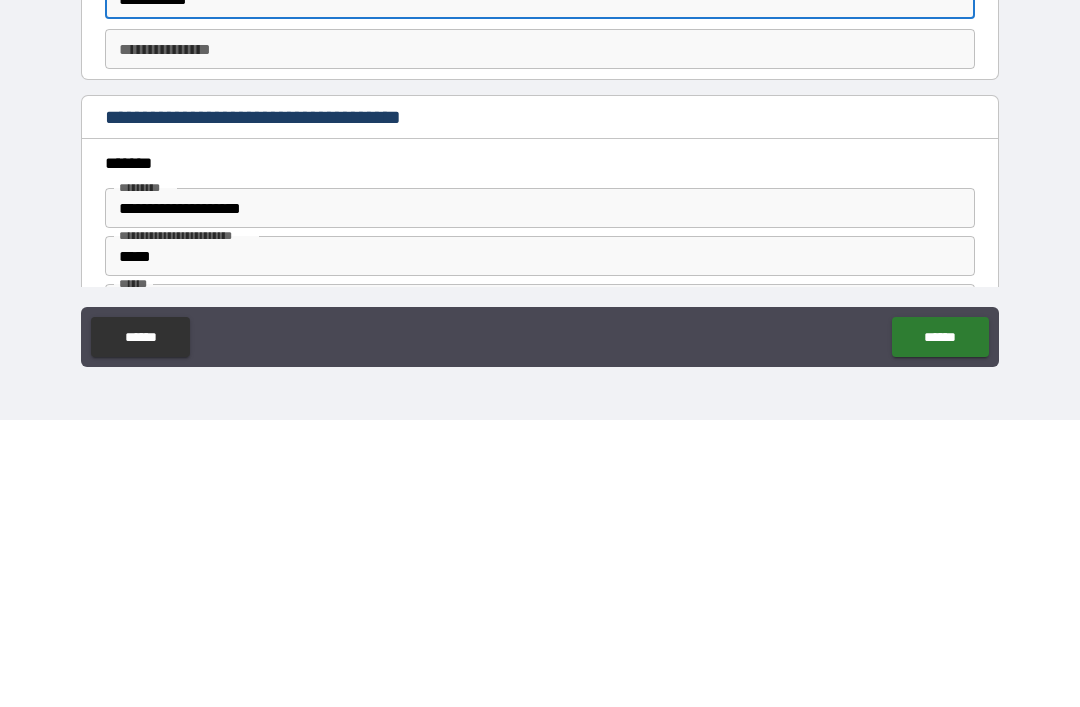 type on "**********" 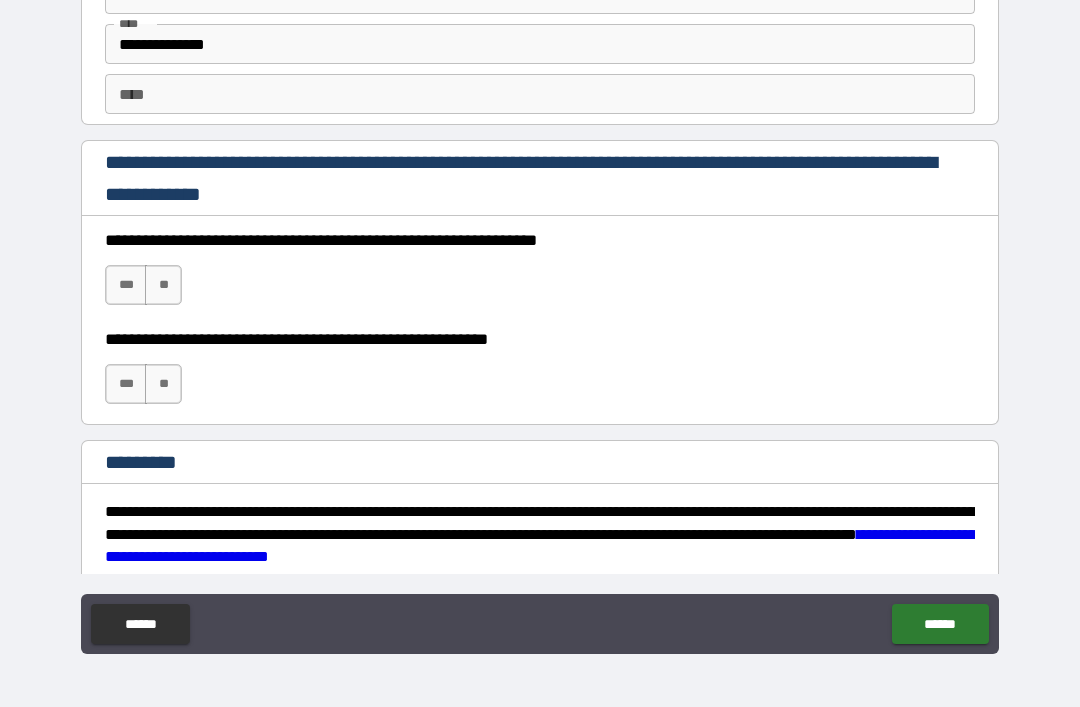 scroll, scrollTop: 2843, scrollLeft: 0, axis: vertical 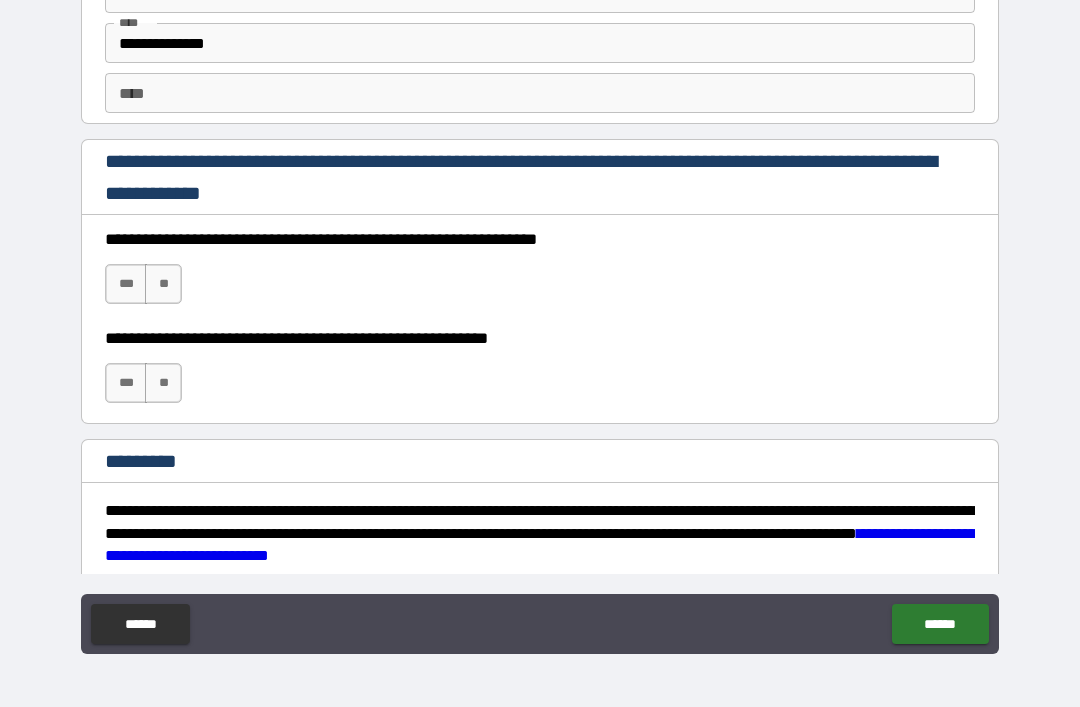 type on "**********" 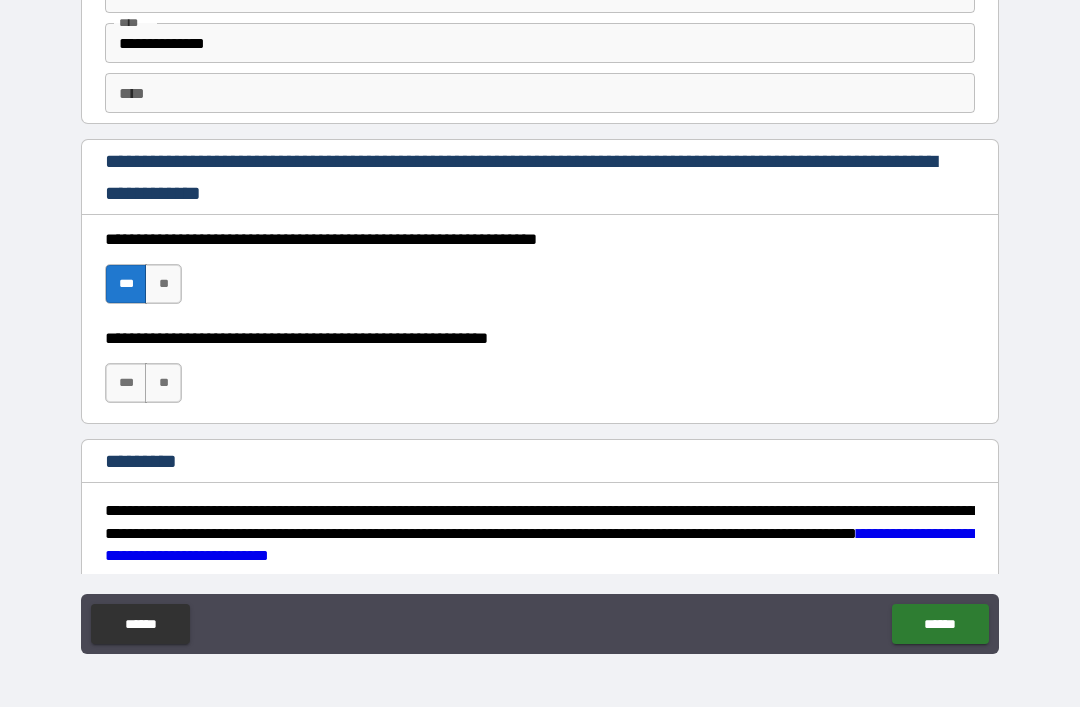 click on "***" at bounding box center (126, 383) 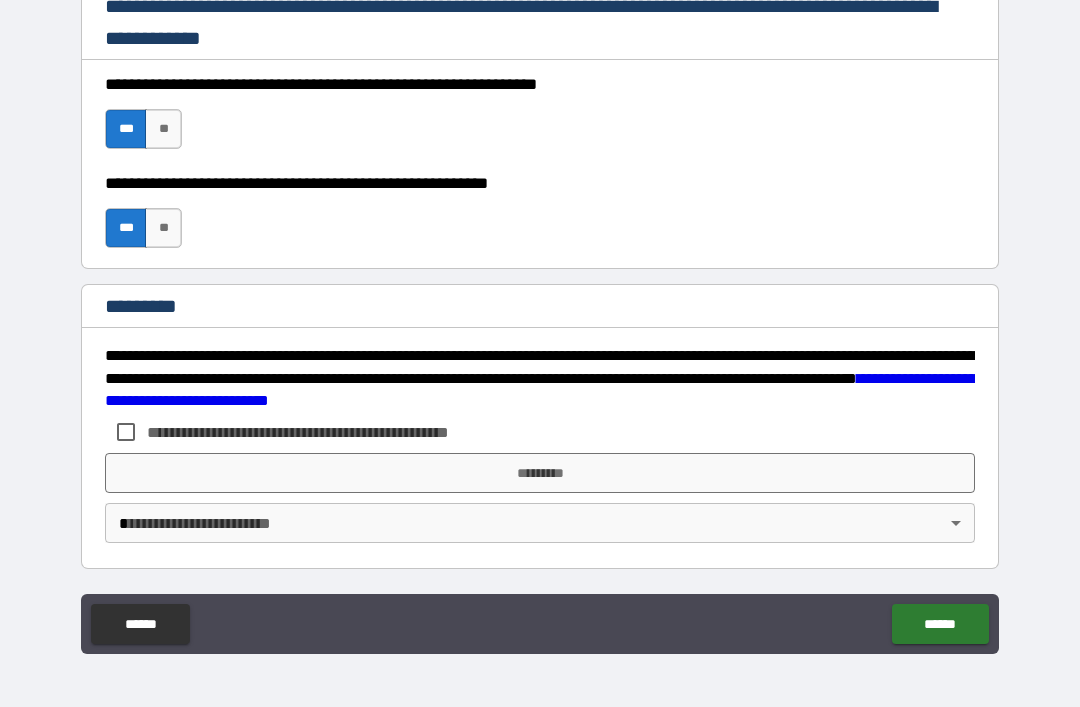 scroll, scrollTop: 2998, scrollLeft: 0, axis: vertical 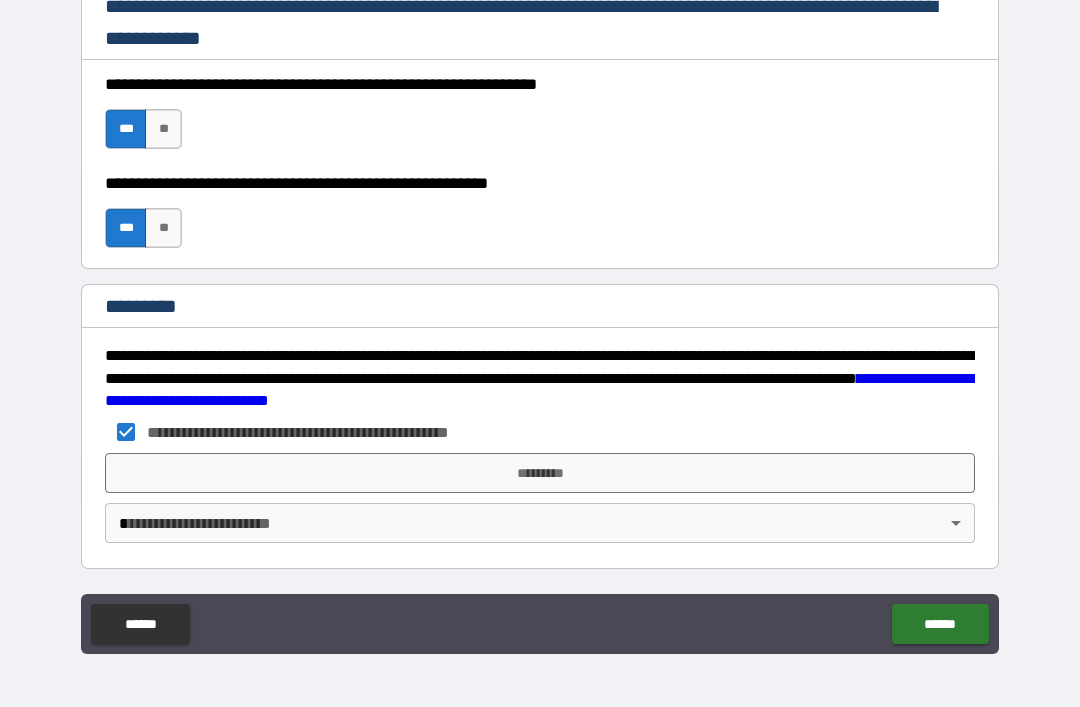 click on "*********" at bounding box center (540, 473) 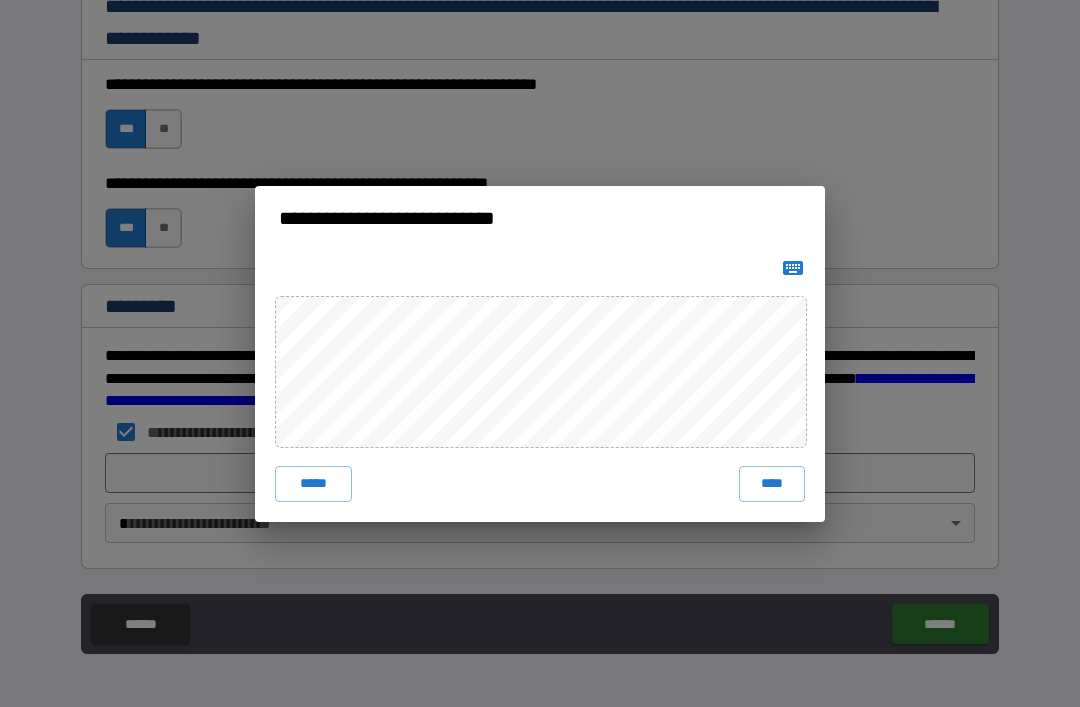 click on "****" at bounding box center [772, 484] 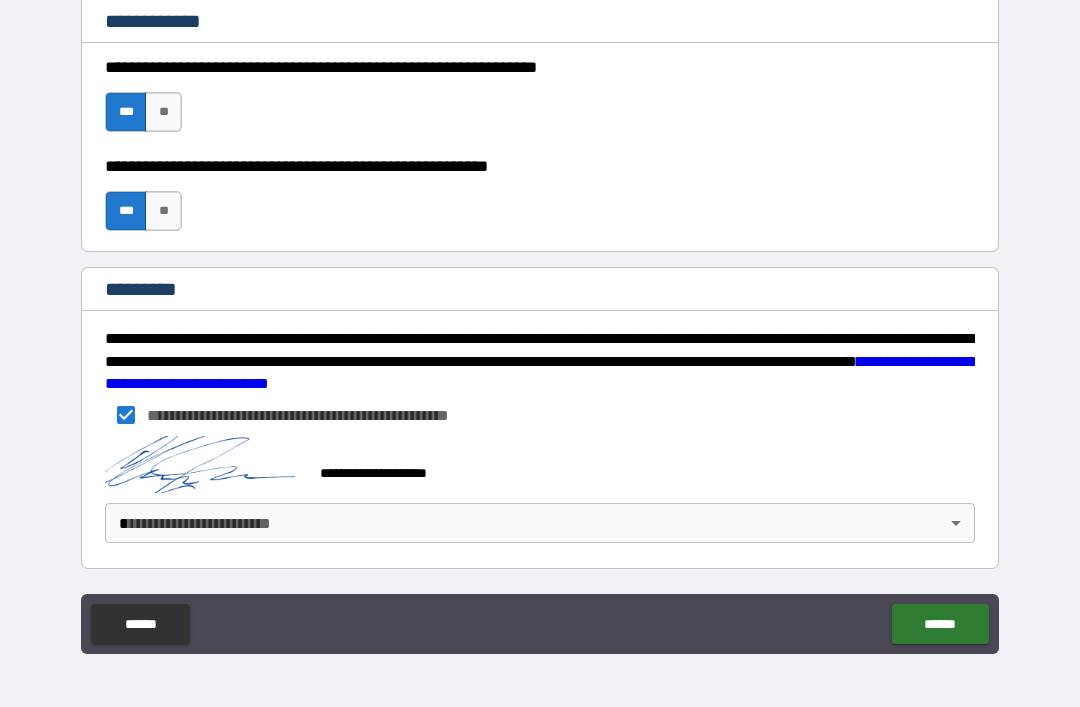 scroll, scrollTop: 3015, scrollLeft: 0, axis: vertical 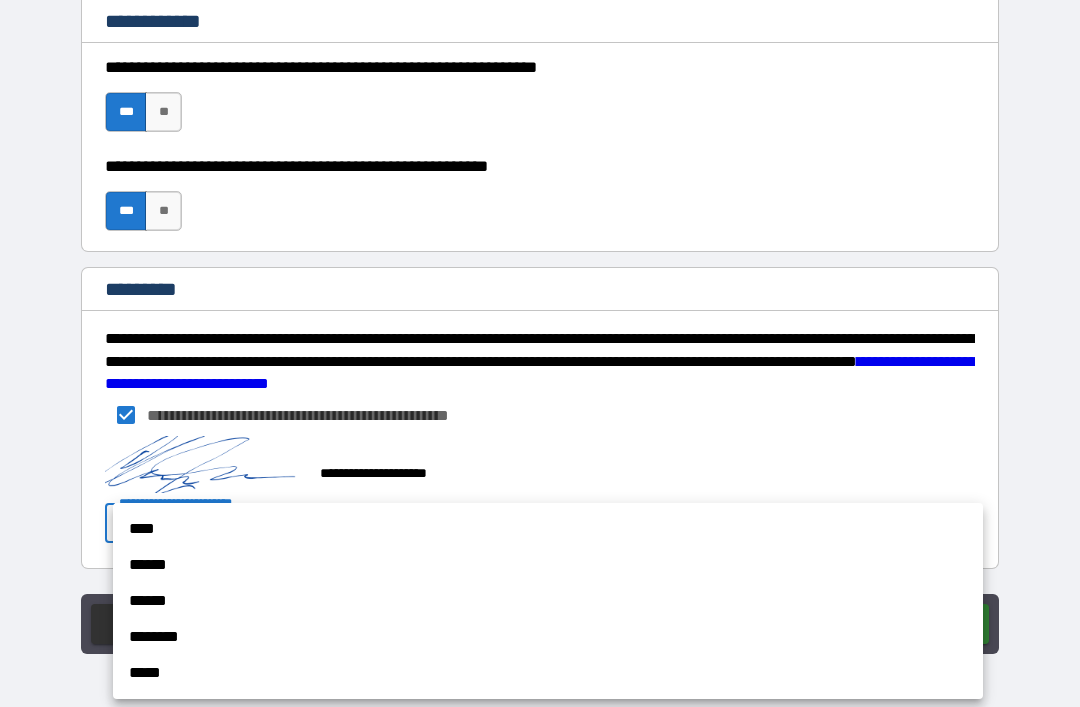 click on "******" at bounding box center [548, 565] 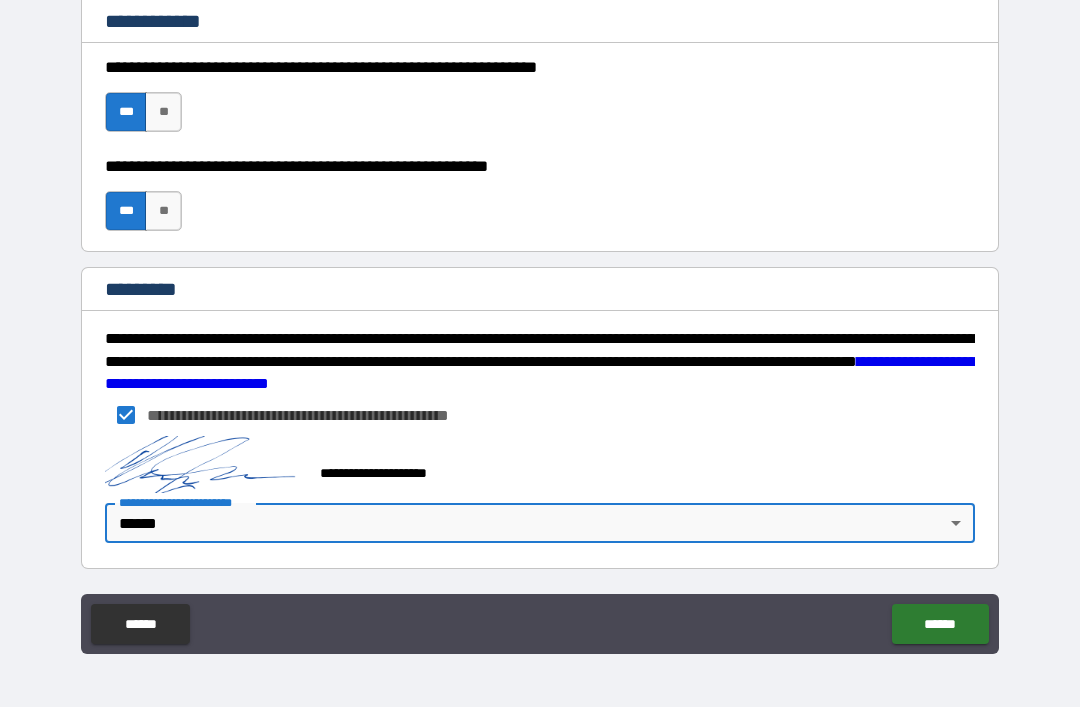 type on "*" 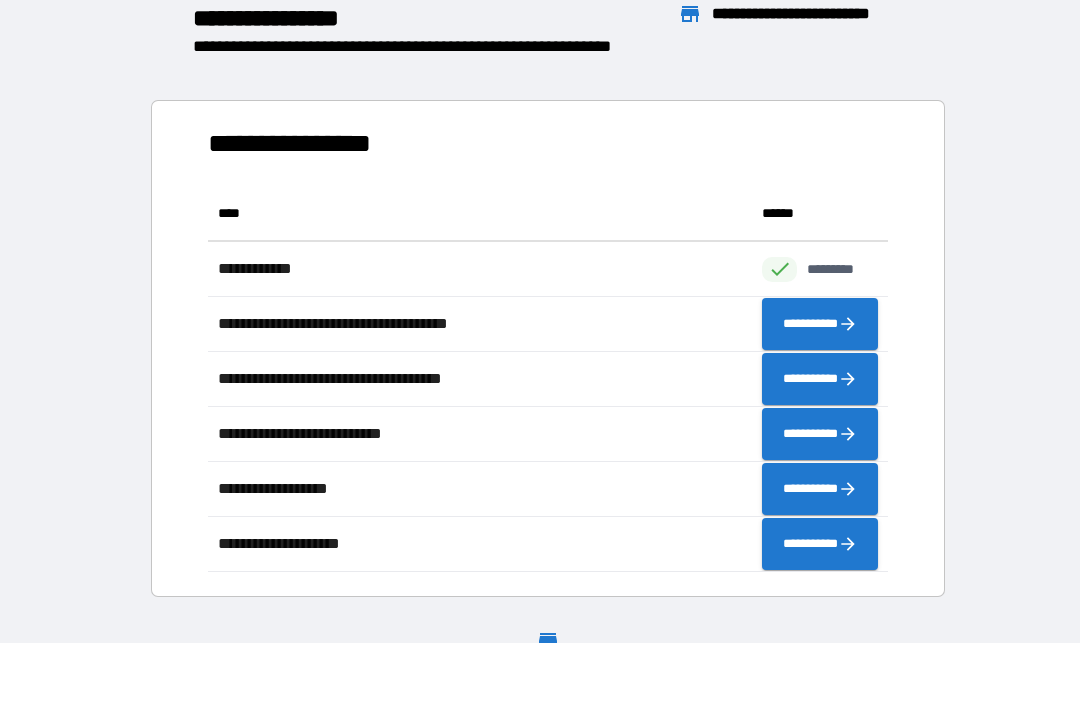 scroll, scrollTop: 1, scrollLeft: 1, axis: both 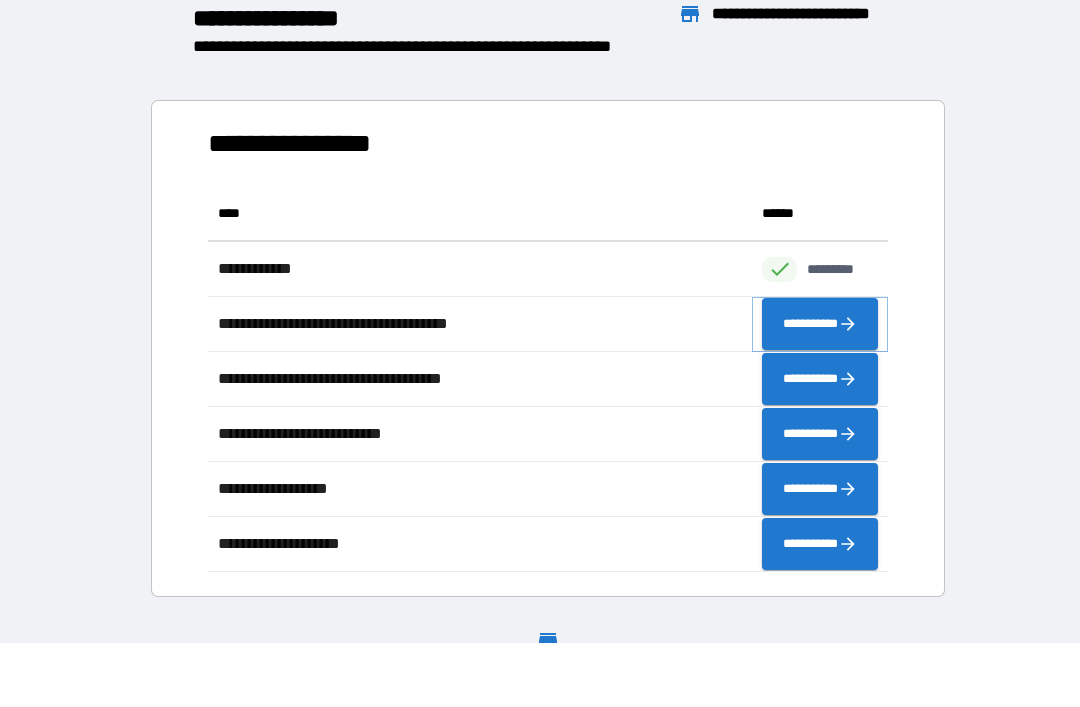 click on "**********" at bounding box center (820, 324) 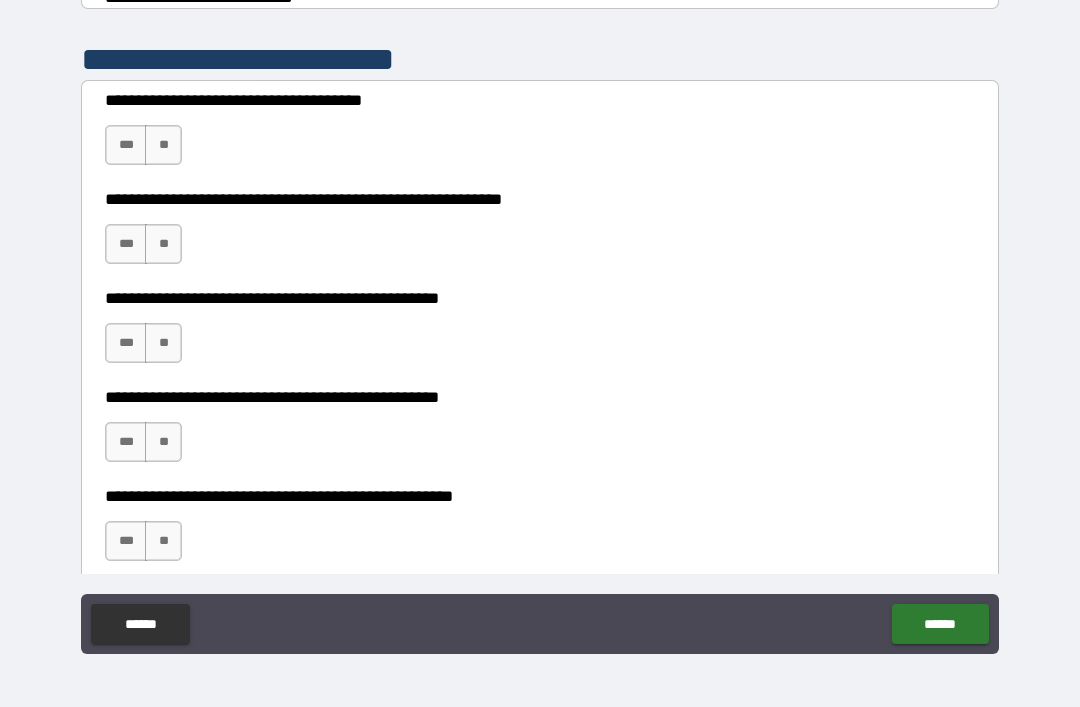 scroll, scrollTop: 375, scrollLeft: 0, axis: vertical 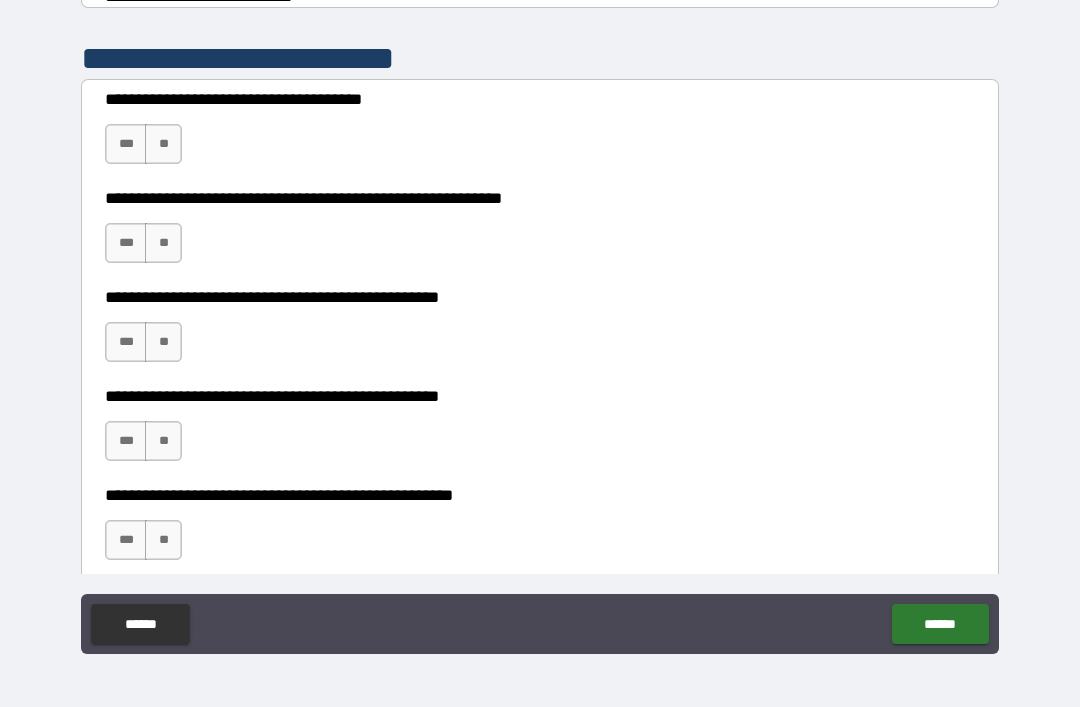 click on "**" at bounding box center [163, 144] 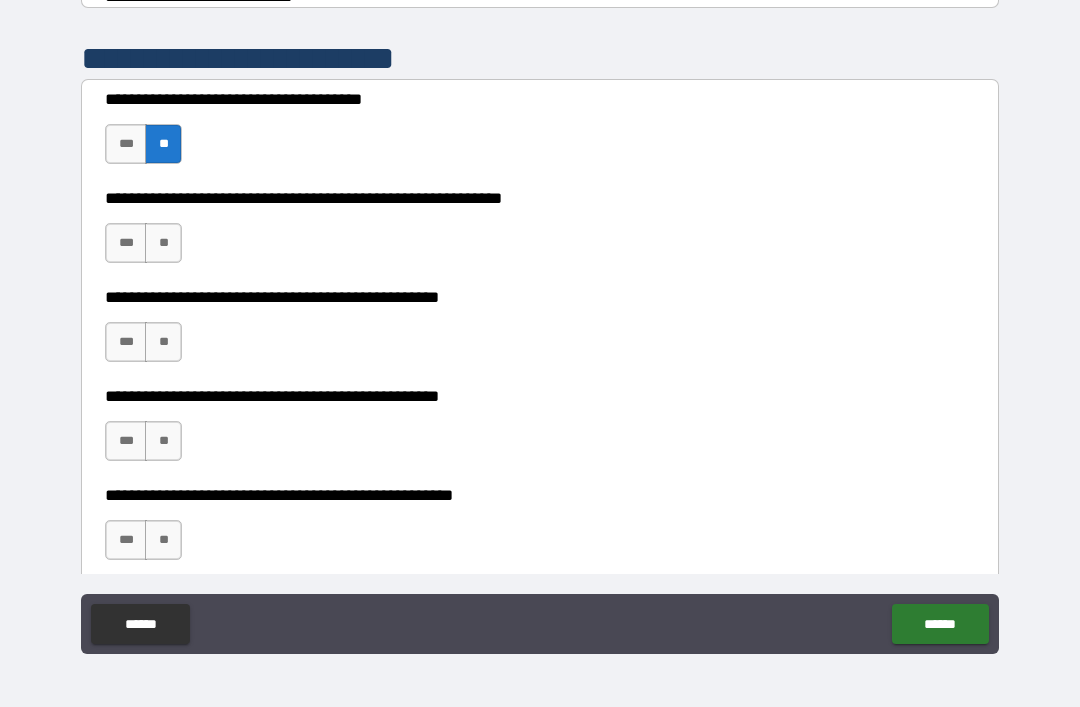 click on "**" at bounding box center [163, 243] 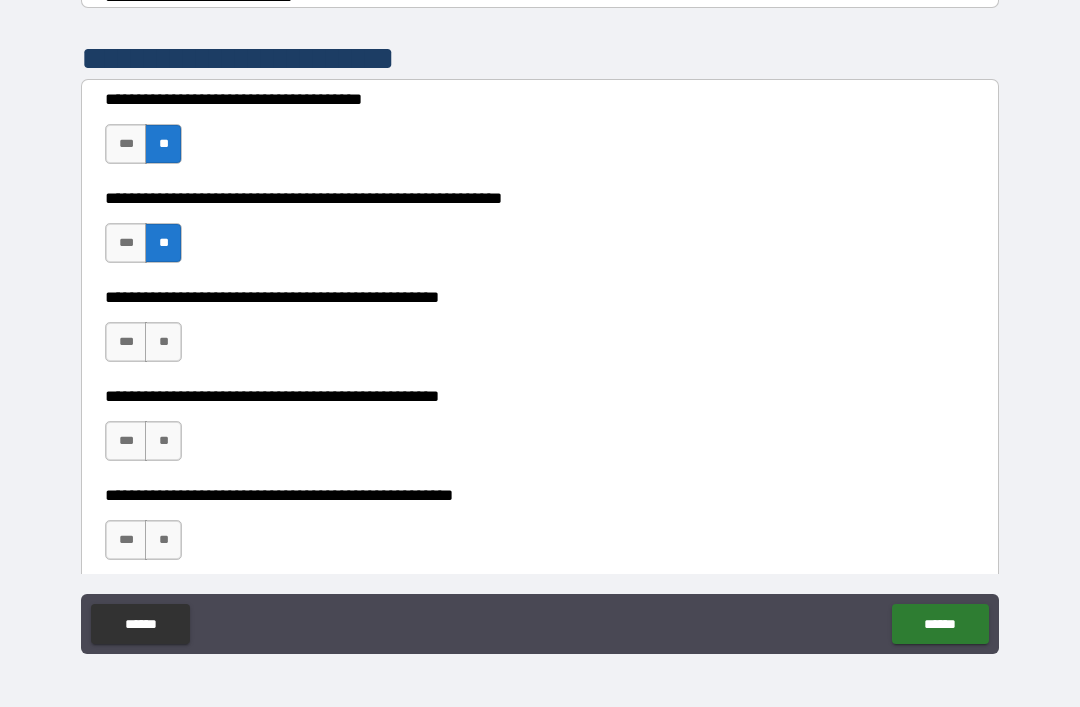 click on "**" at bounding box center (163, 342) 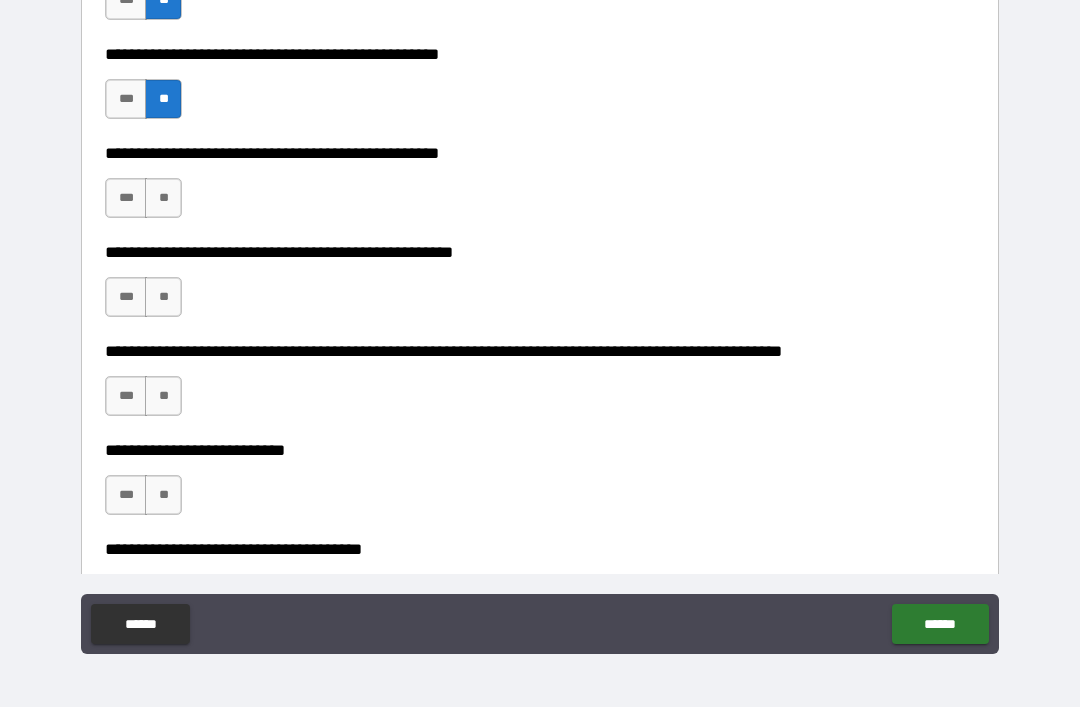 scroll, scrollTop: 620, scrollLeft: 0, axis: vertical 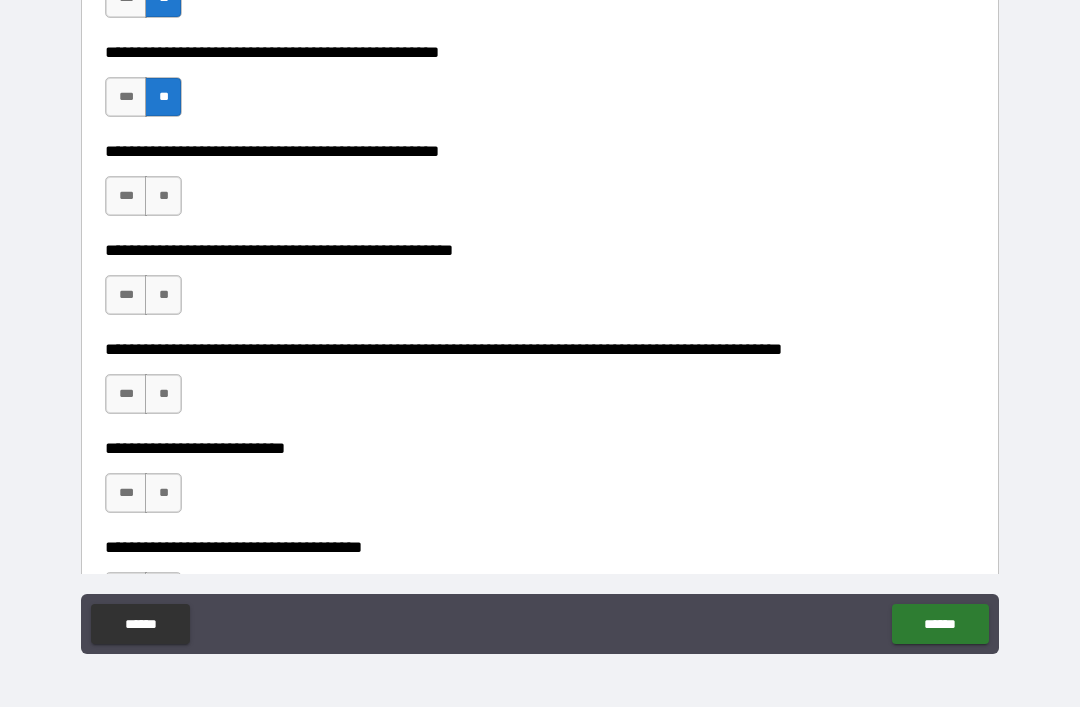 click on "**" at bounding box center [163, 196] 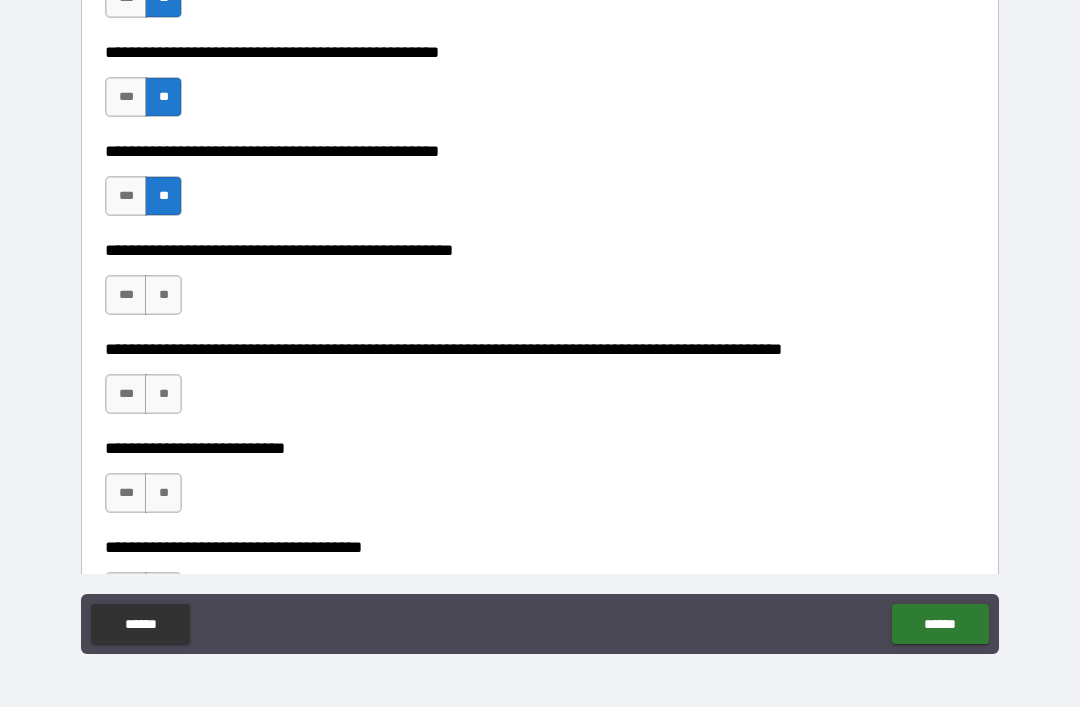 click on "**" at bounding box center [163, 295] 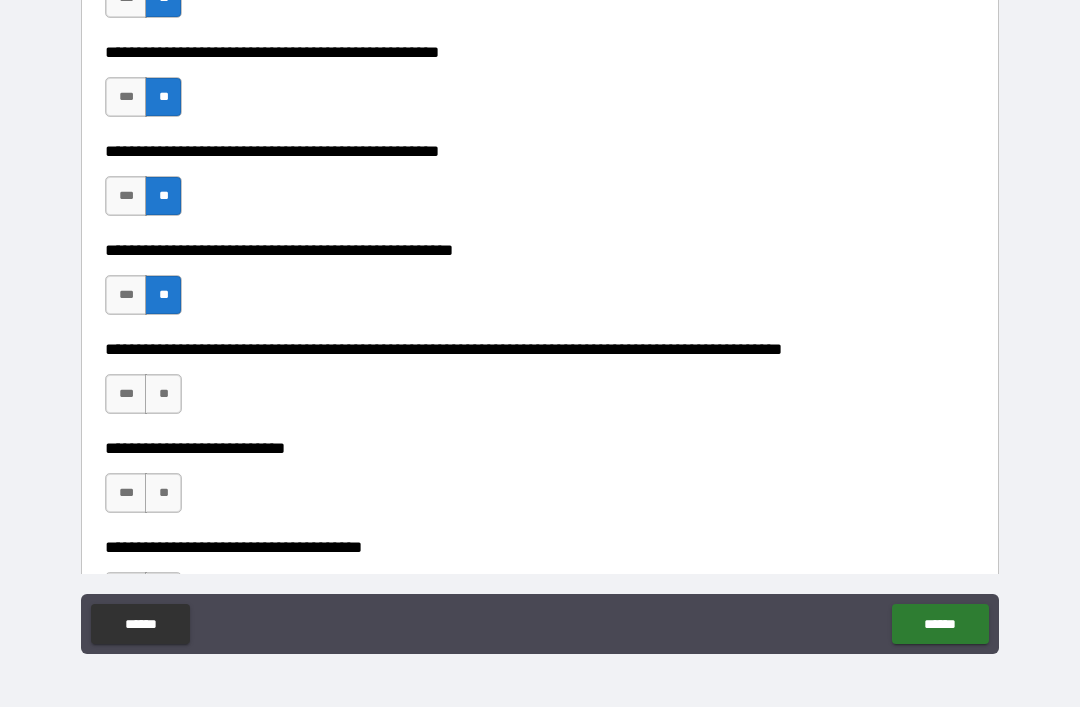 click on "**" at bounding box center [163, 394] 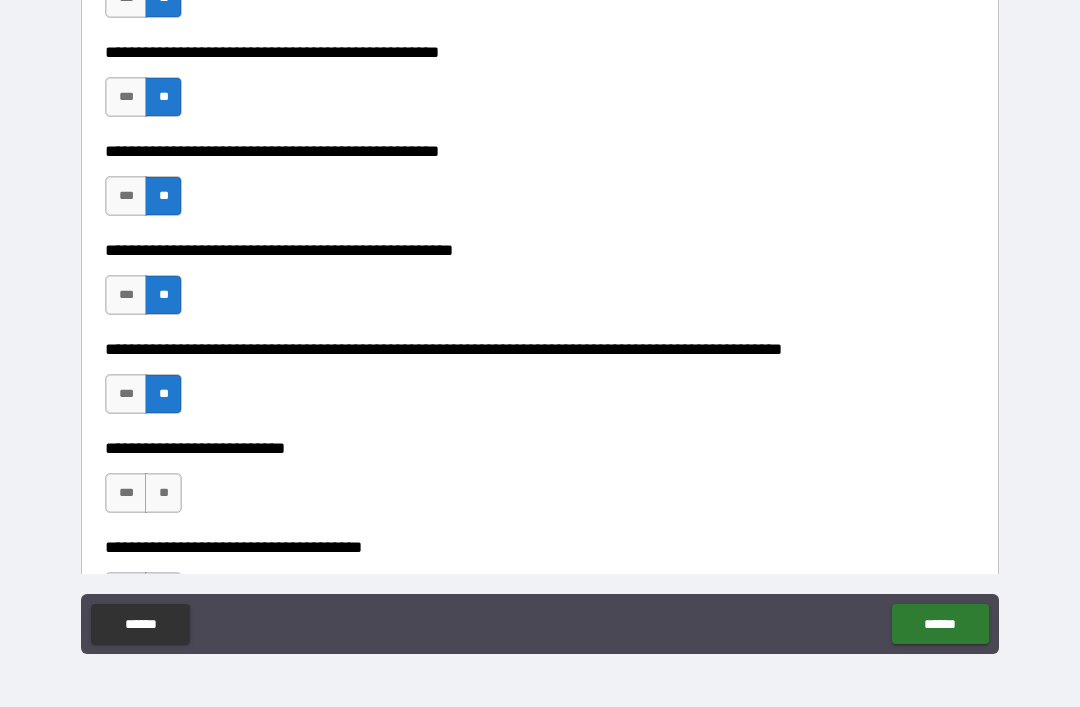click on "**" at bounding box center (163, 493) 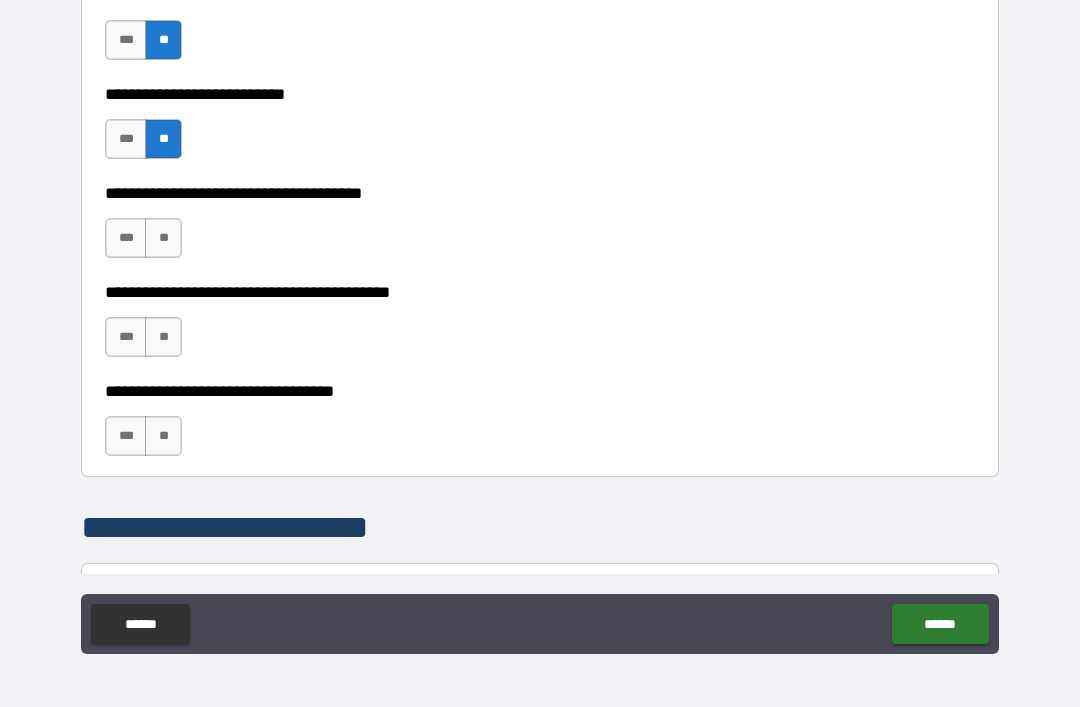 scroll, scrollTop: 988, scrollLeft: 0, axis: vertical 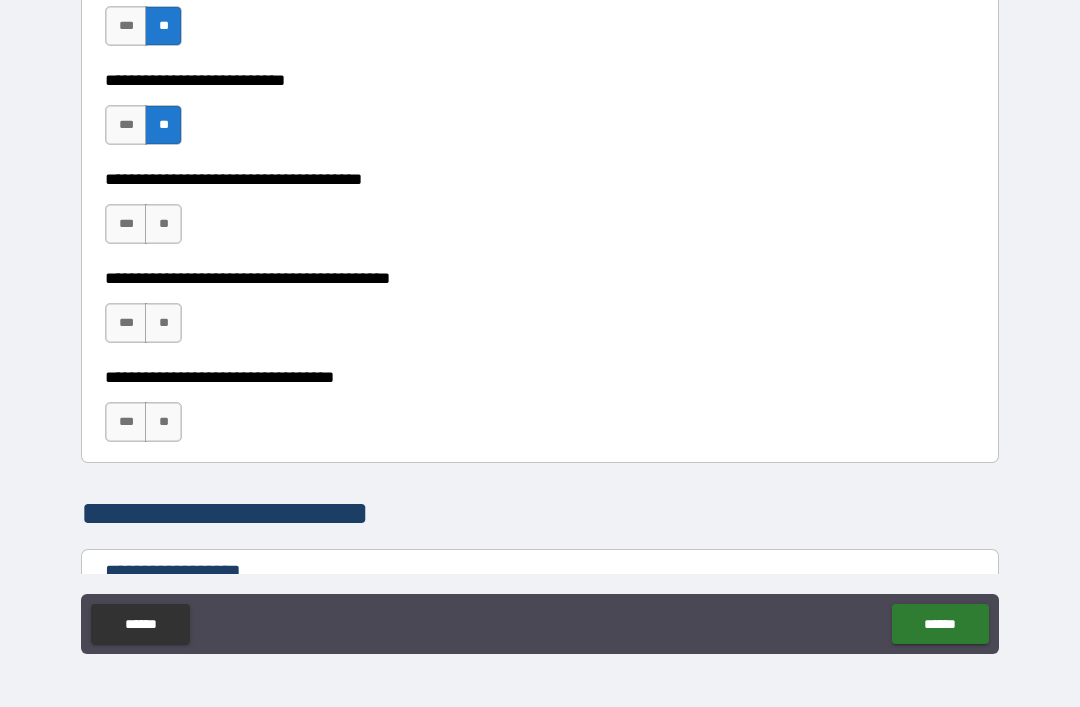 click on "**" at bounding box center (163, 224) 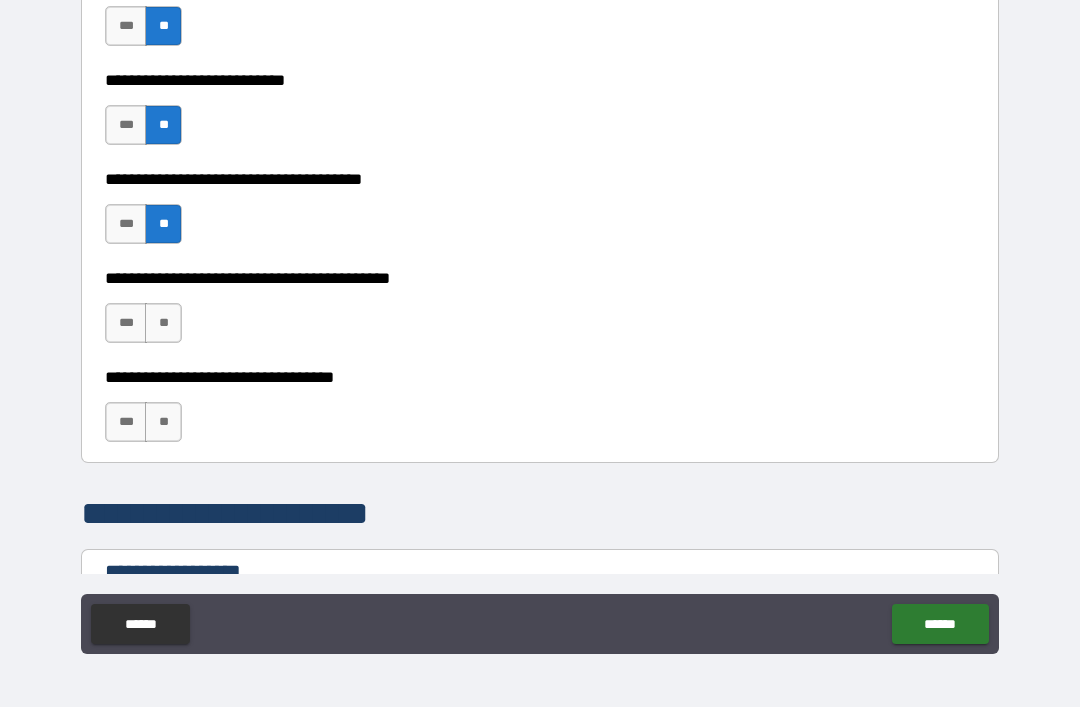 click on "**" at bounding box center (163, 323) 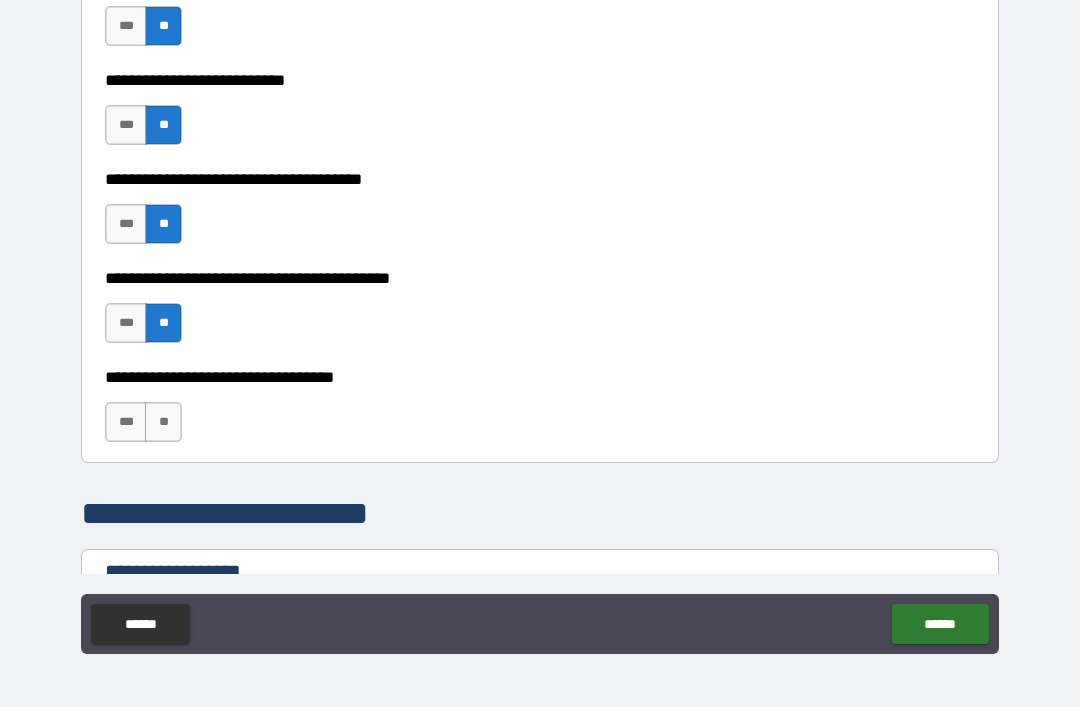 click on "**********" at bounding box center [540, 412] 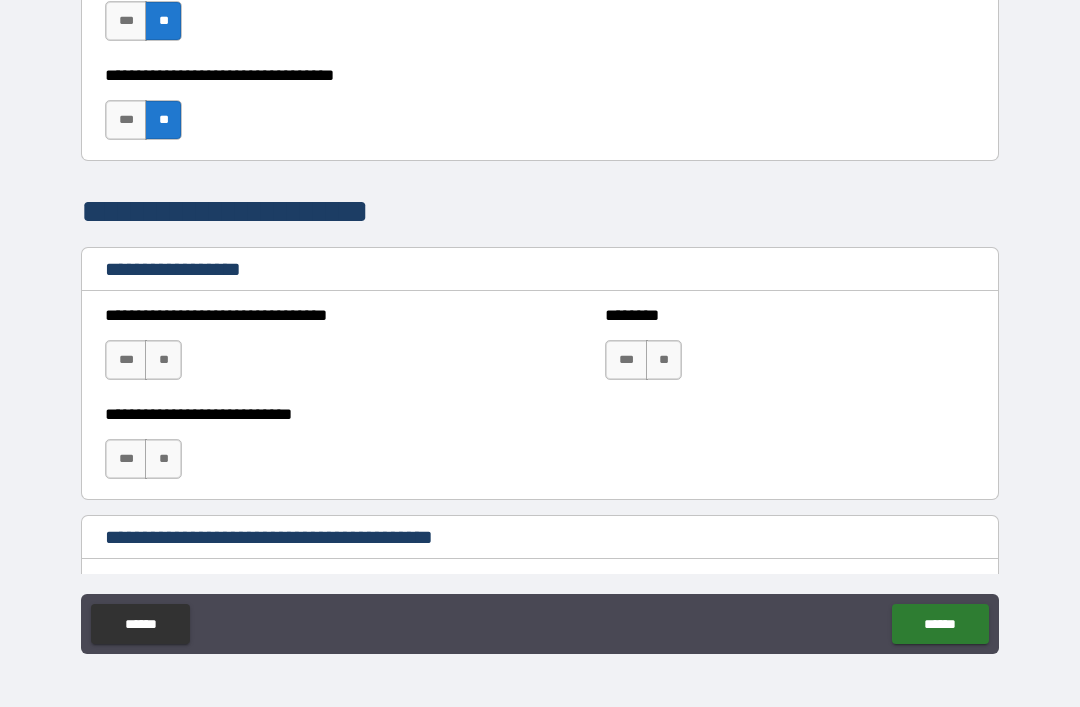 scroll, scrollTop: 1325, scrollLeft: 0, axis: vertical 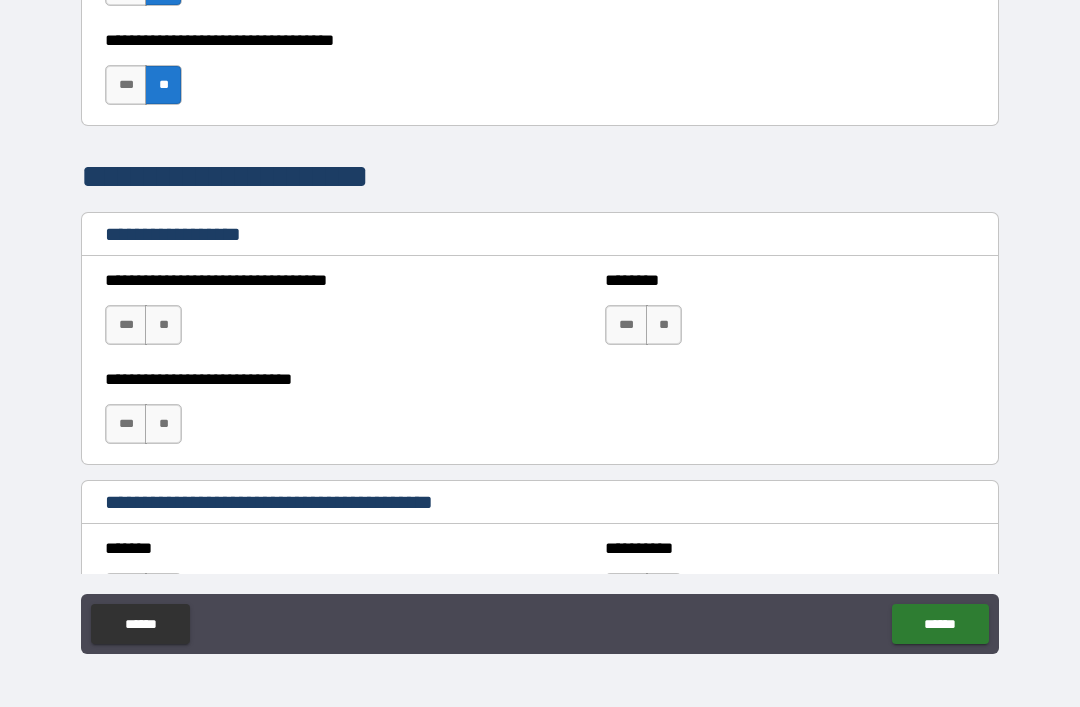 click on "**" at bounding box center [163, 325] 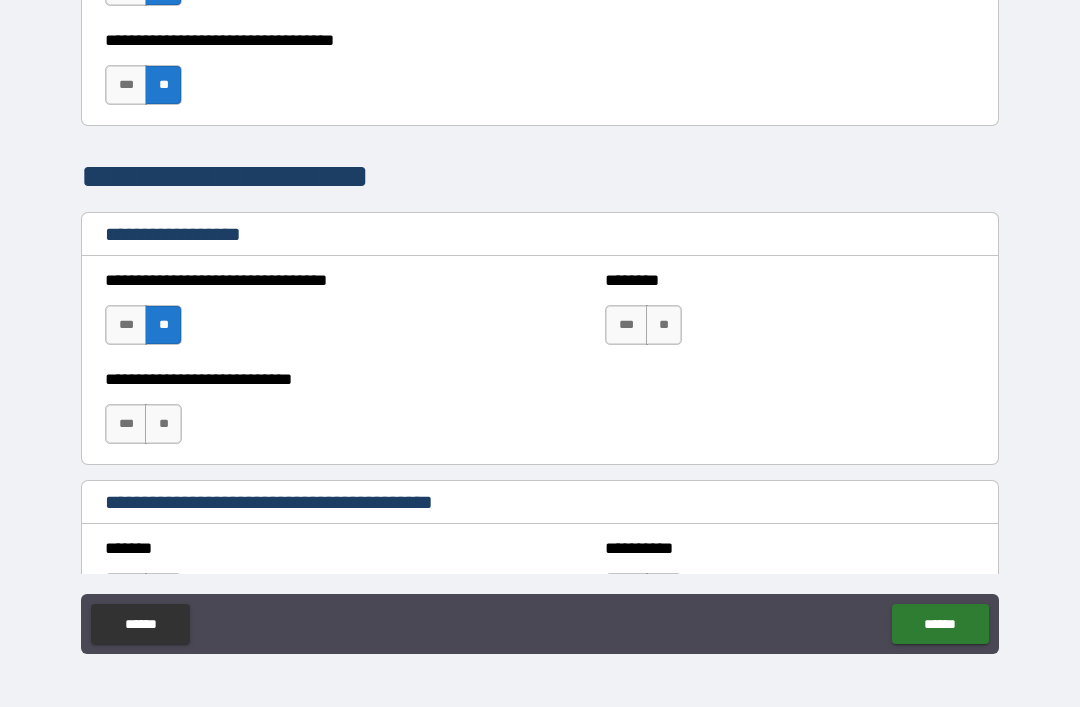click on "**" at bounding box center (163, 424) 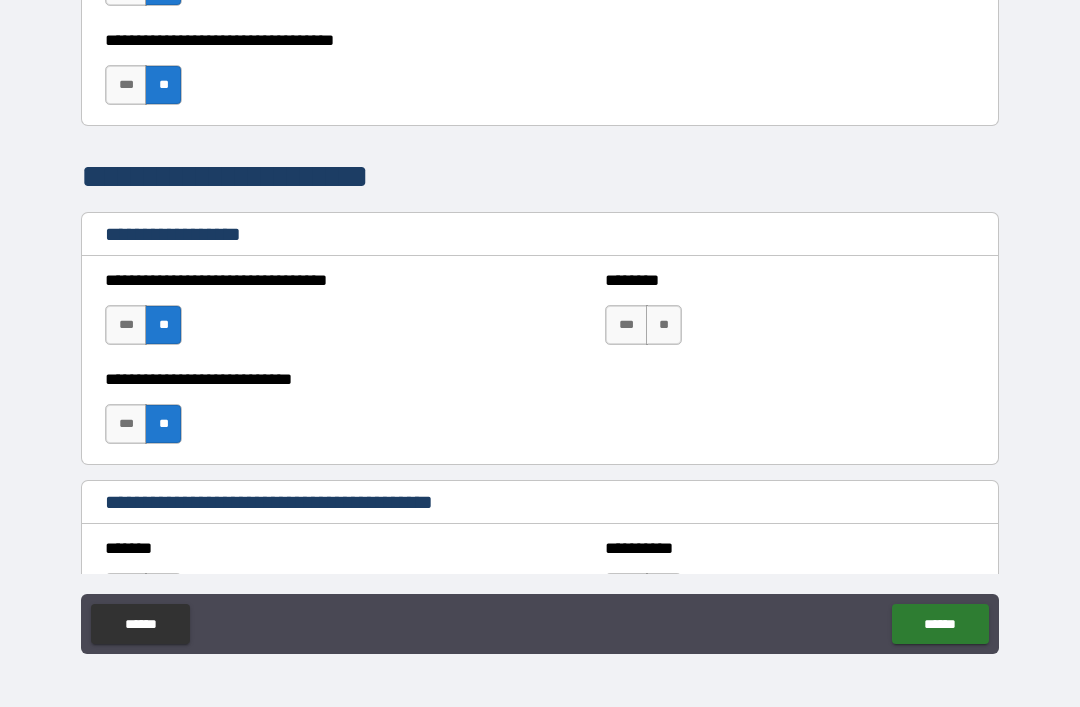 click on "**" at bounding box center (664, 325) 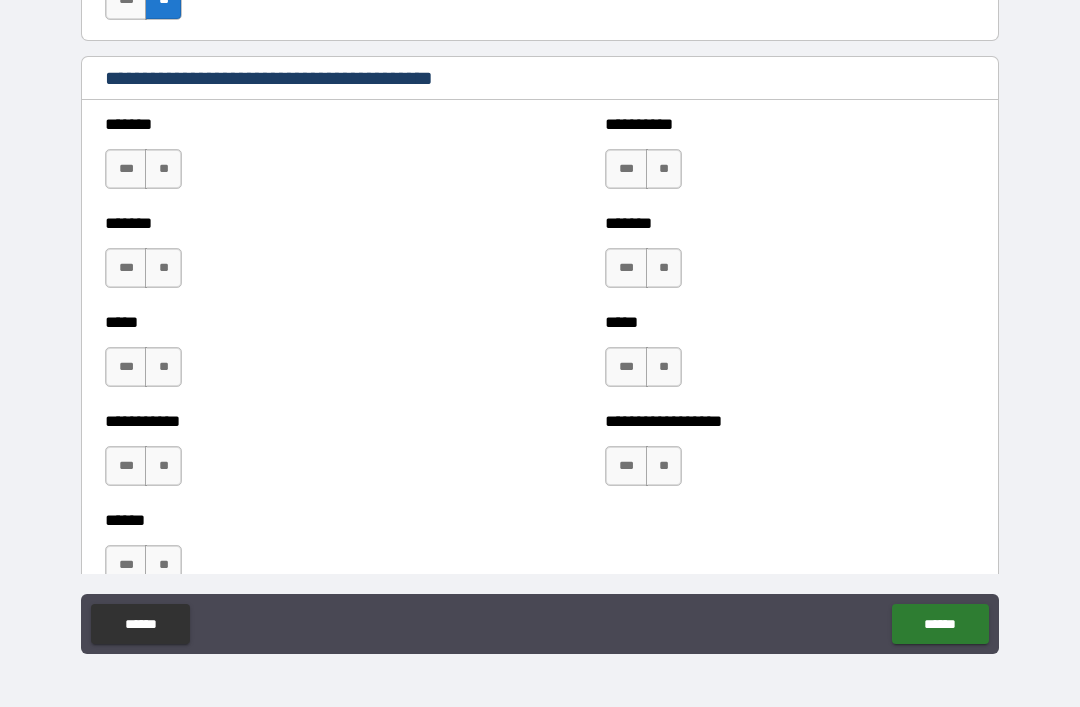 scroll, scrollTop: 1744, scrollLeft: 0, axis: vertical 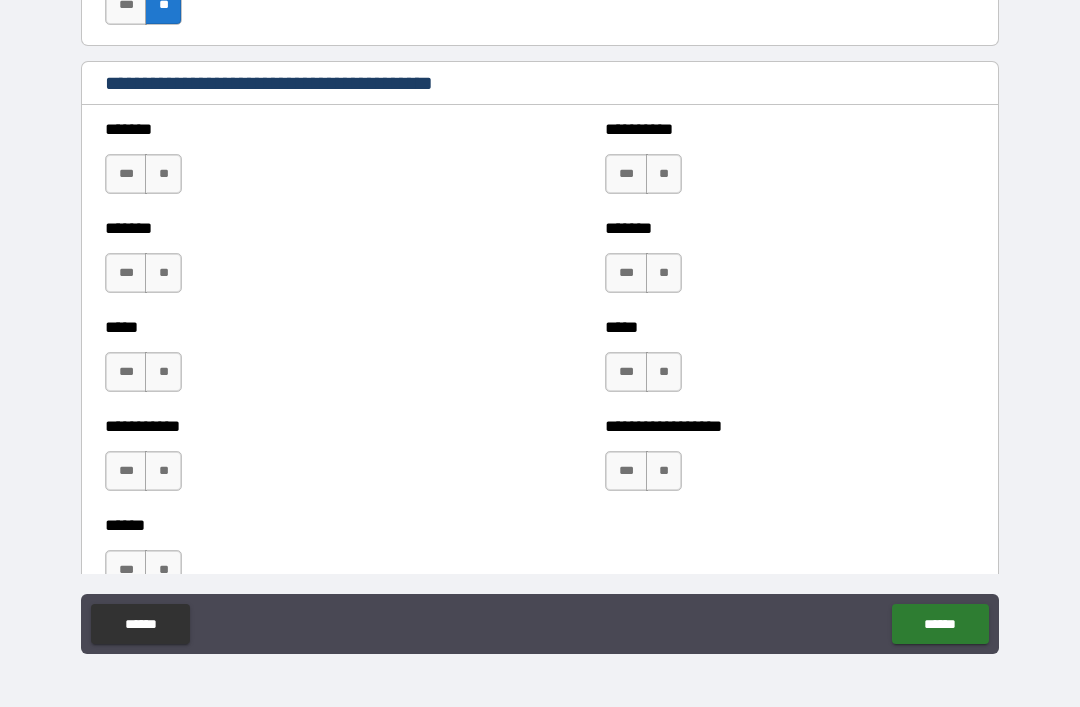 click on "**" at bounding box center [163, 174] 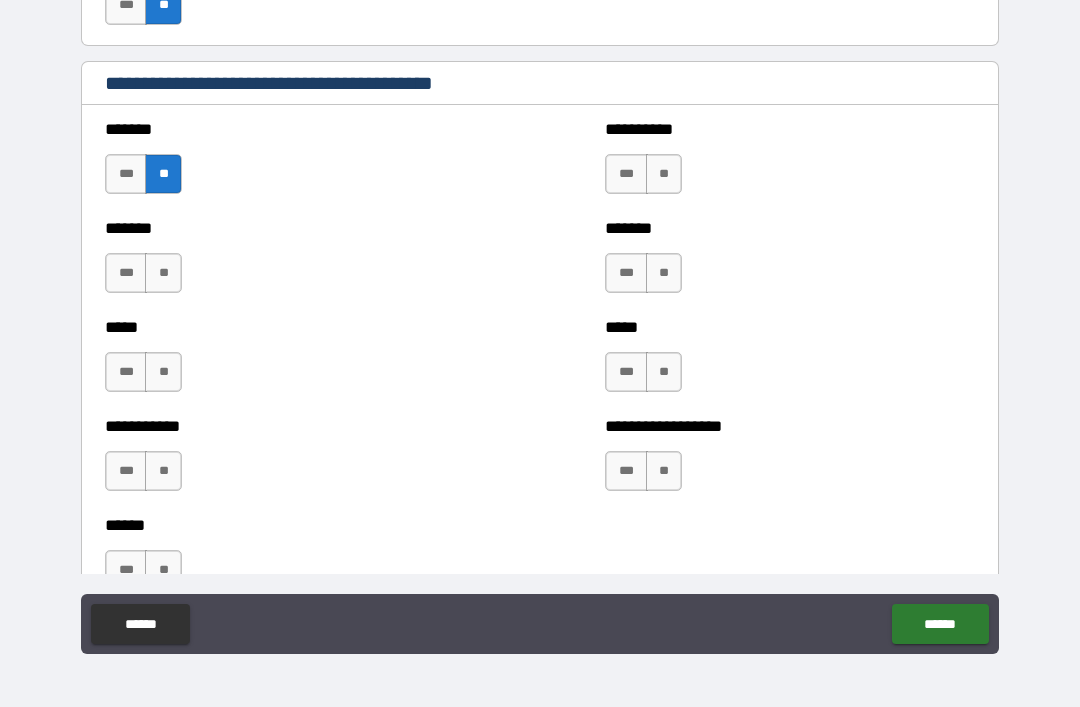 click on "**" at bounding box center [163, 273] 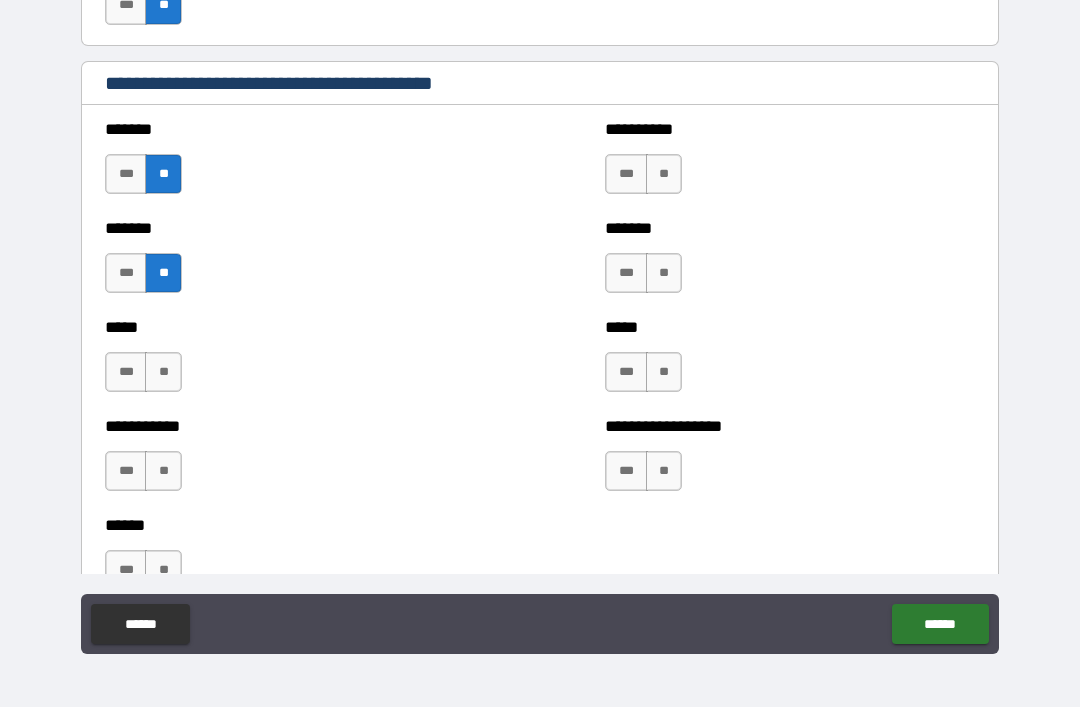 click on "**" at bounding box center [163, 372] 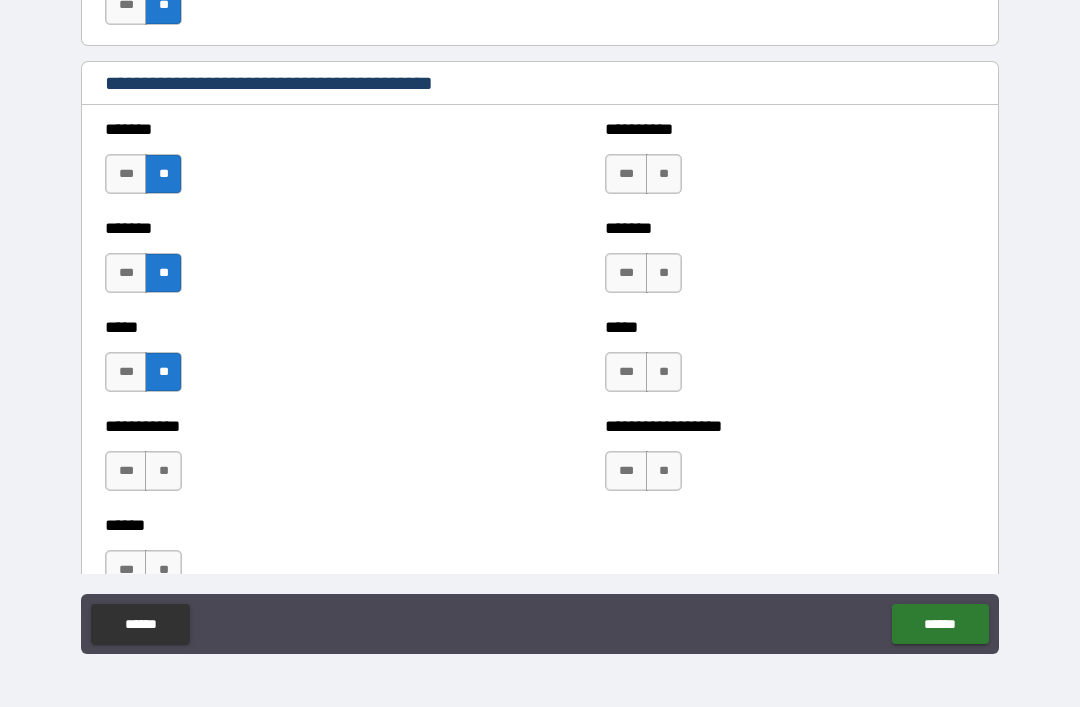 click on "**" at bounding box center (163, 471) 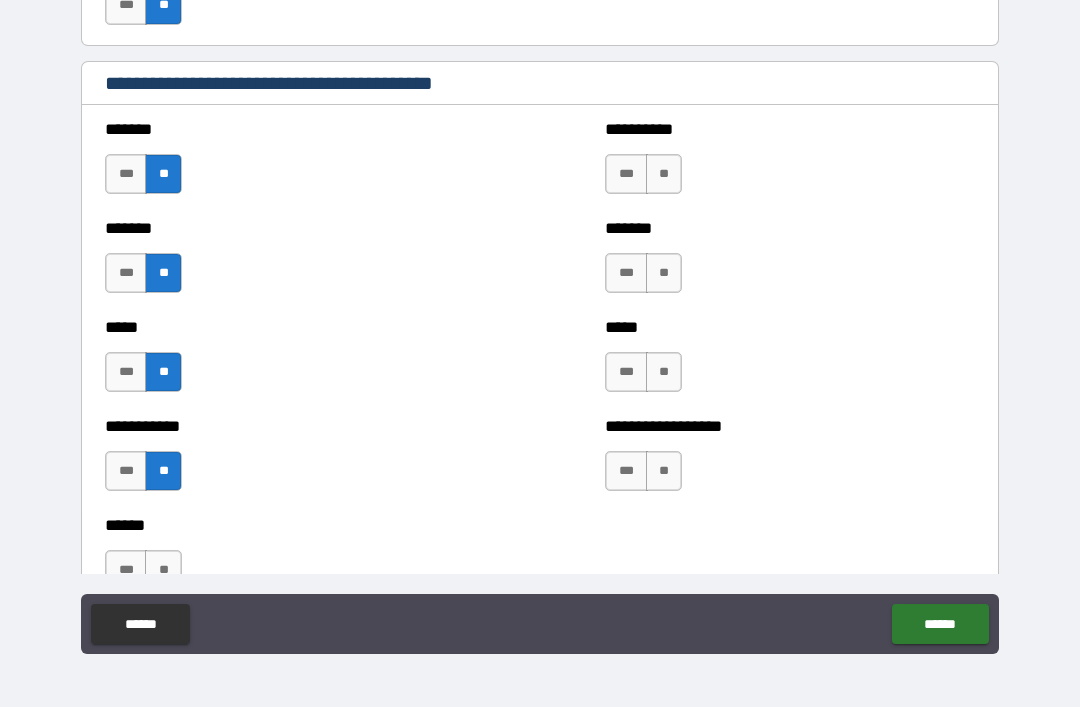 click on "**" at bounding box center (163, 570) 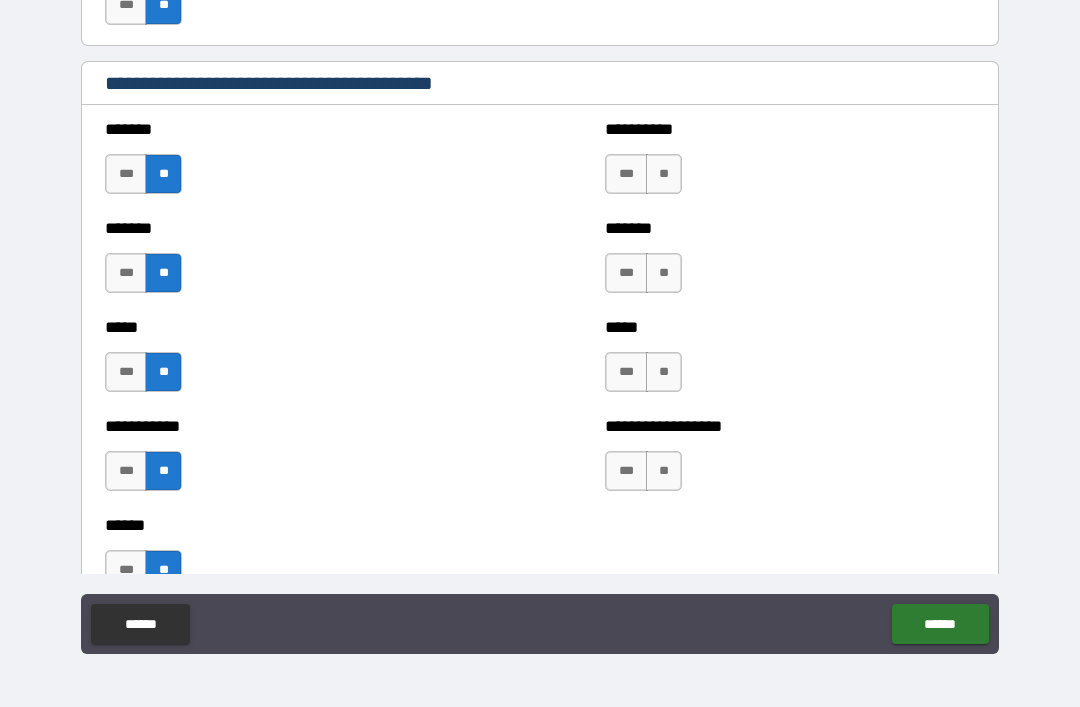 click on "**" at bounding box center (664, 174) 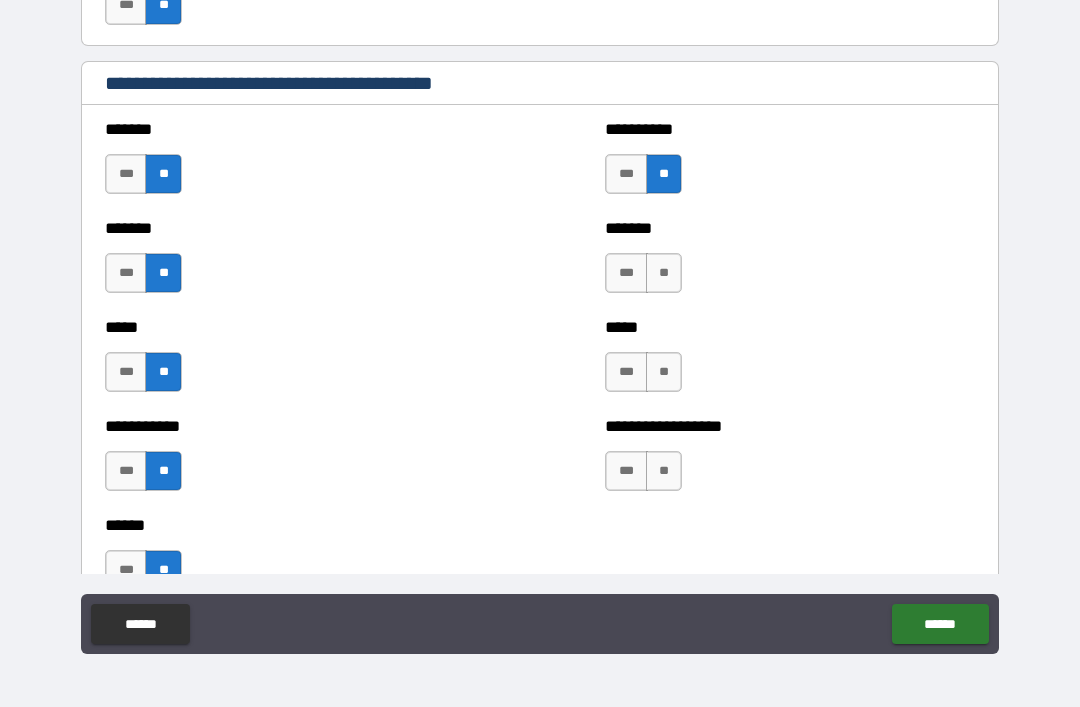 click on "**" at bounding box center [664, 273] 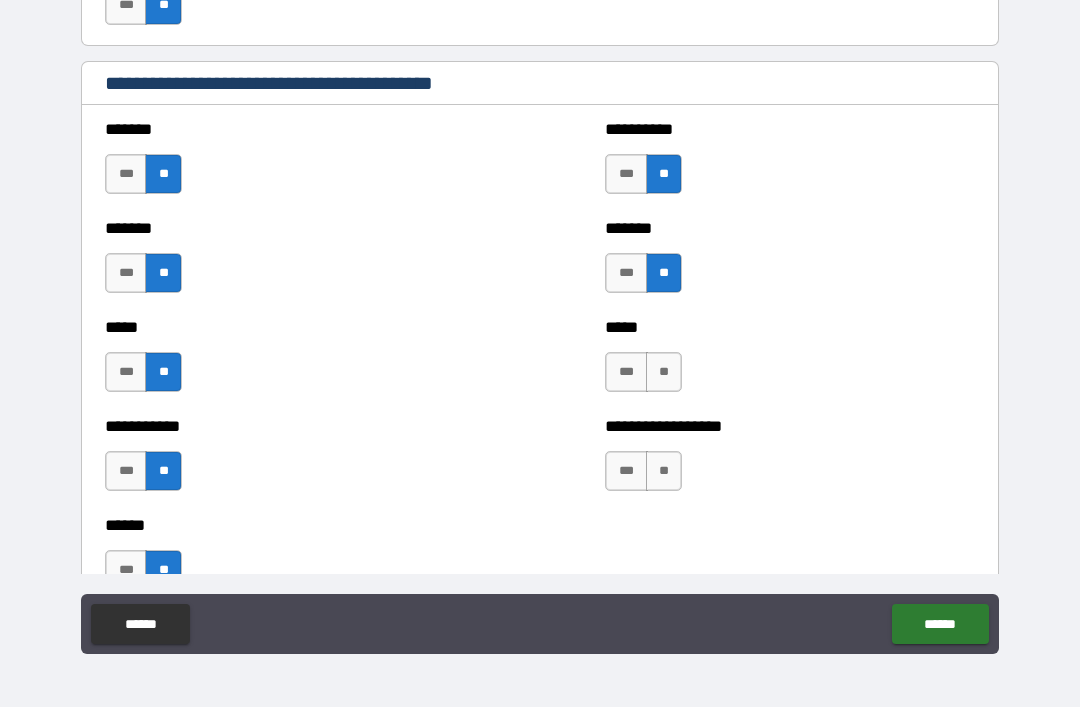 click on "**" at bounding box center [664, 372] 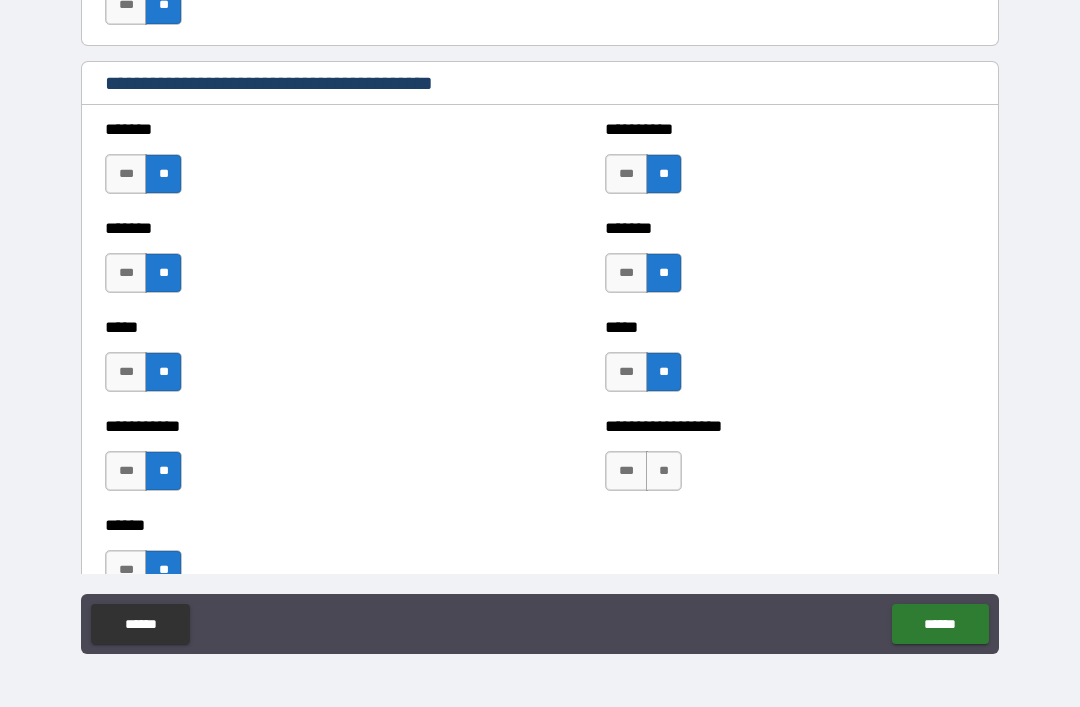 click on "**" at bounding box center [664, 471] 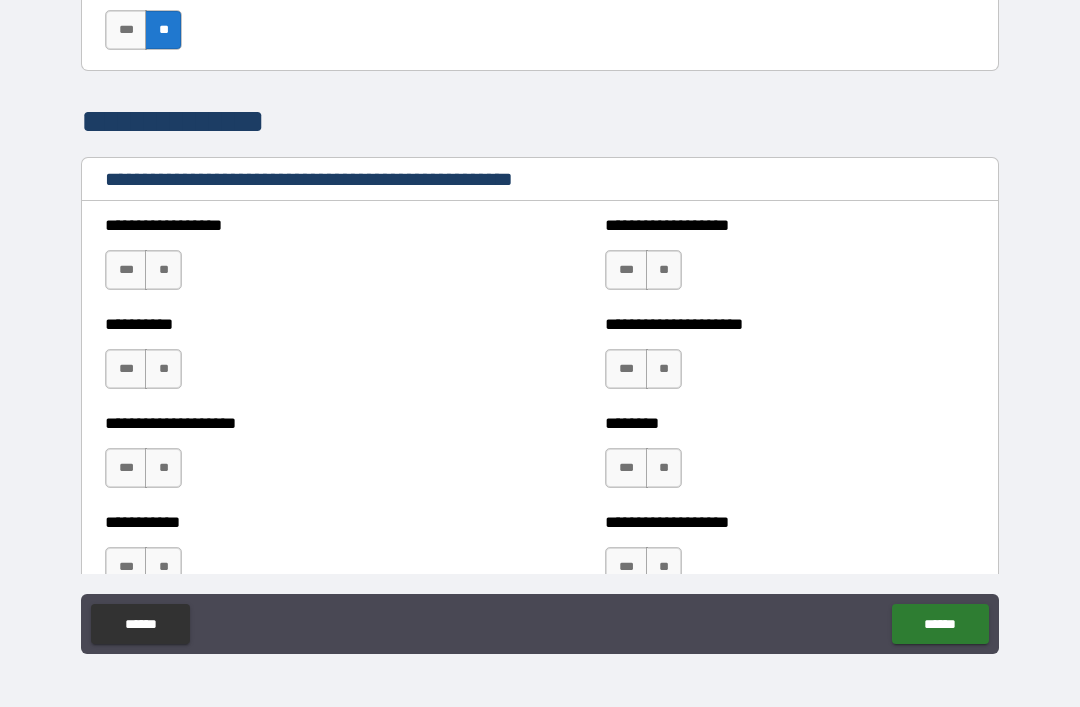 scroll, scrollTop: 2329, scrollLeft: 0, axis: vertical 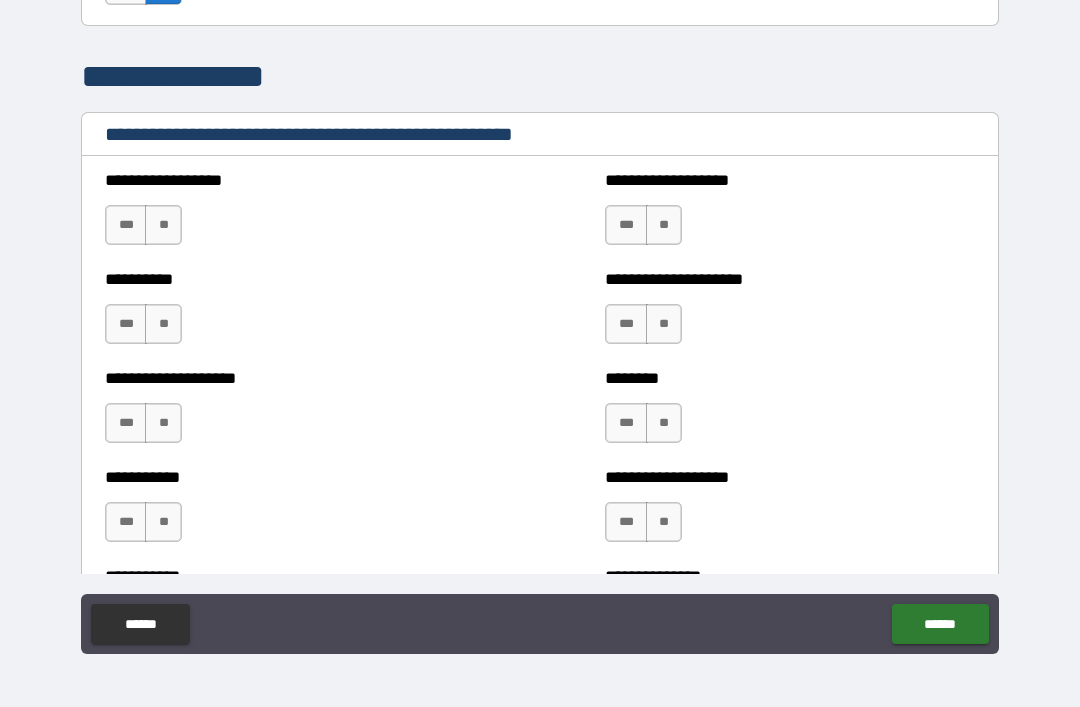 click on "**" at bounding box center [163, 225] 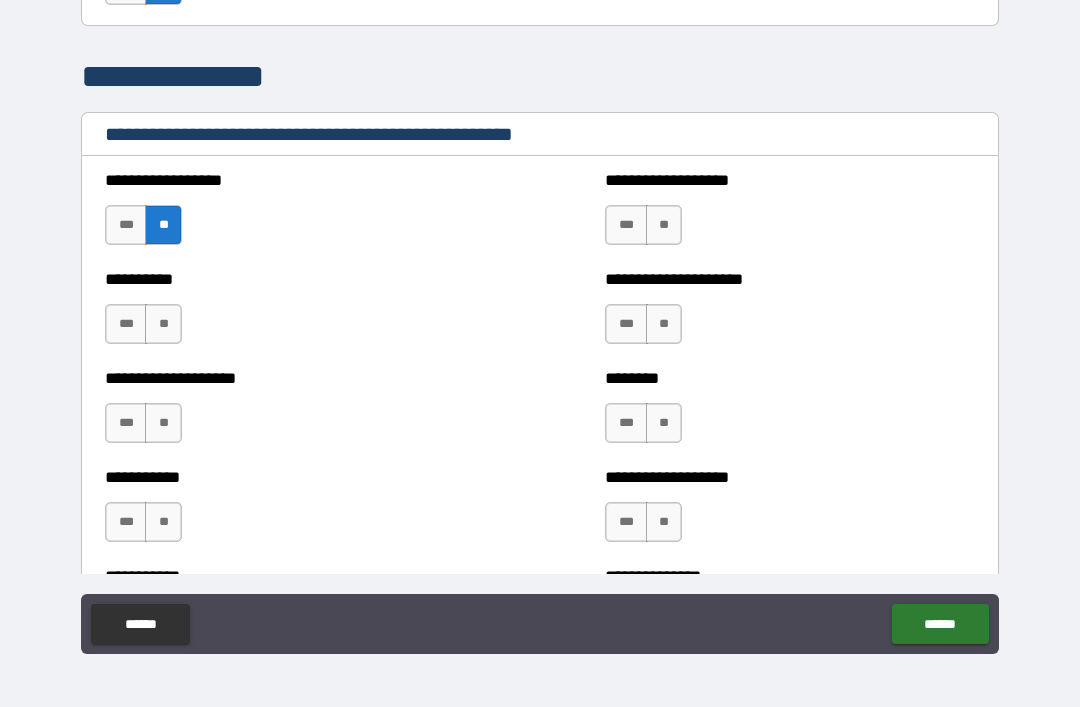 click on "**" at bounding box center [163, 324] 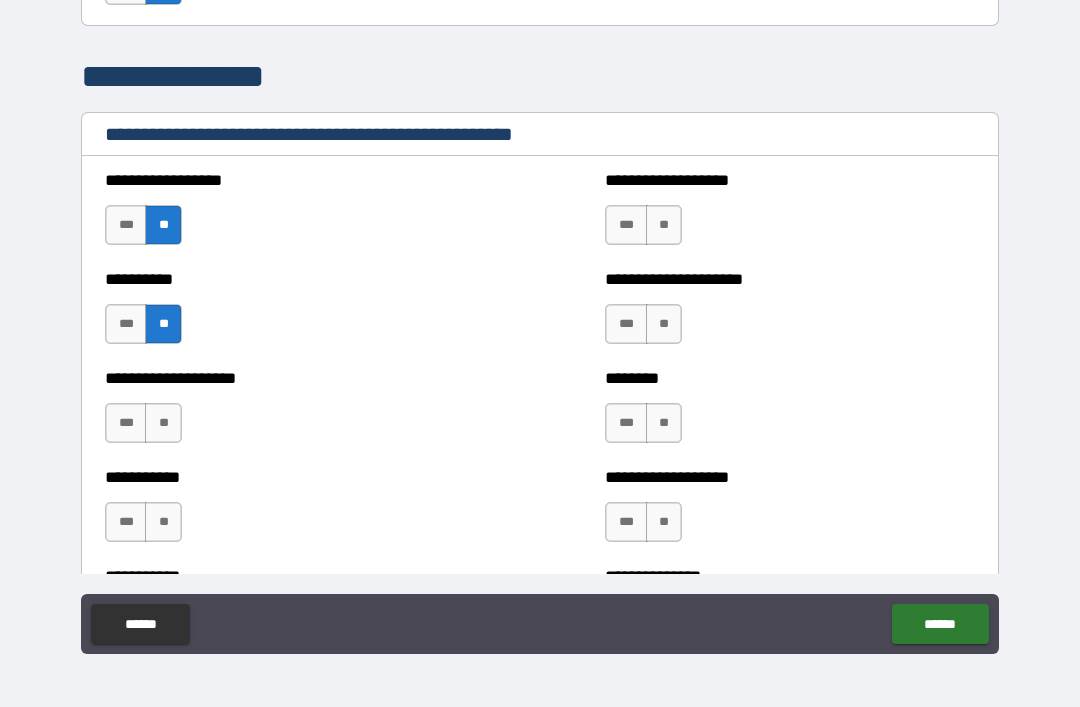 click on "**" at bounding box center (163, 423) 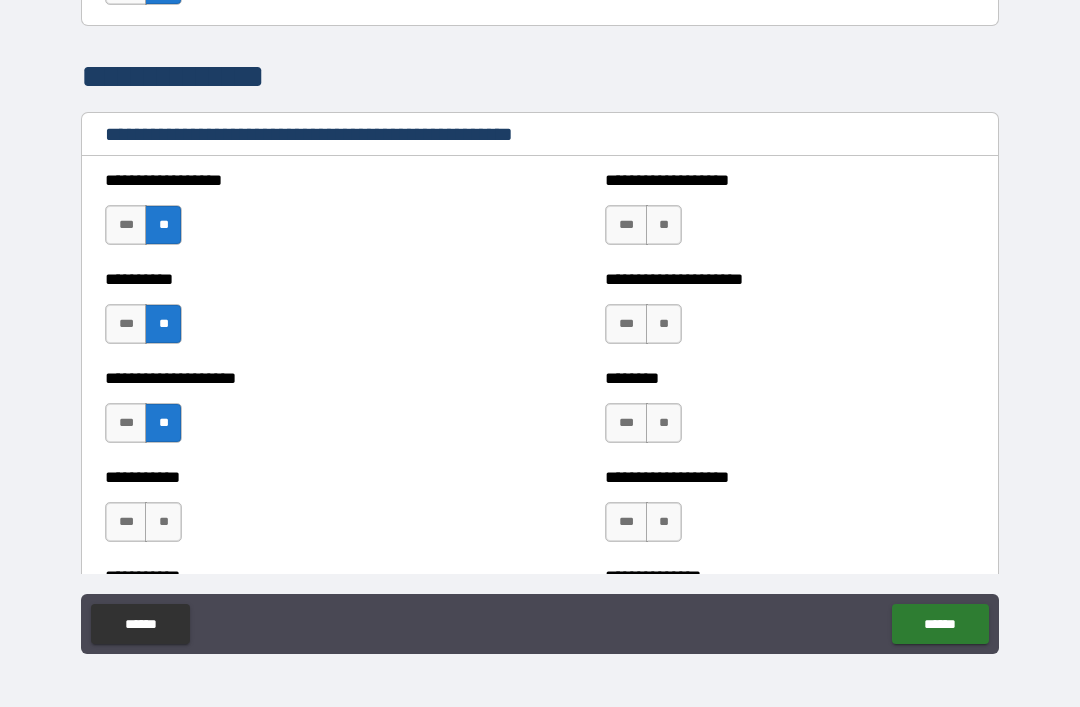click on "**" at bounding box center (163, 522) 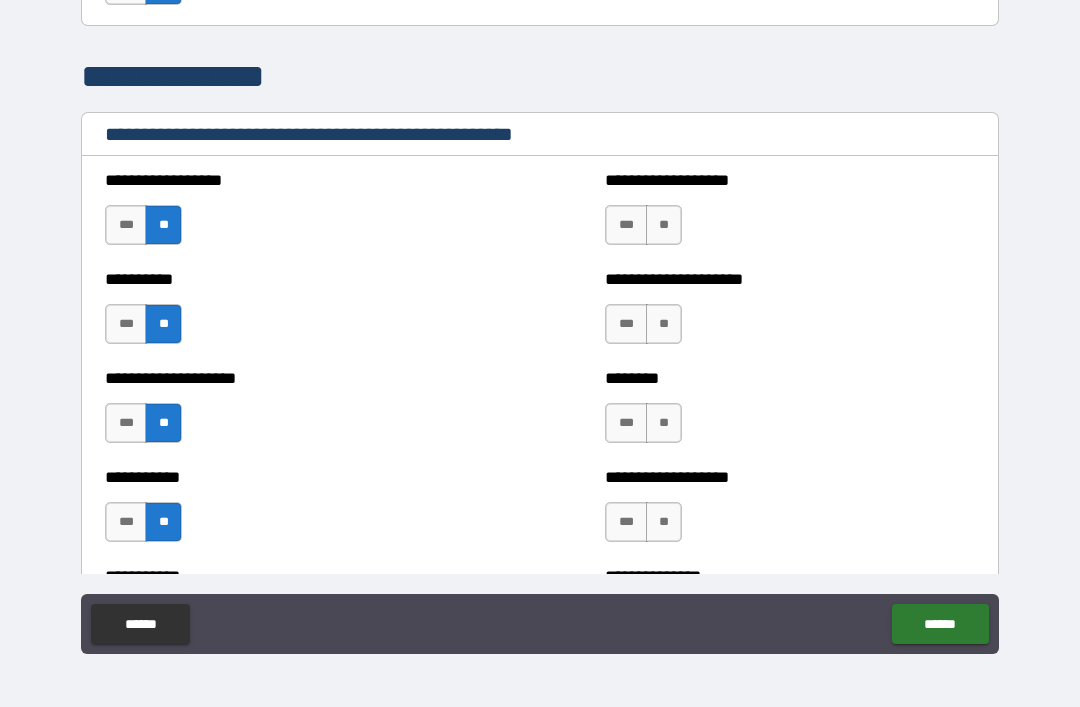 click on "**" at bounding box center (664, 225) 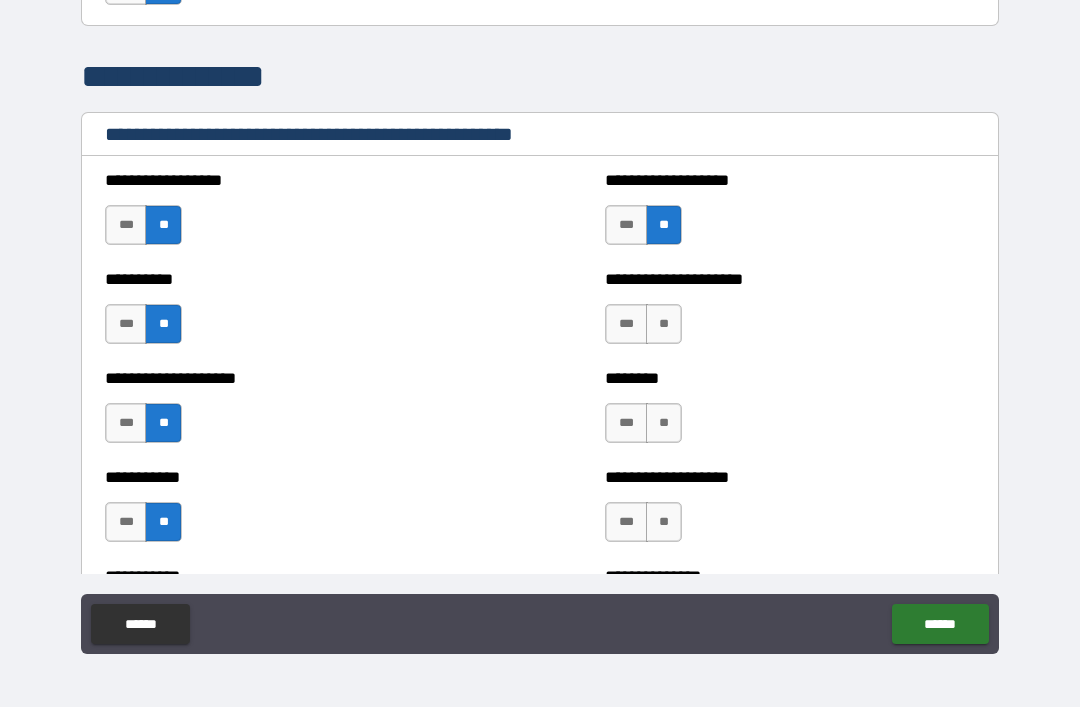 click on "**" at bounding box center [664, 324] 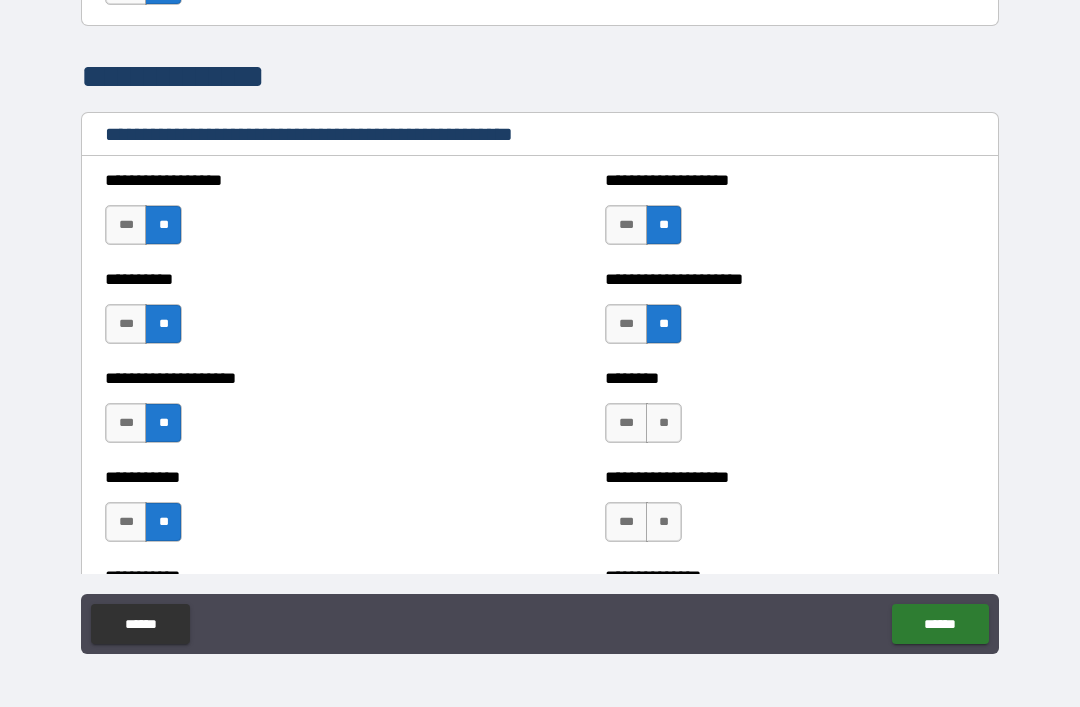 click on "**" at bounding box center [664, 423] 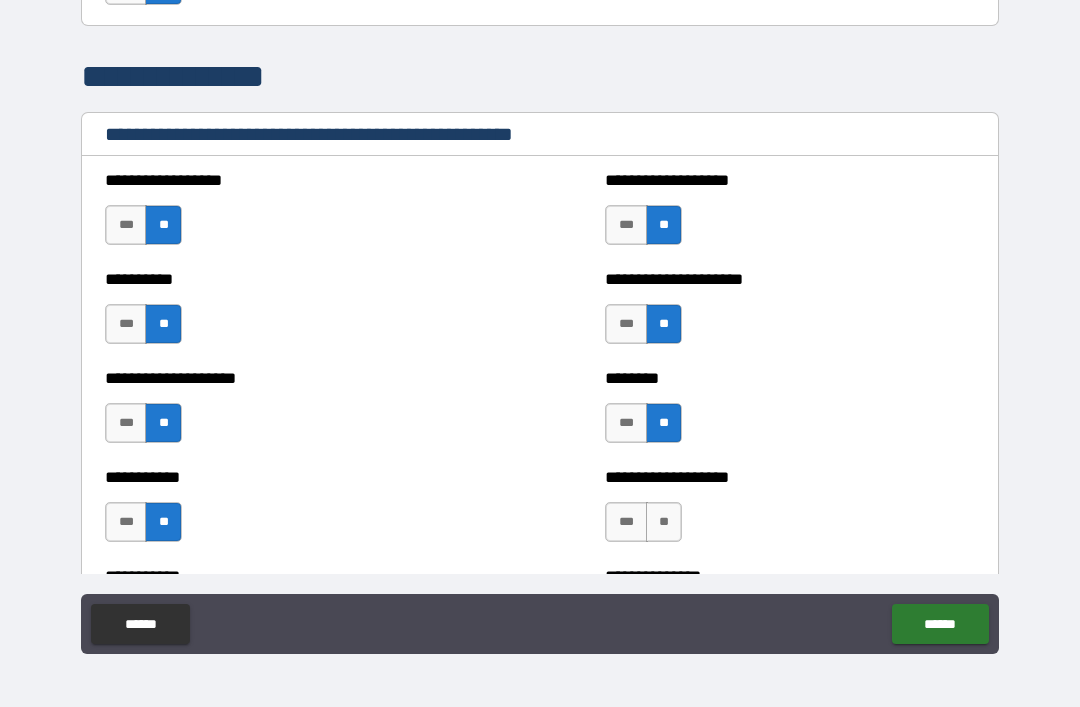 click on "**" at bounding box center (664, 522) 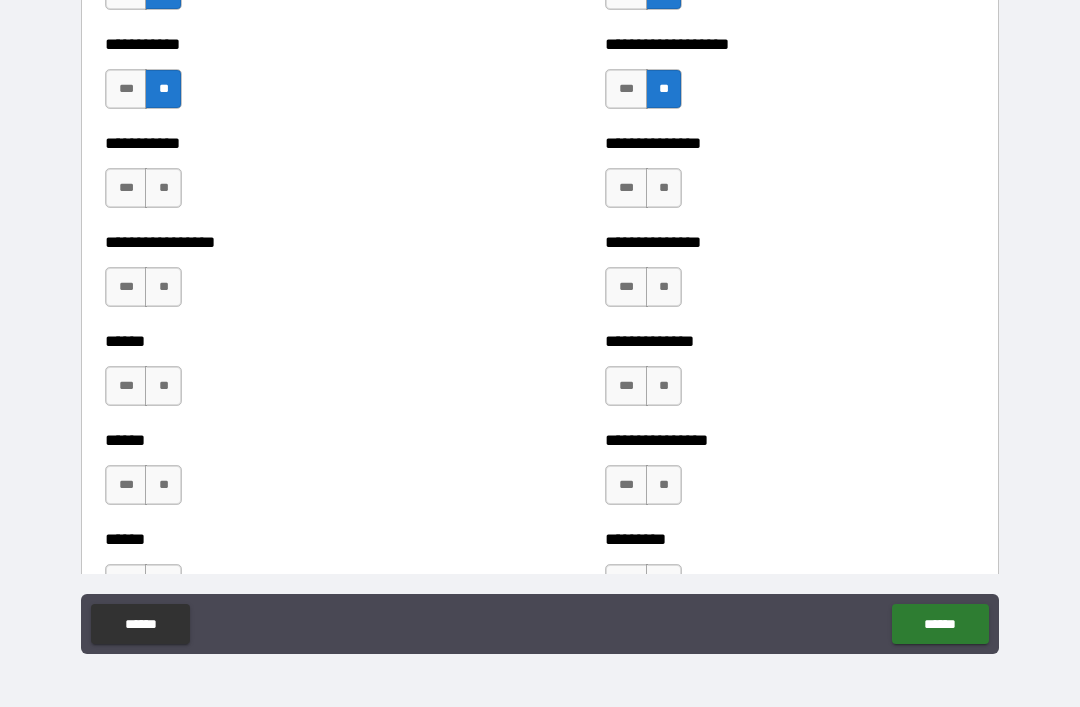 scroll, scrollTop: 2777, scrollLeft: 0, axis: vertical 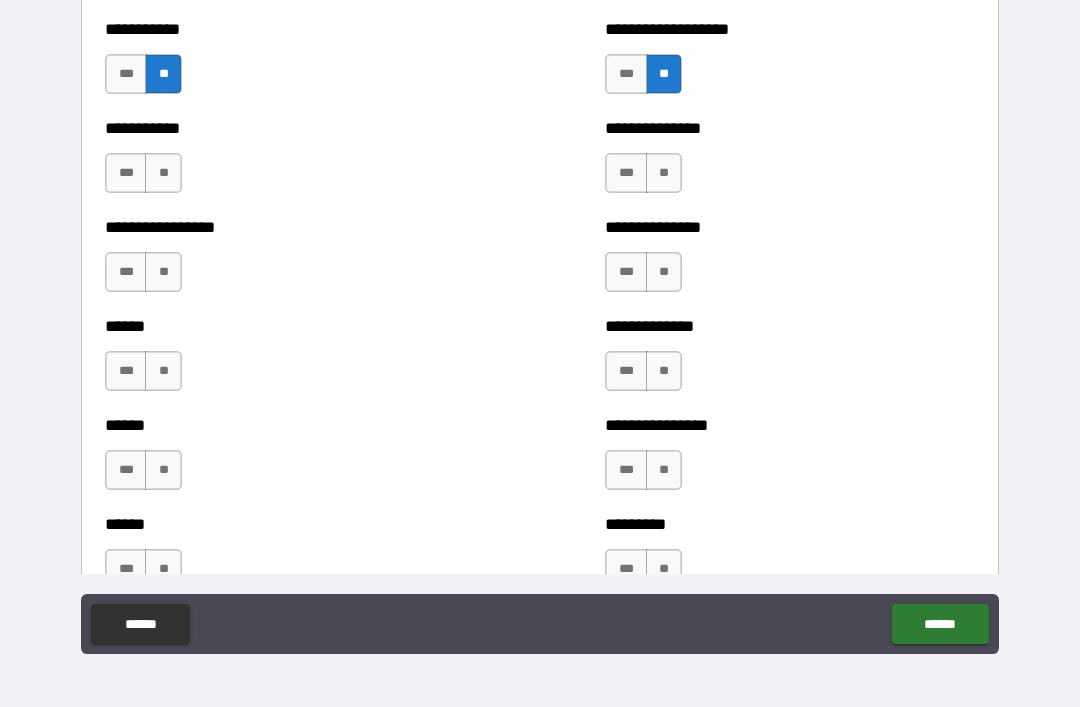 click on "**" at bounding box center (664, 173) 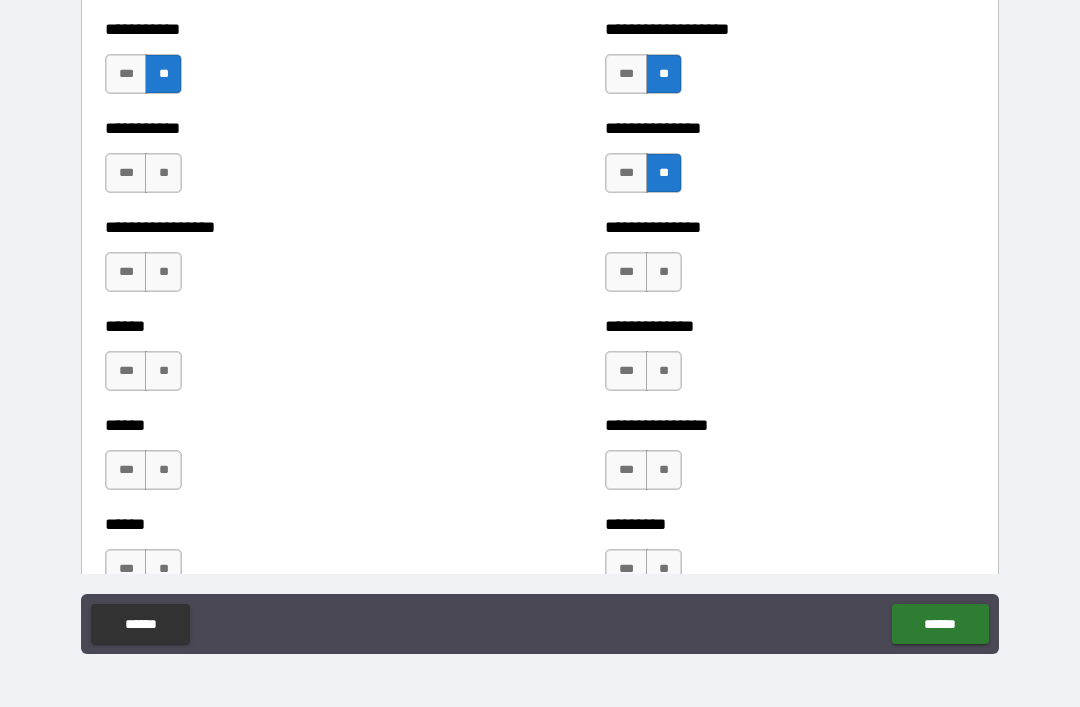 click on "**" at bounding box center [664, 272] 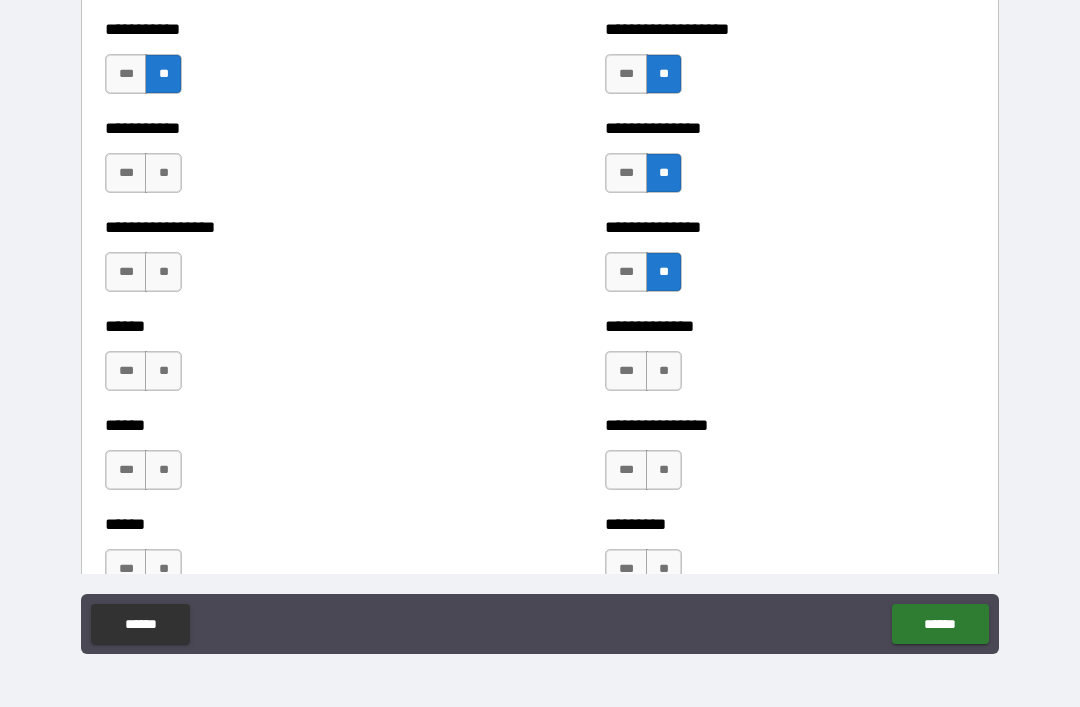 click on "**" at bounding box center (664, 371) 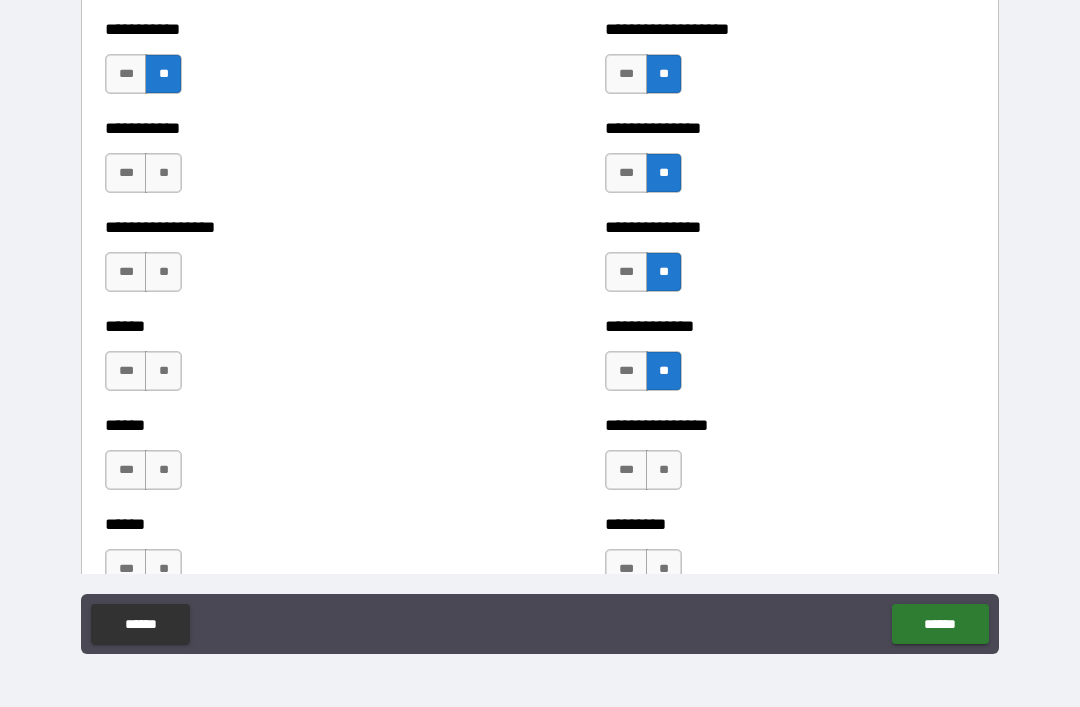 click on "**" at bounding box center [664, 470] 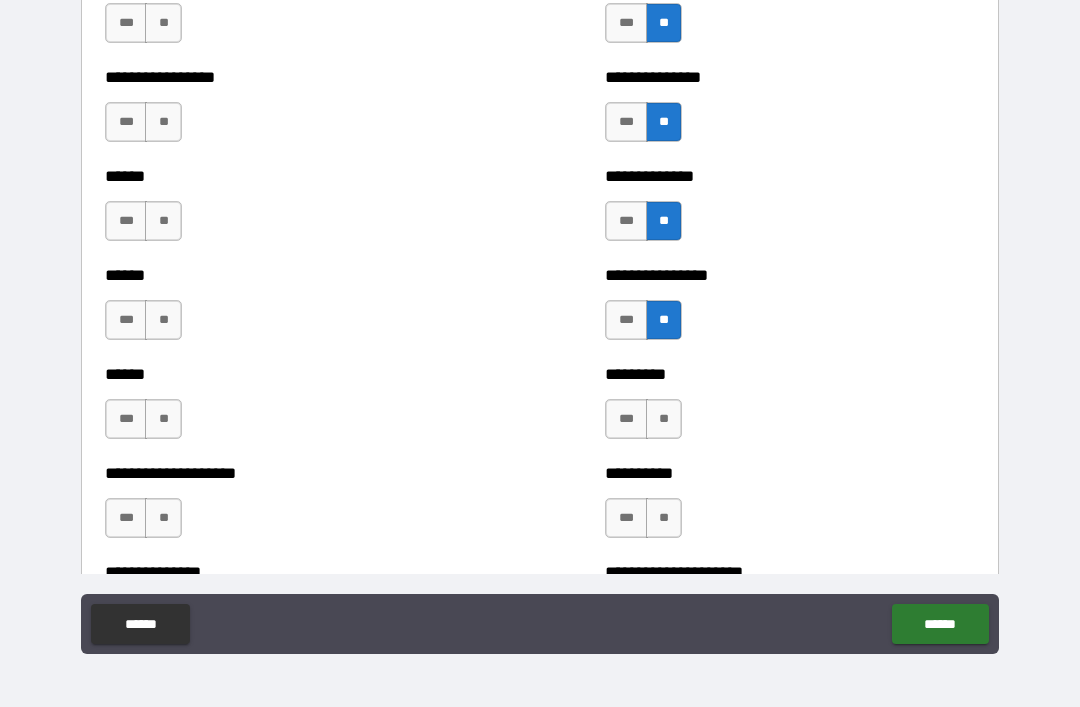 scroll, scrollTop: 2919, scrollLeft: 0, axis: vertical 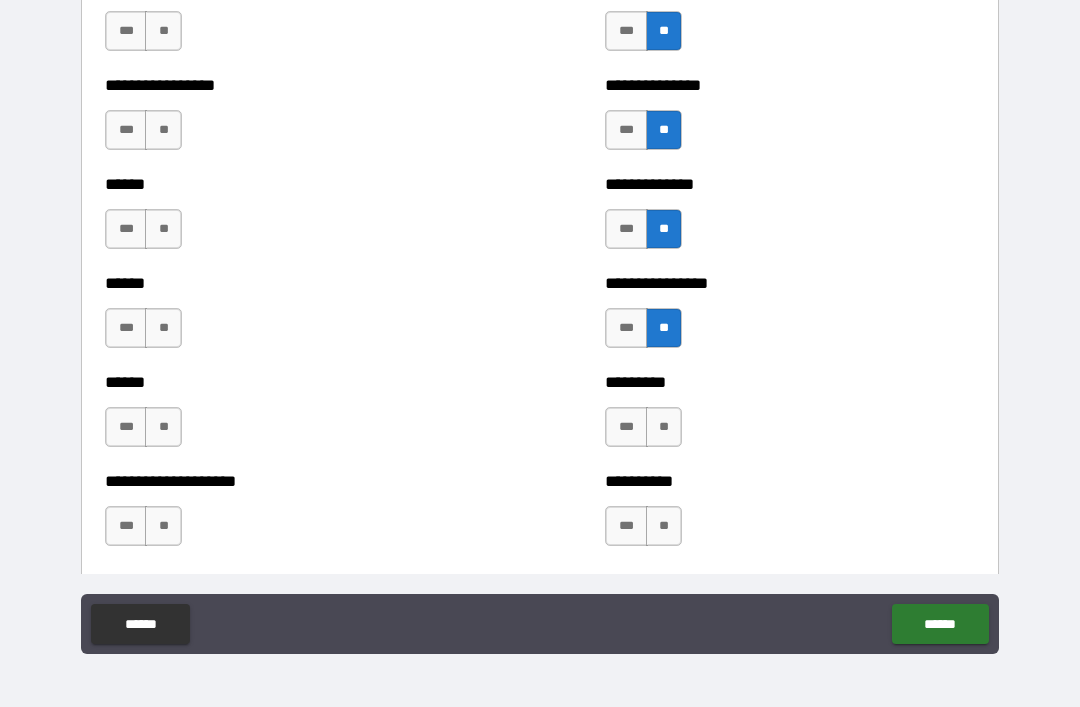 click on "**" at bounding box center [664, 427] 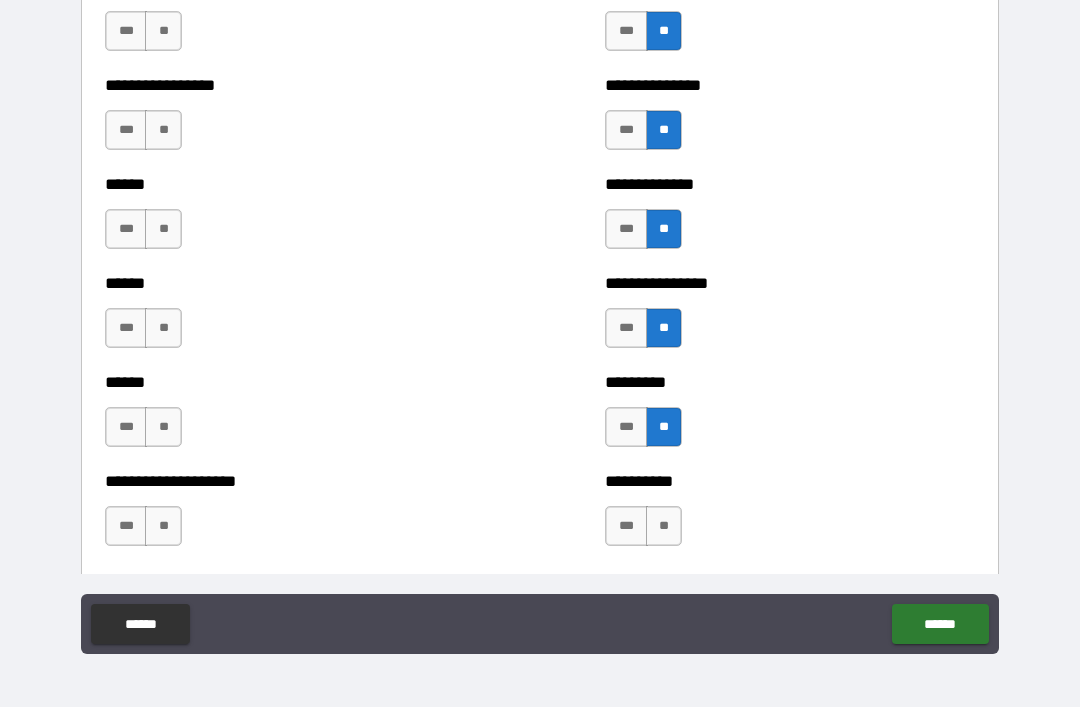 click on "**" at bounding box center (664, 526) 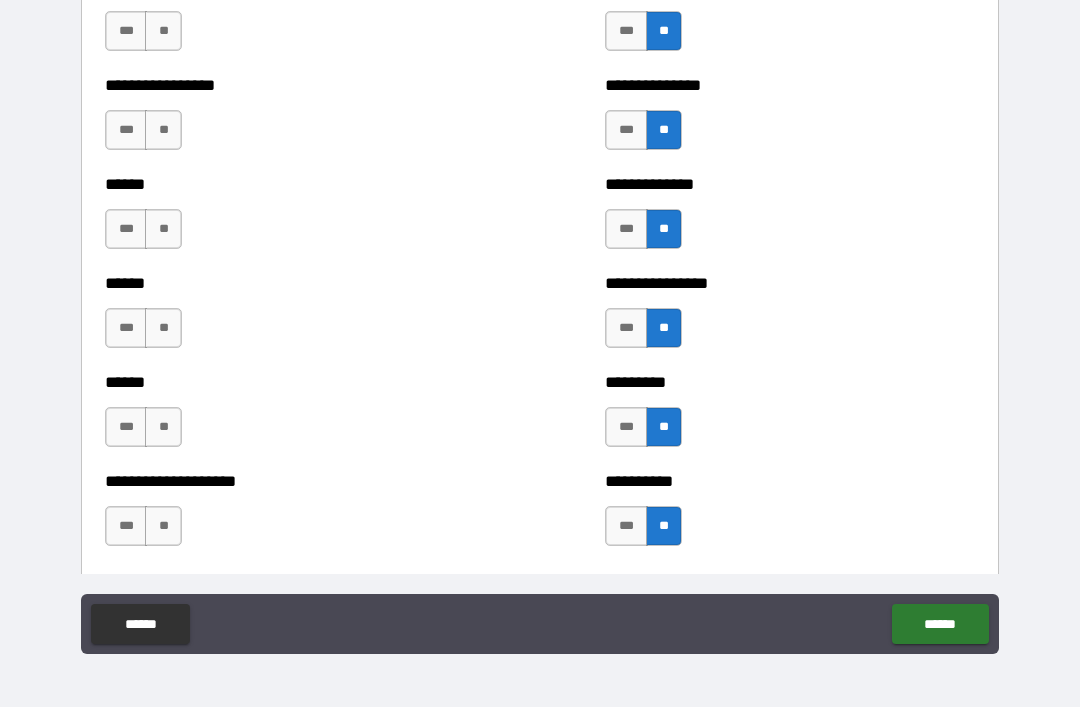click on "**" at bounding box center [163, 526] 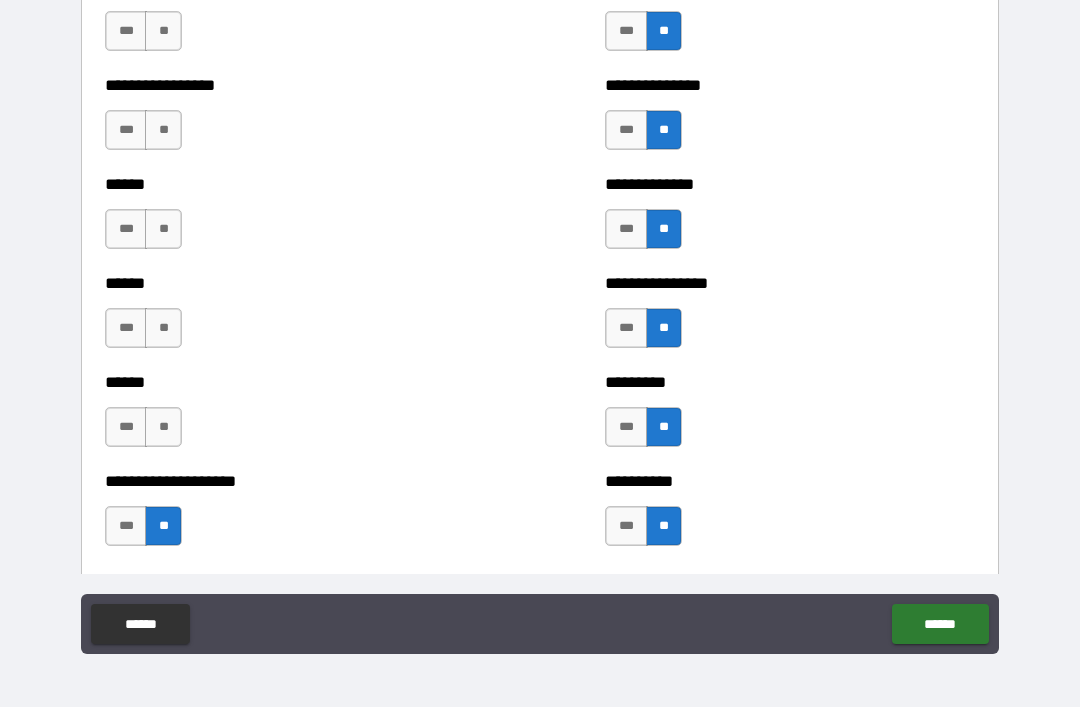 click on "**" at bounding box center (163, 427) 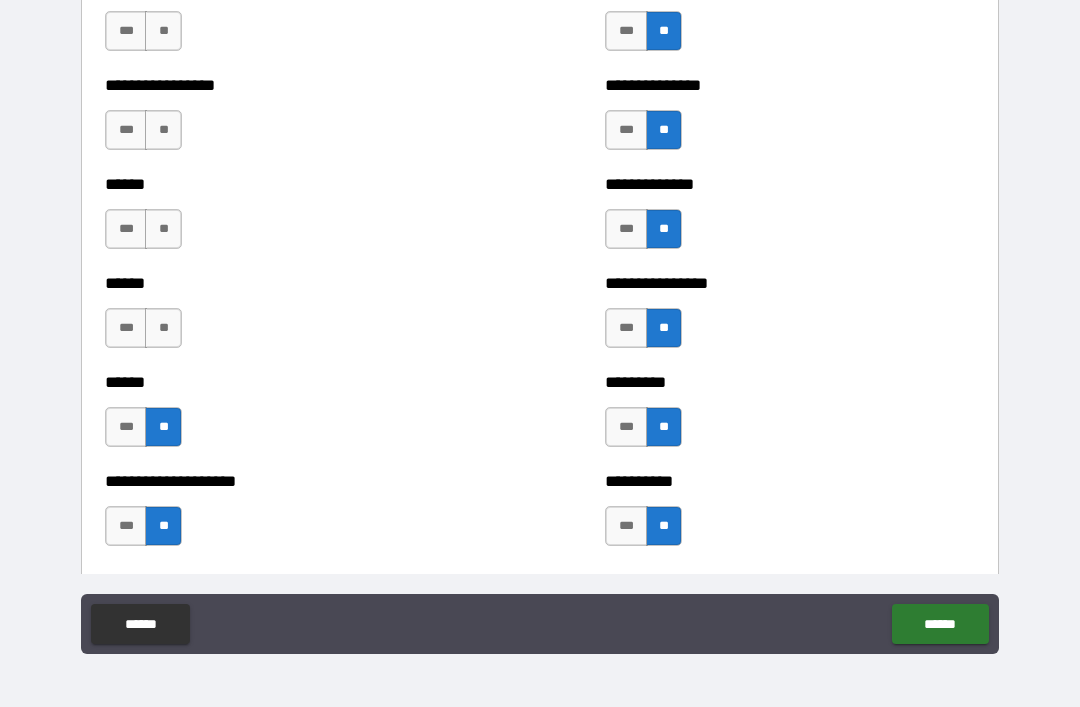 click on "**" at bounding box center [163, 328] 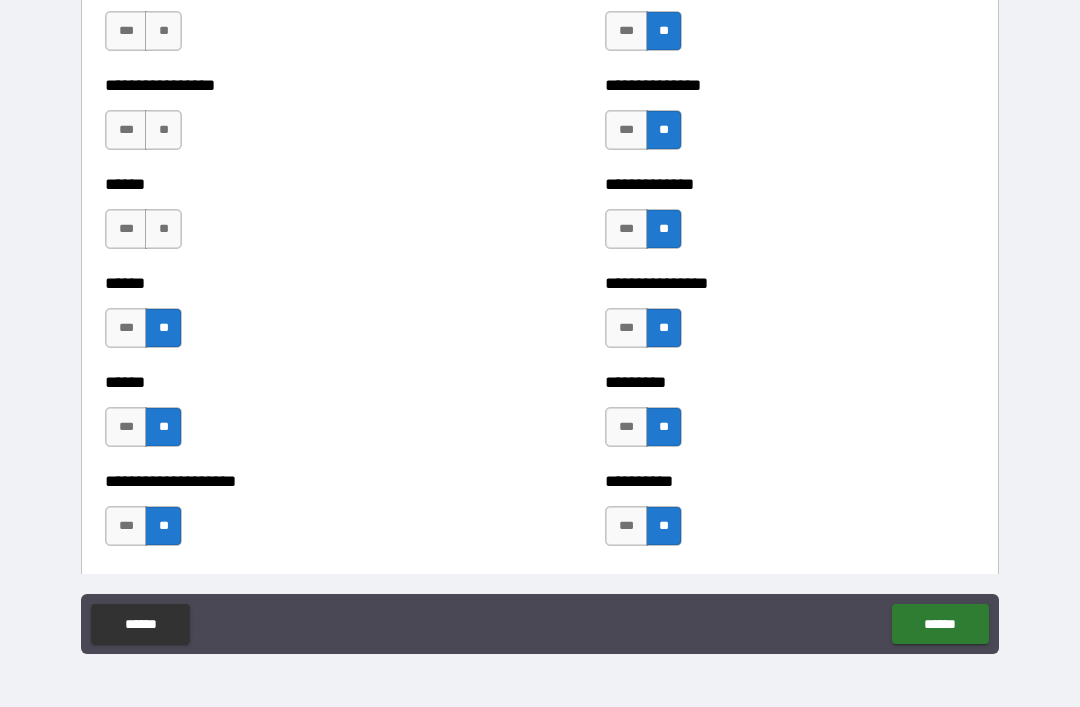 click on "**" at bounding box center (163, 229) 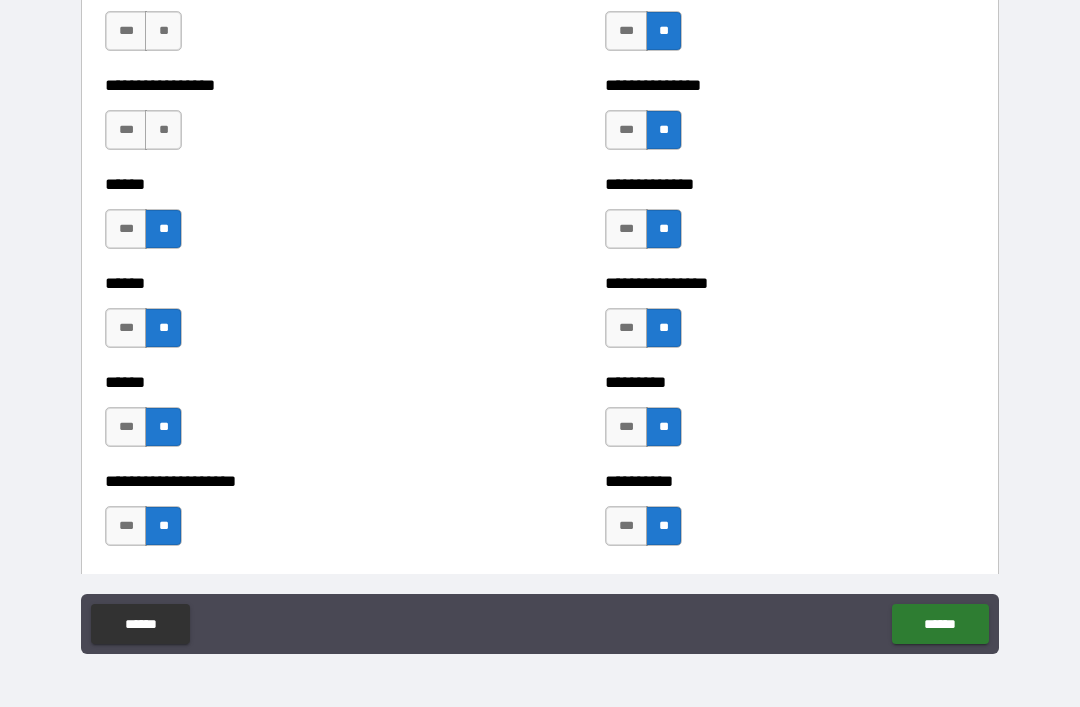 click on "**" at bounding box center (163, 130) 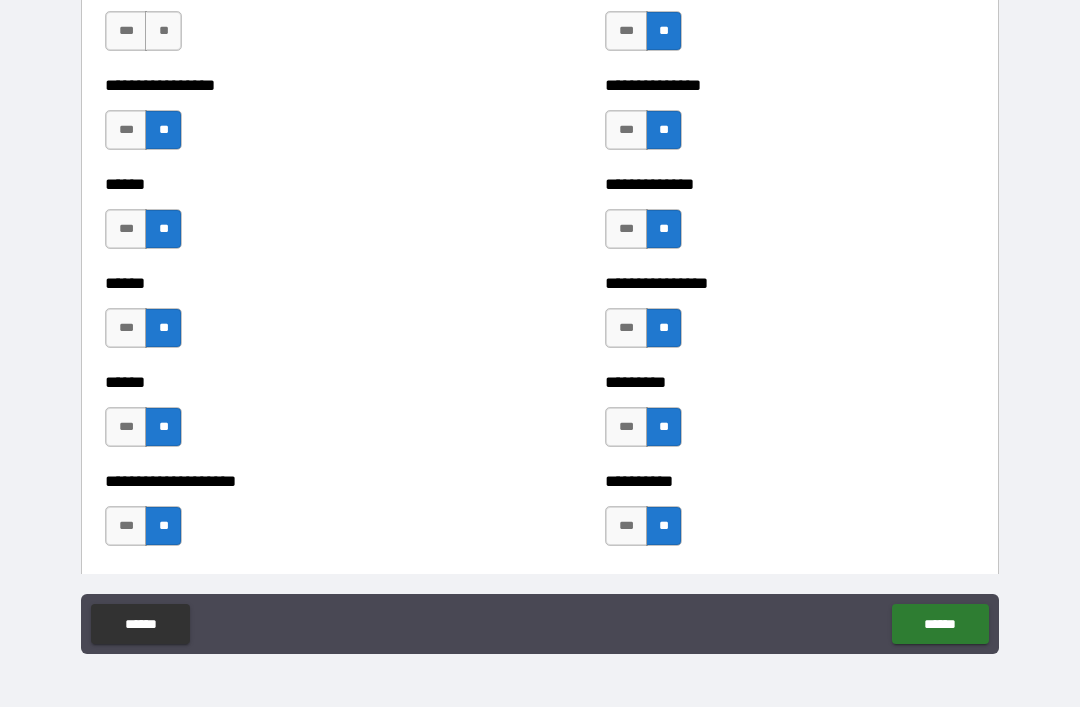 click on "**" at bounding box center (163, 31) 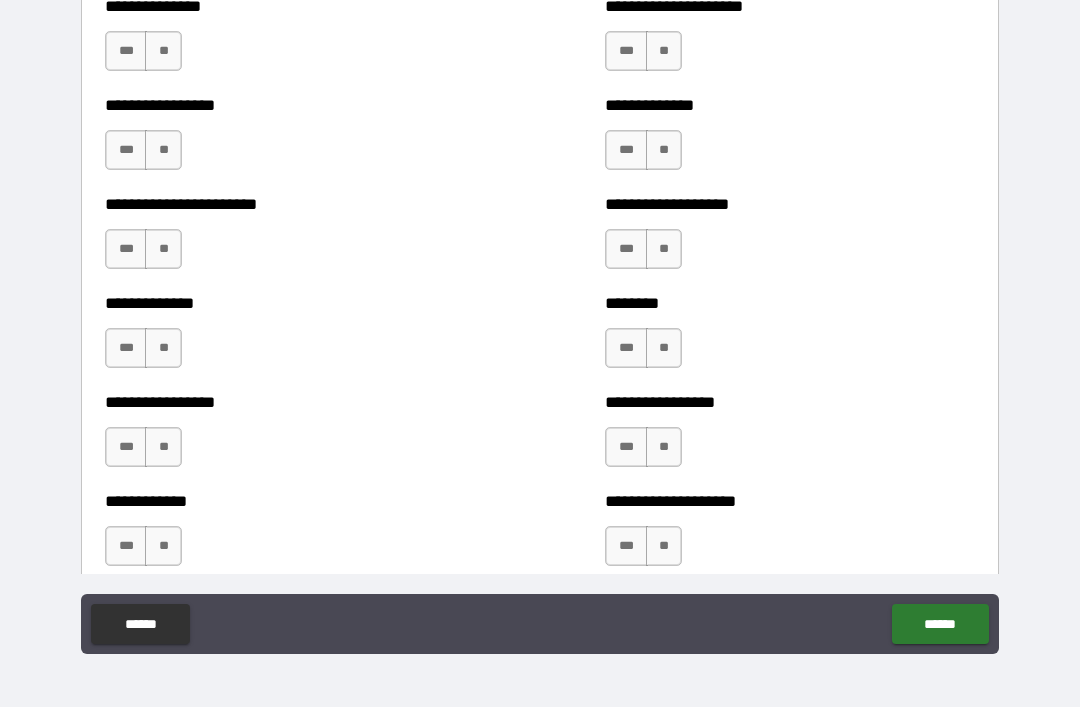 scroll, scrollTop: 3493, scrollLeft: 0, axis: vertical 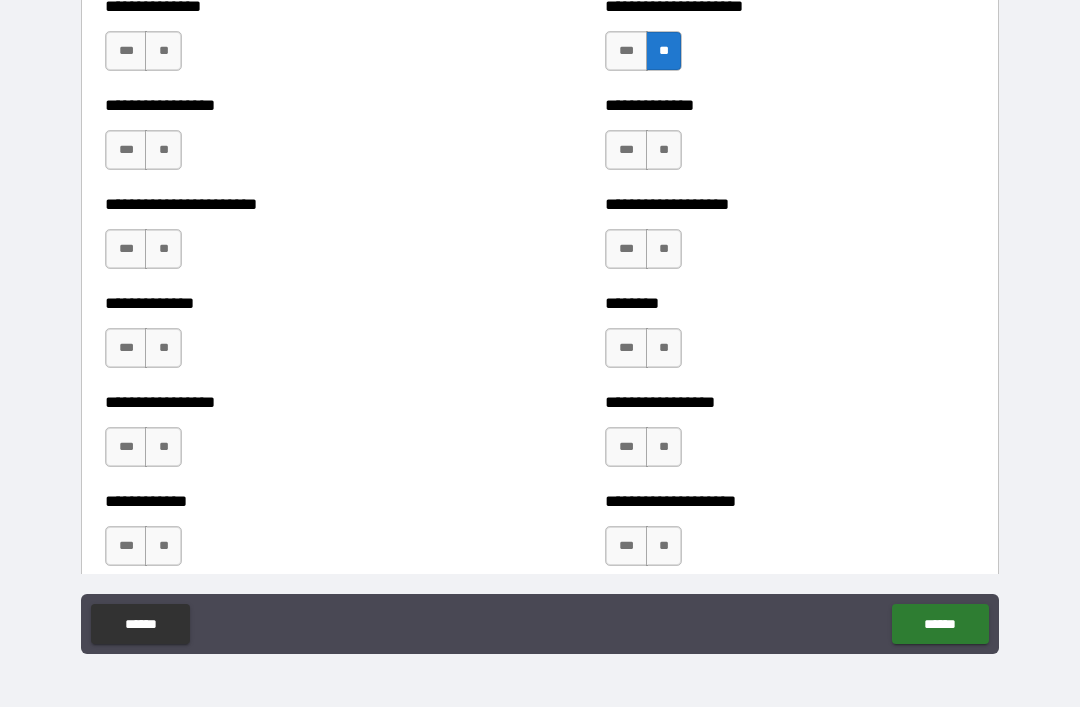 click on "**" at bounding box center [163, 51] 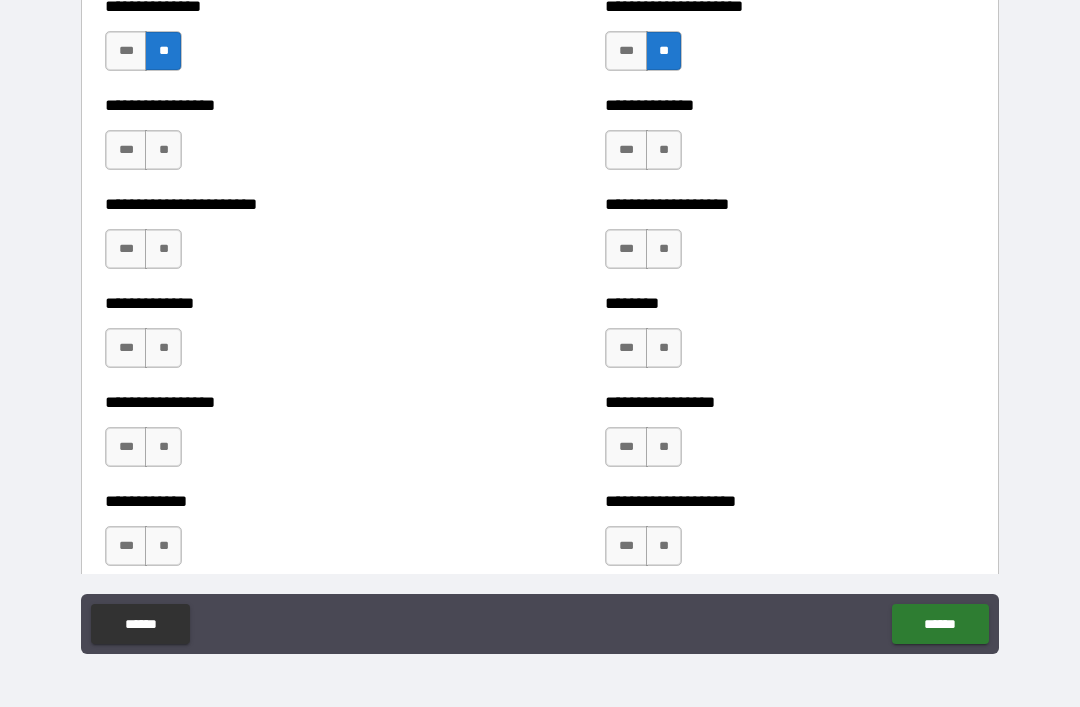 click on "**" at bounding box center (163, 150) 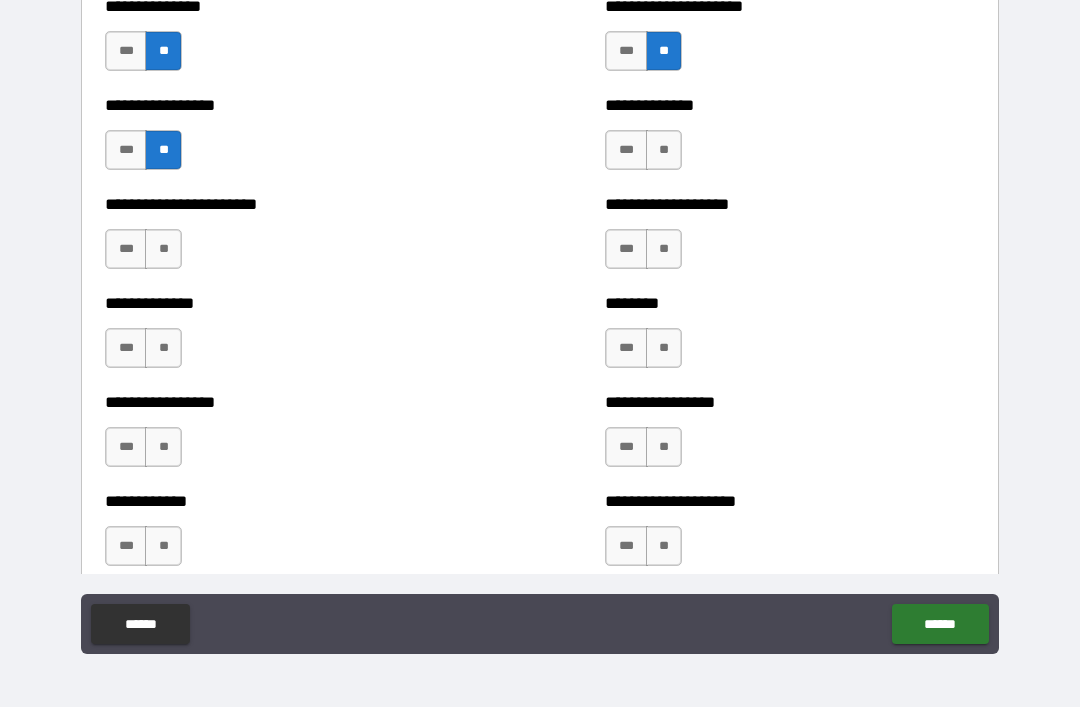 click on "**" at bounding box center [163, 249] 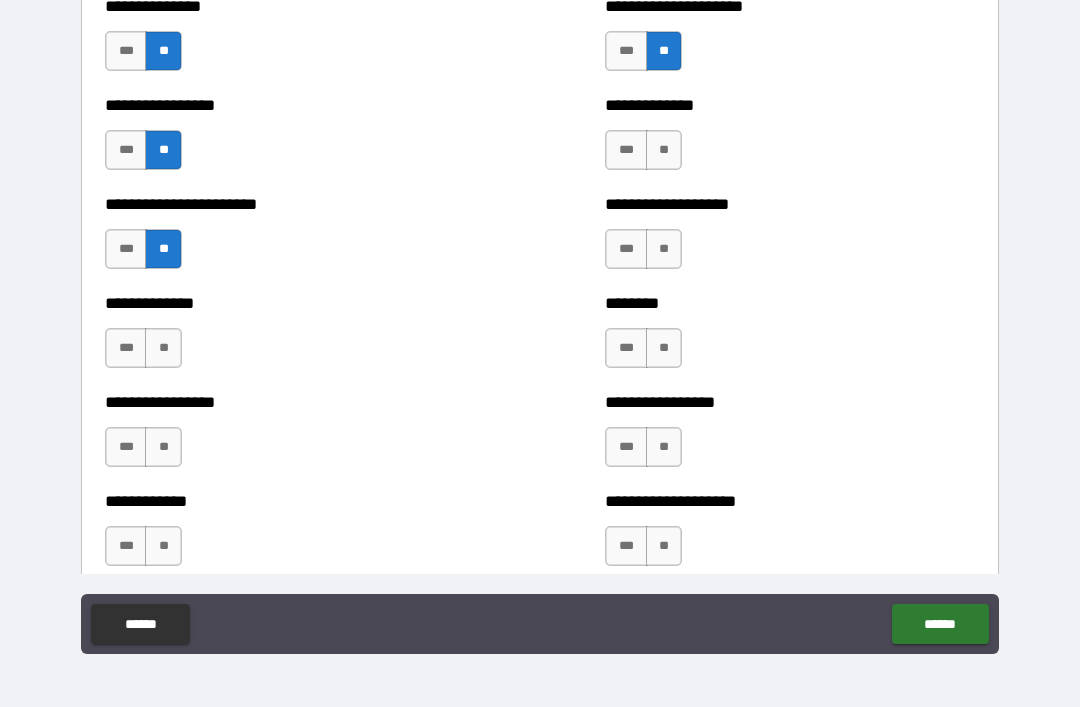 click on "**" at bounding box center [163, 348] 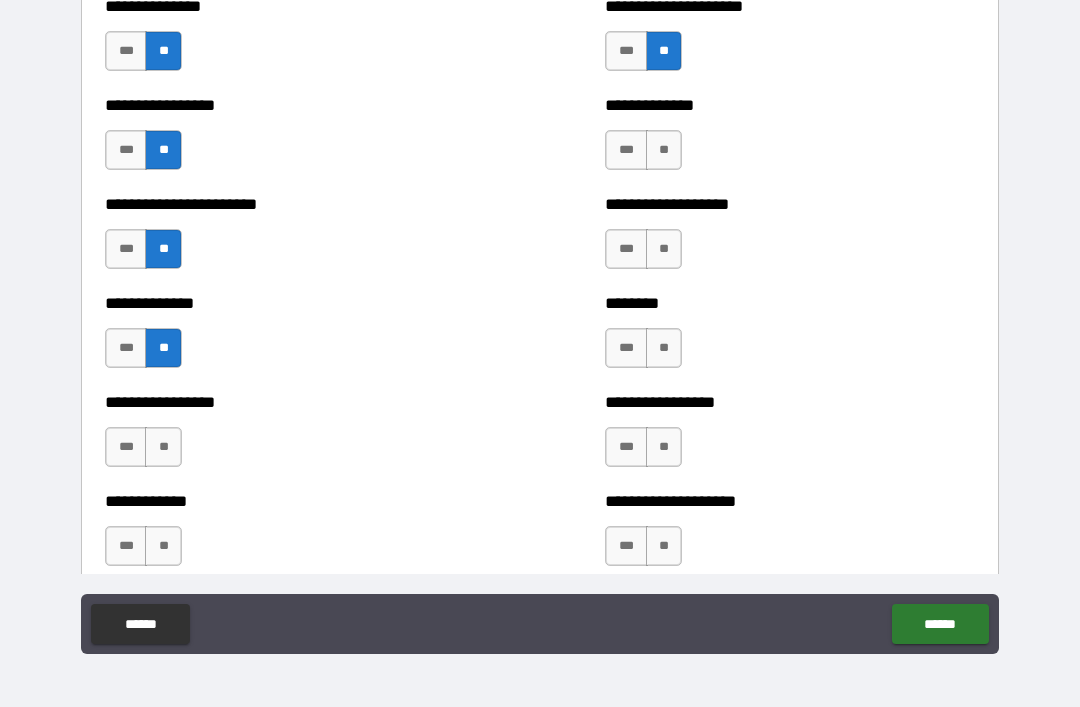 click on "**" at bounding box center [163, 447] 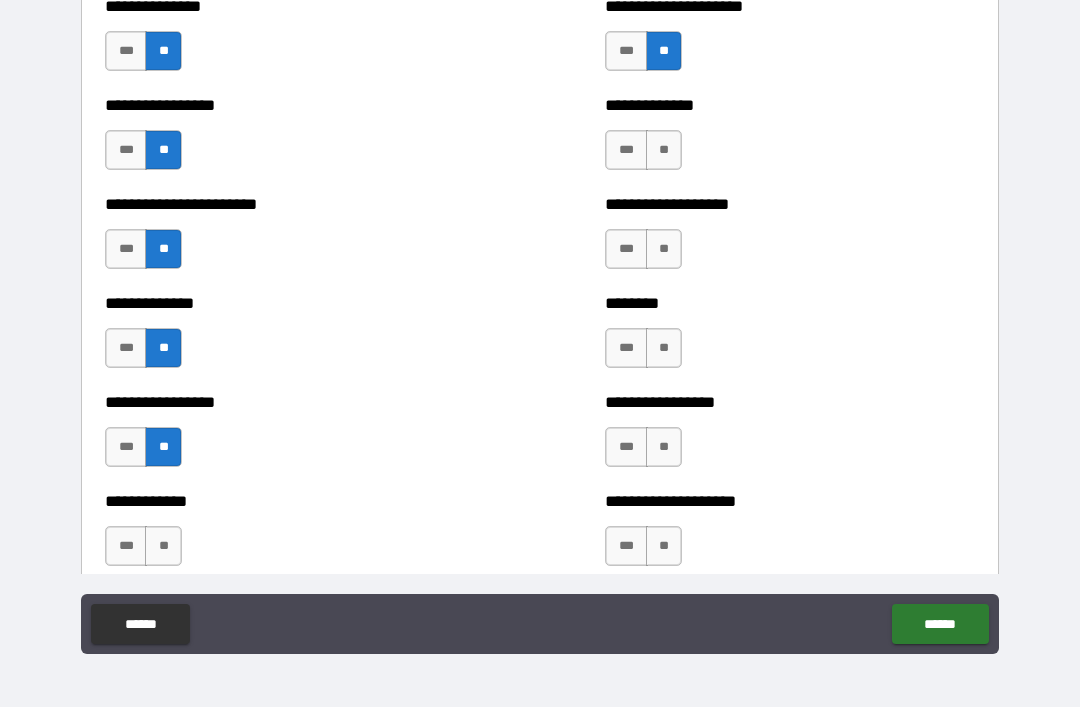 click on "**" at bounding box center [163, 546] 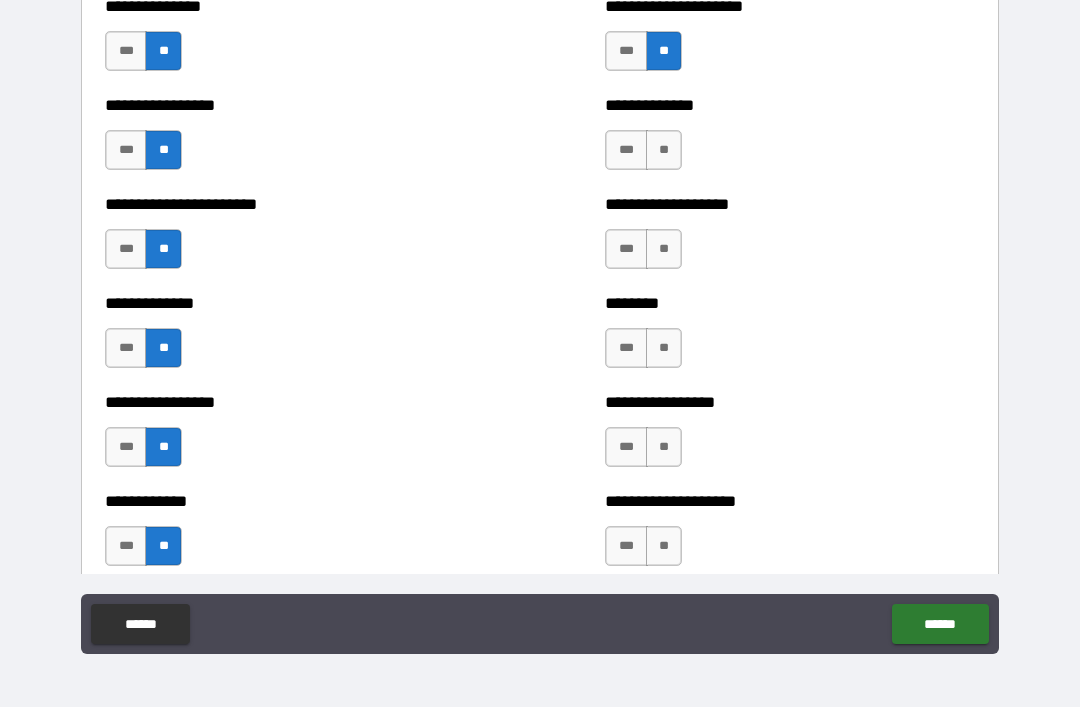 click on "**" at bounding box center (664, 546) 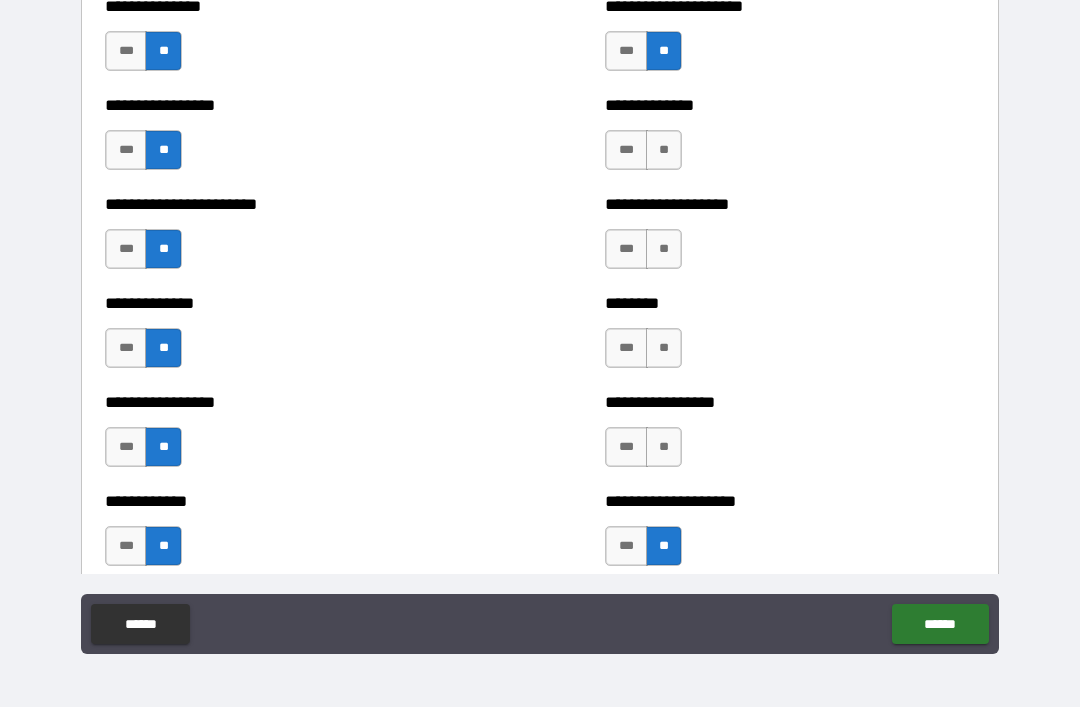 click on "**" at bounding box center (664, 447) 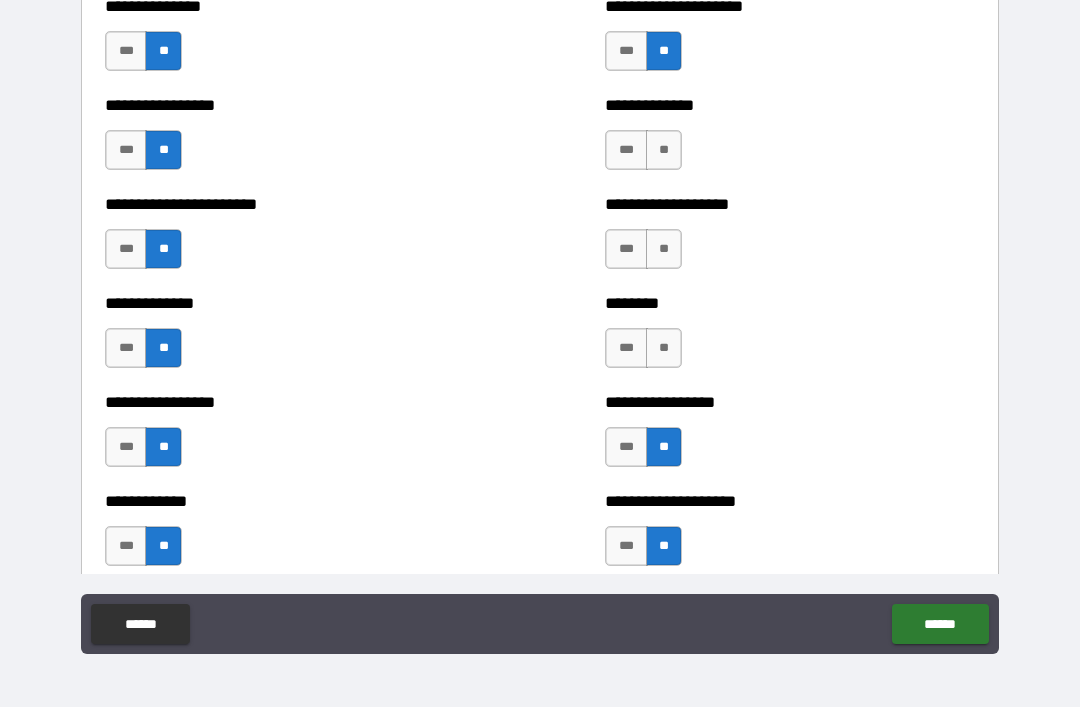 click on "**" at bounding box center (664, 348) 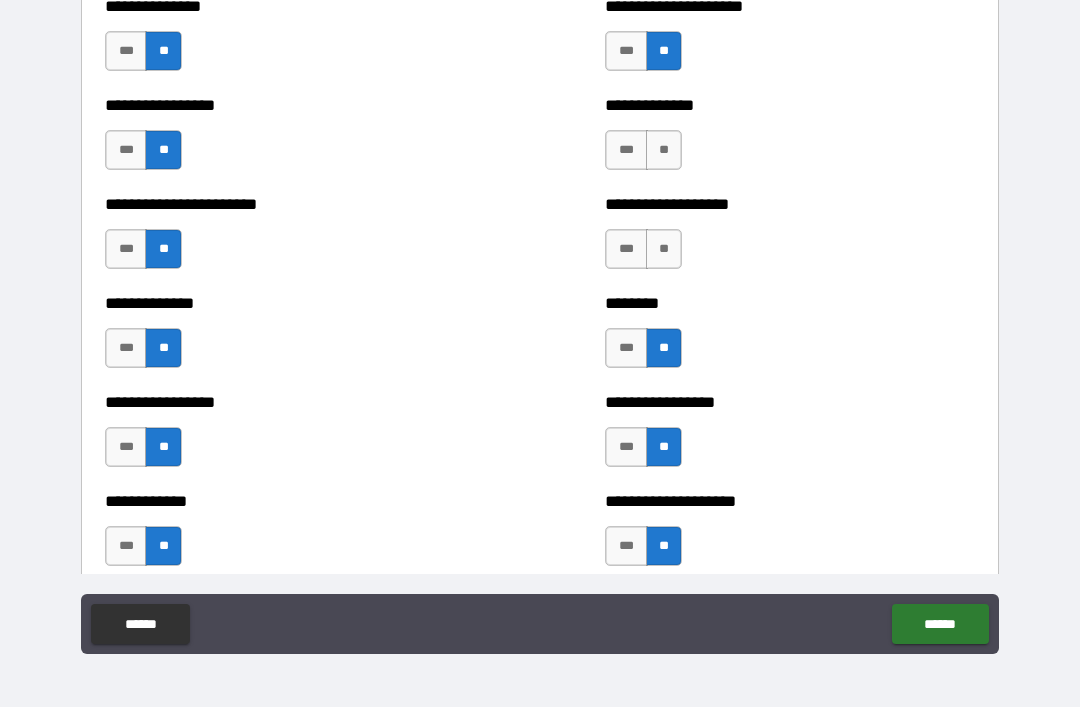 click on "**" at bounding box center (664, 249) 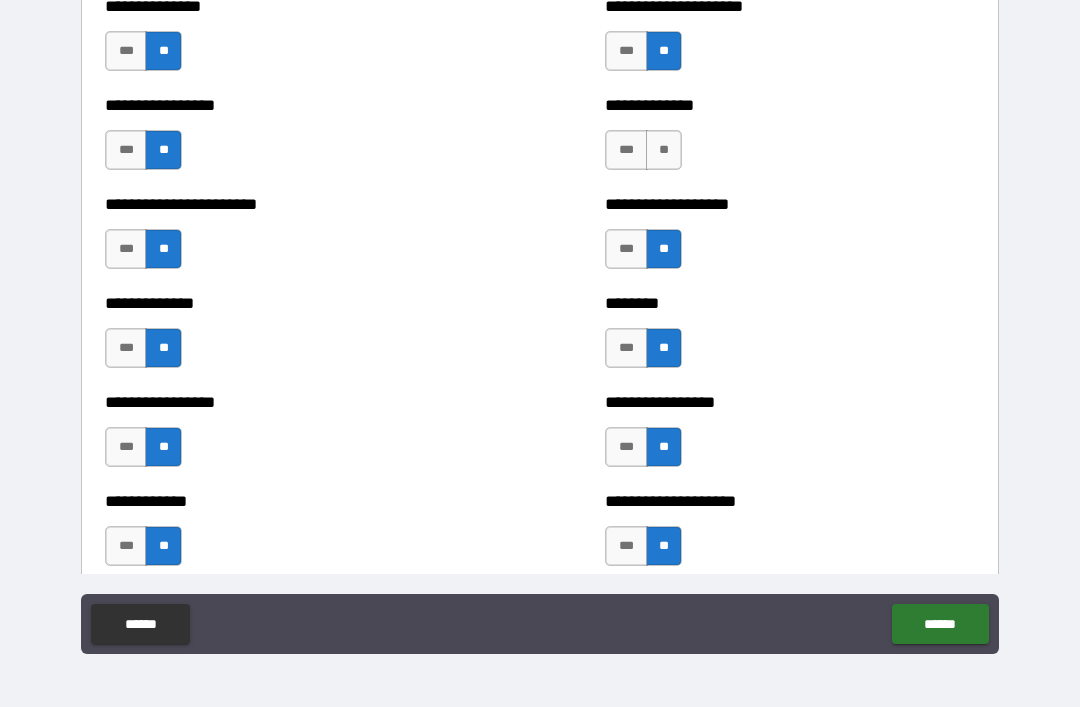 click on "*** **" at bounding box center [646, 155] 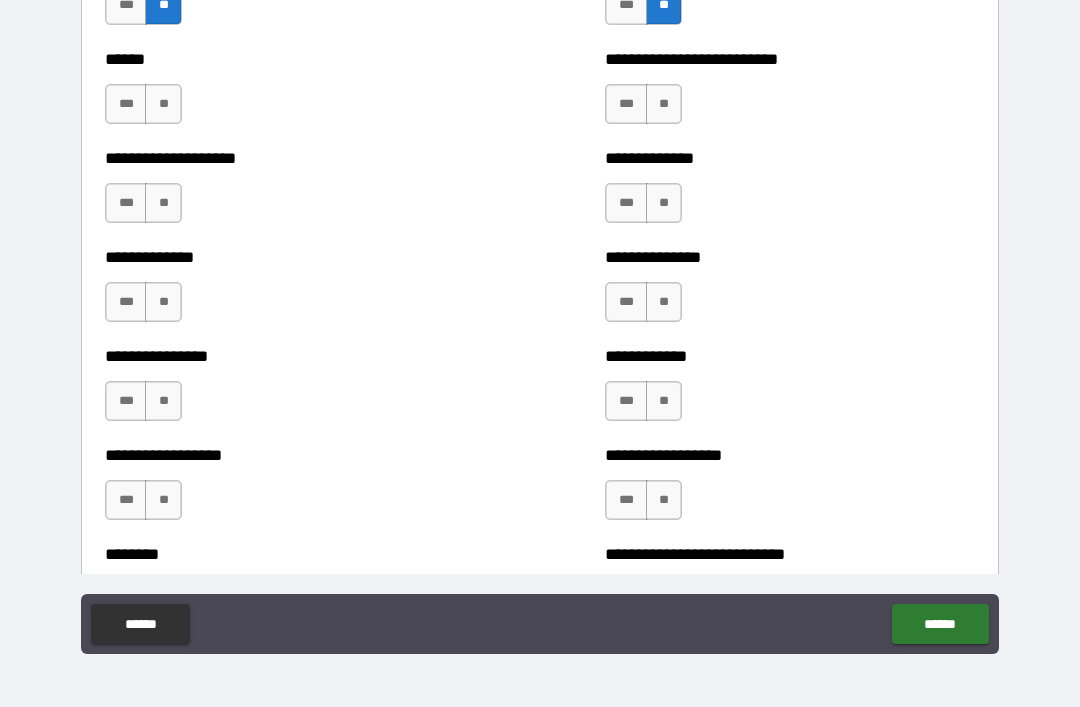 scroll, scrollTop: 4068, scrollLeft: 0, axis: vertical 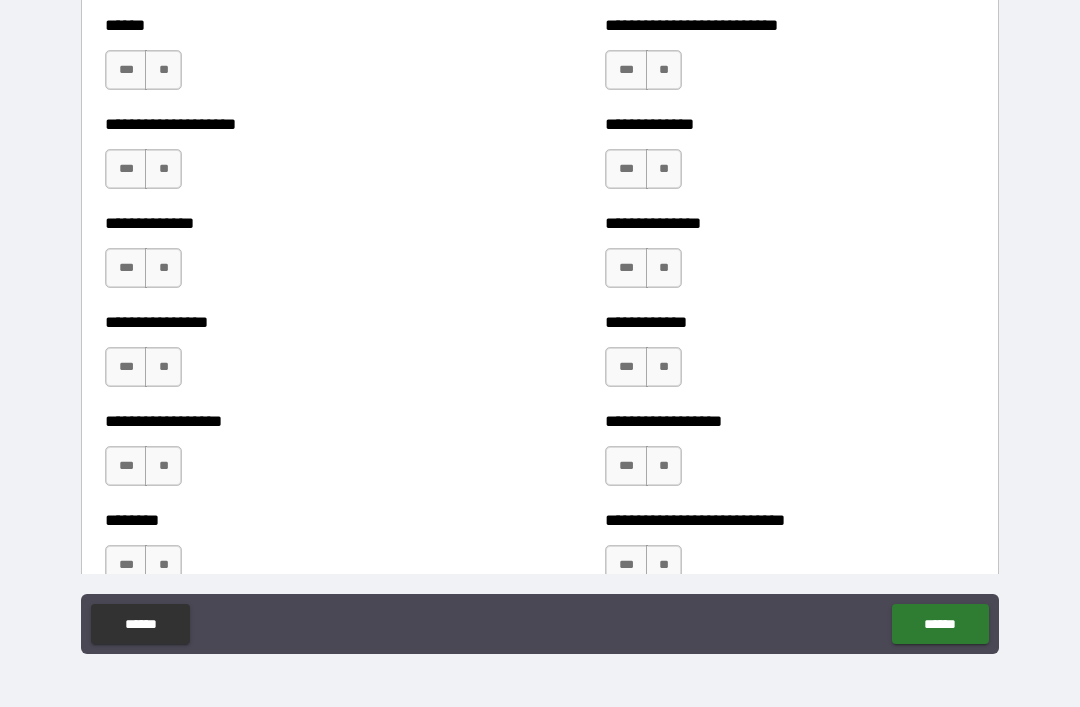 click on "**" at bounding box center (664, 70) 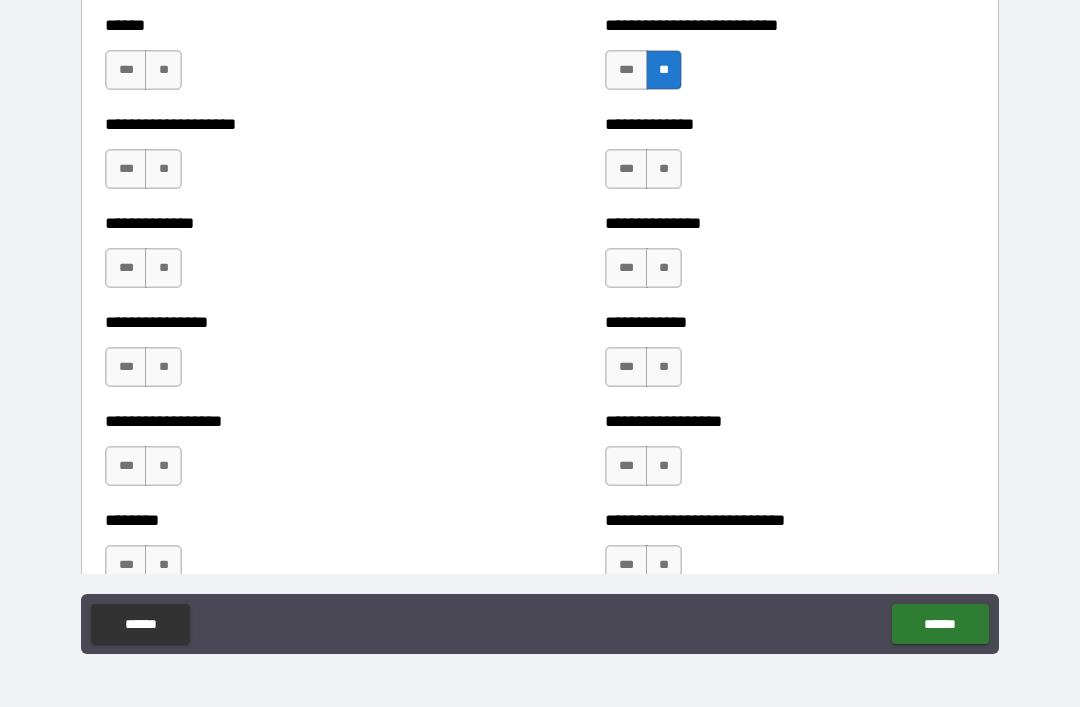 click on "**" at bounding box center (664, 169) 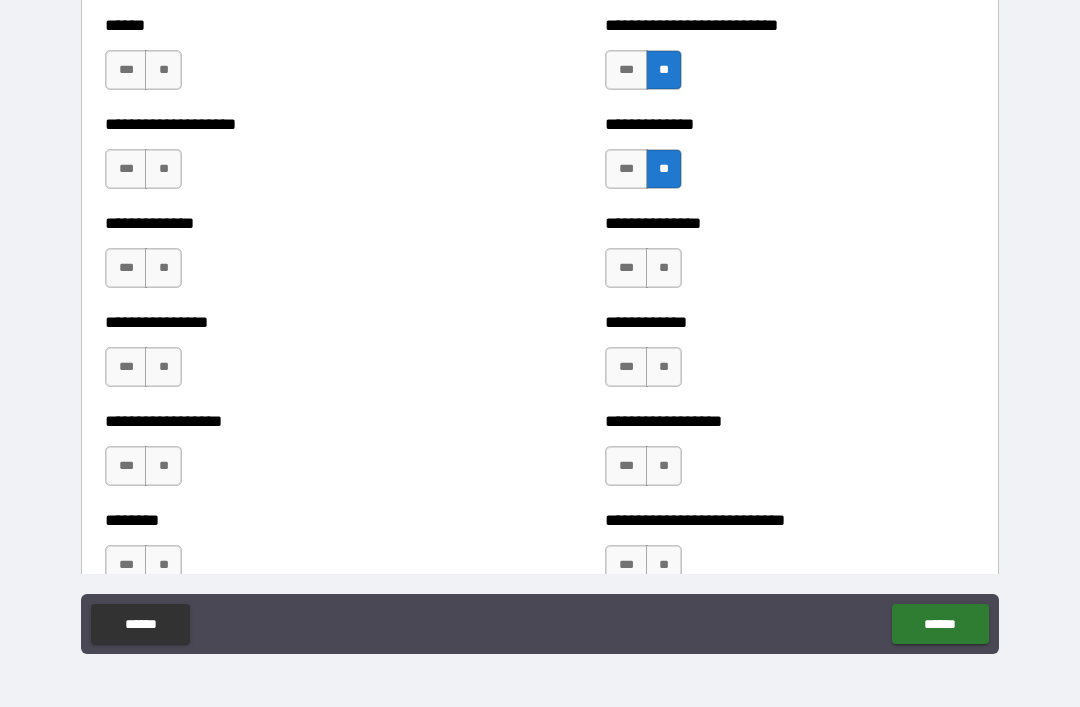 click on "**" at bounding box center [664, 268] 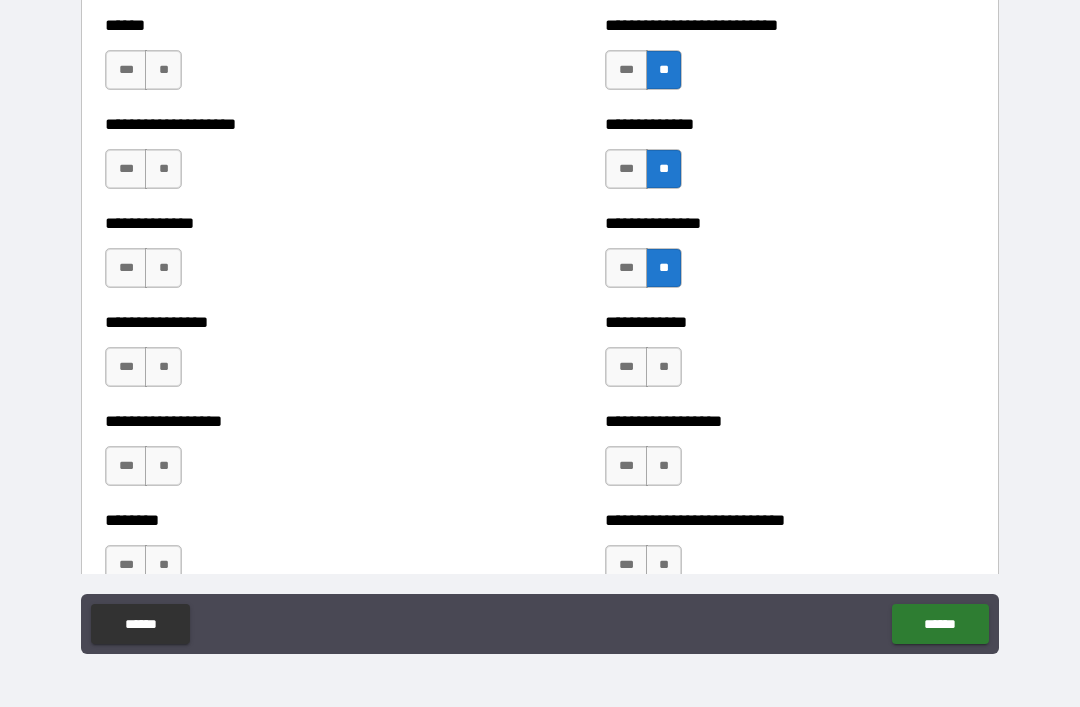 click on "**" at bounding box center (664, 367) 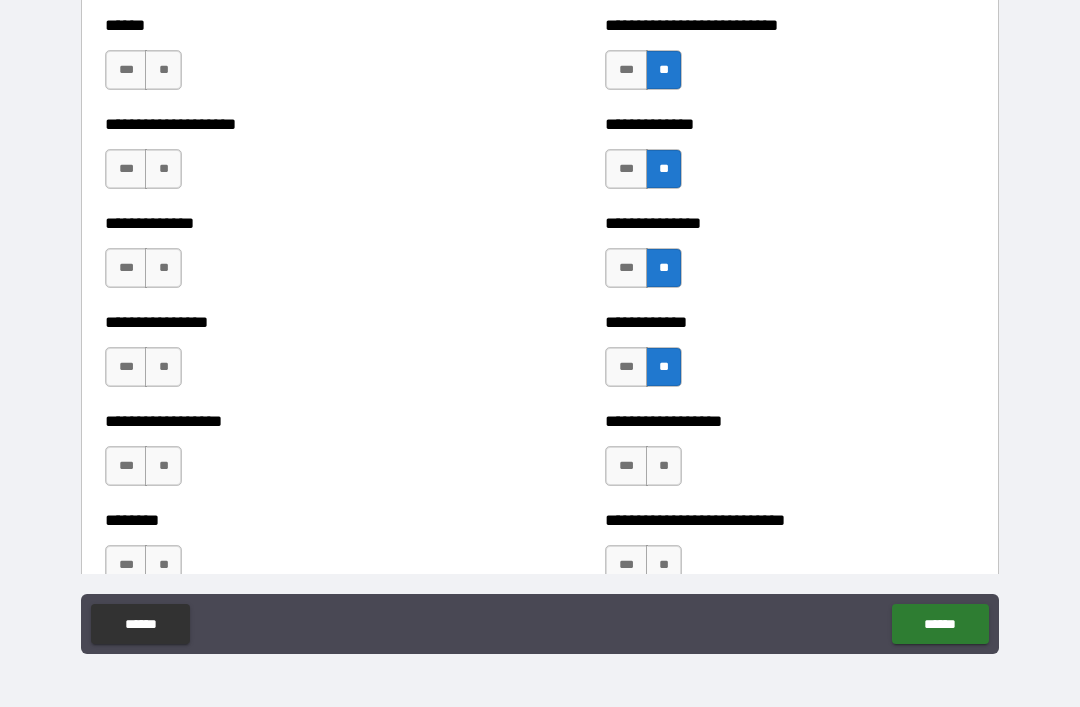 click on "**********" at bounding box center [790, 456] 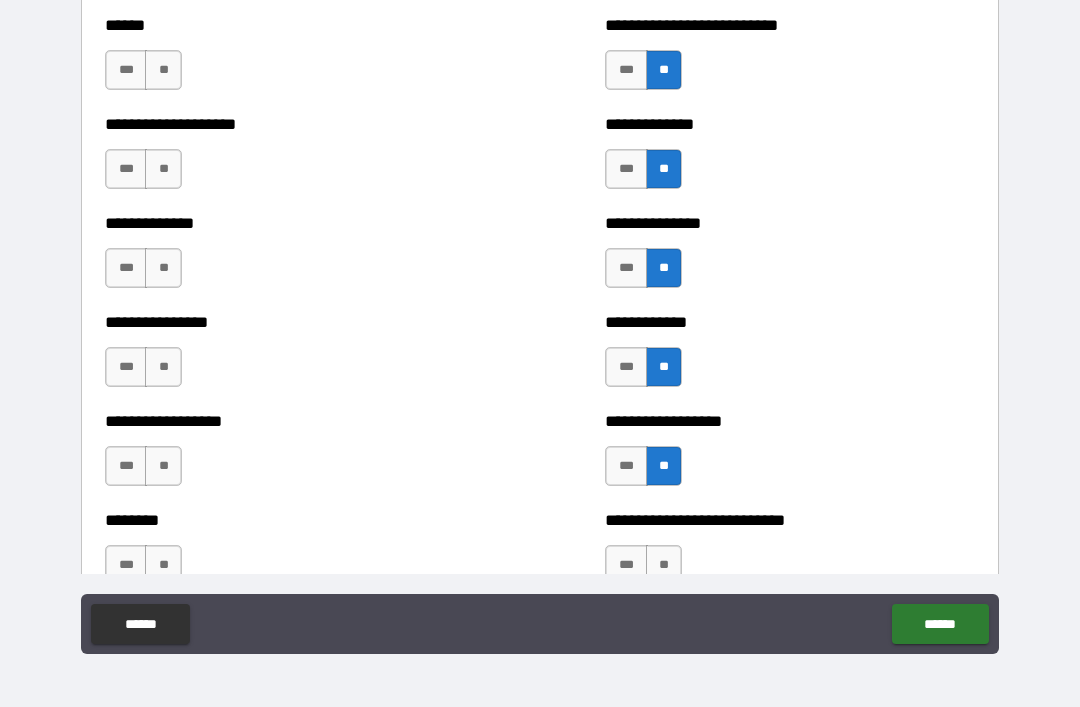 click on "**" at bounding box center (664, 565) 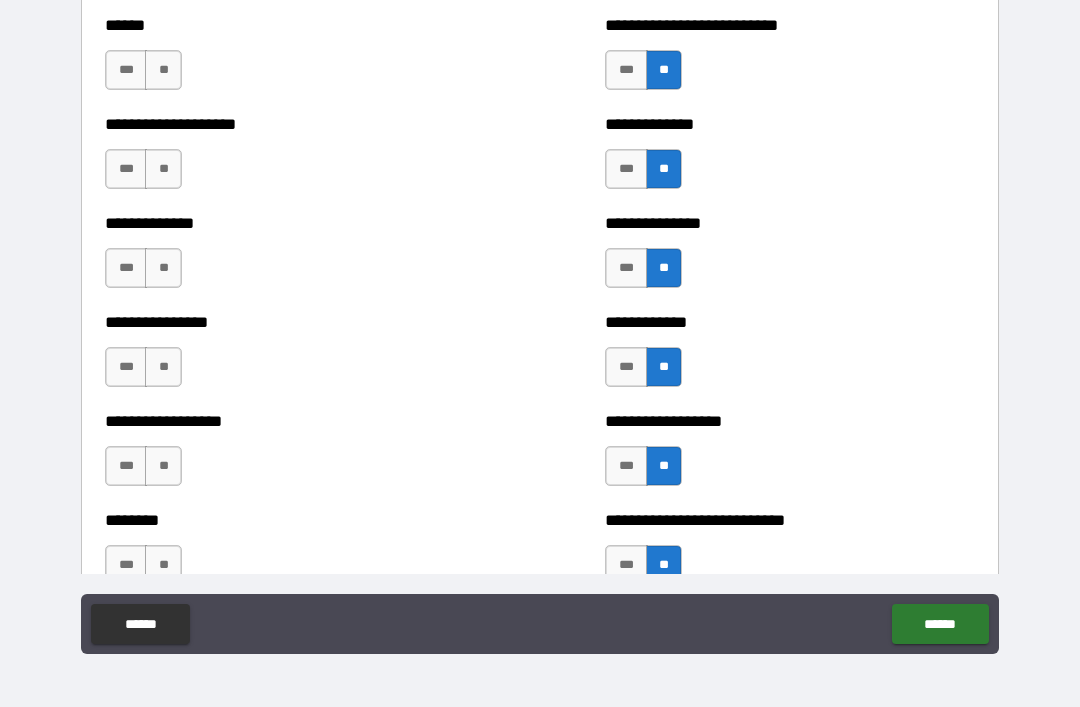 click on "**" at bounding box center [163, 565] 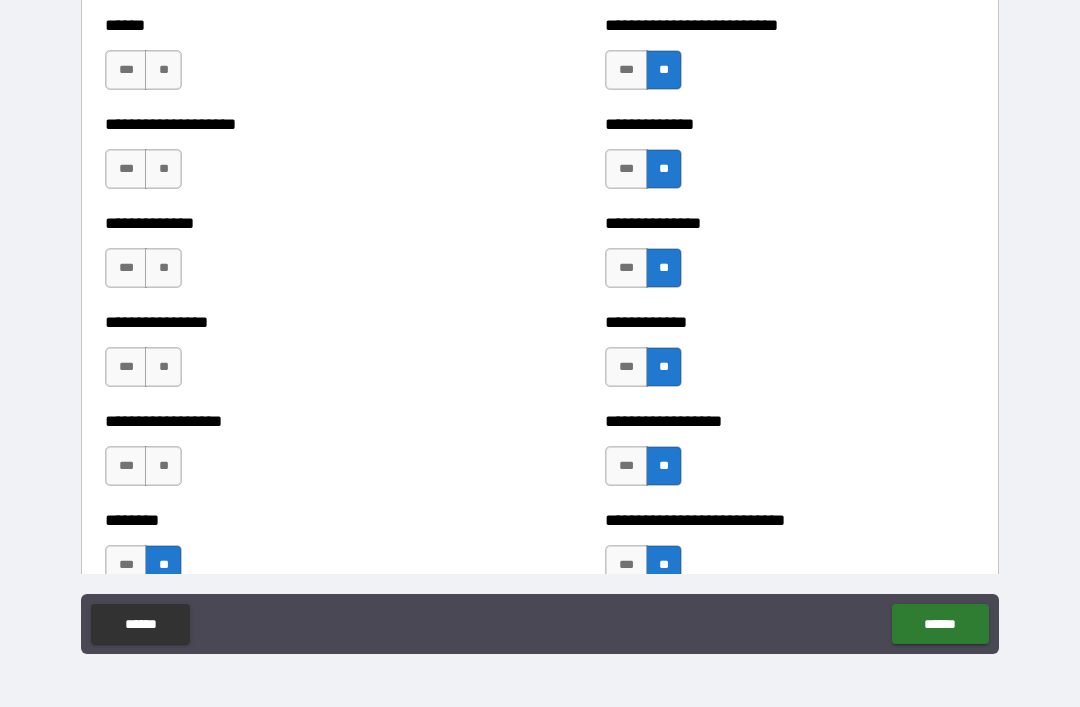 click on "**" at bounding box center [163, 466] 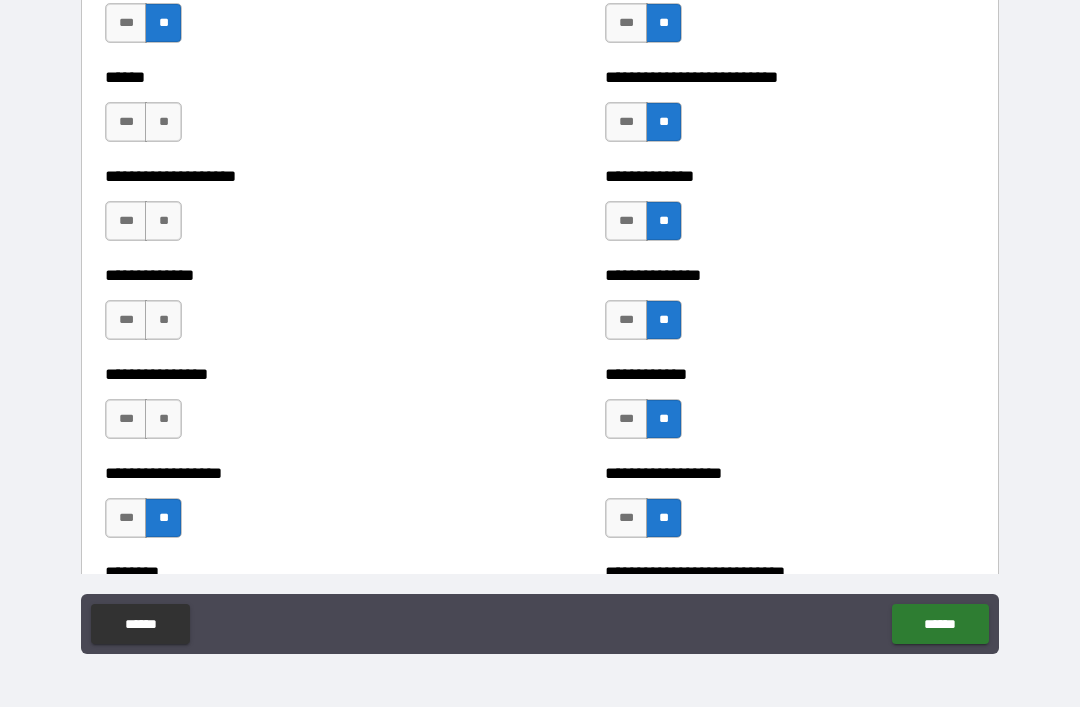 scroll, scrollTop: 4015, scrollLeft: 0, axis: vertical 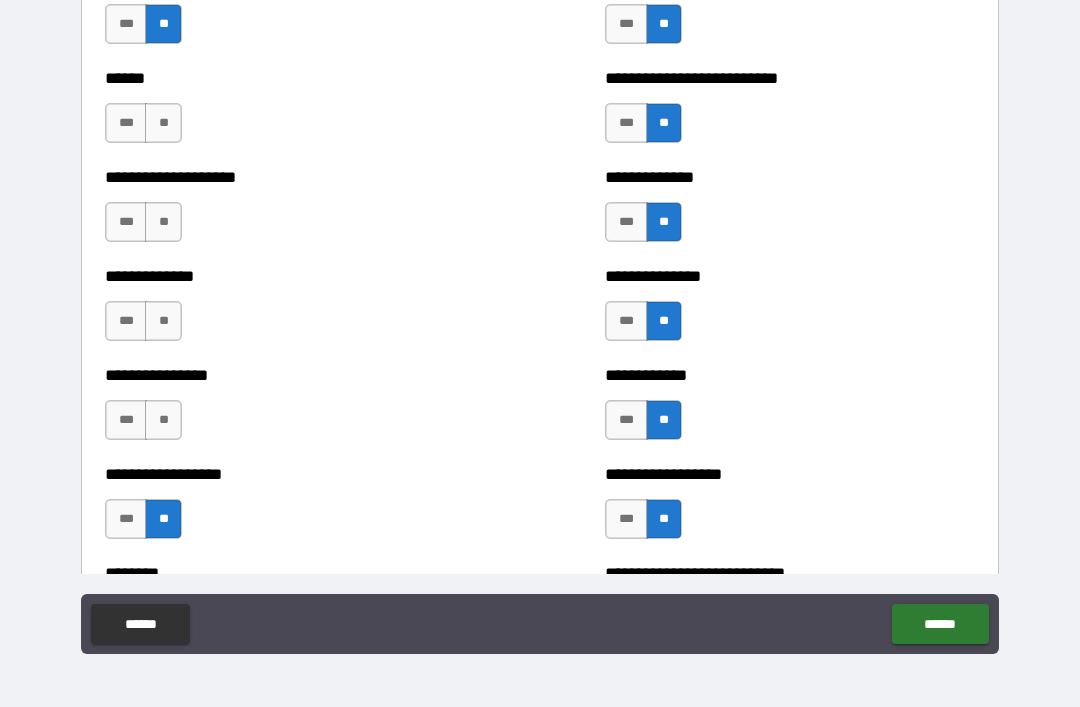 click on "**" at bounding box center [163, 420] 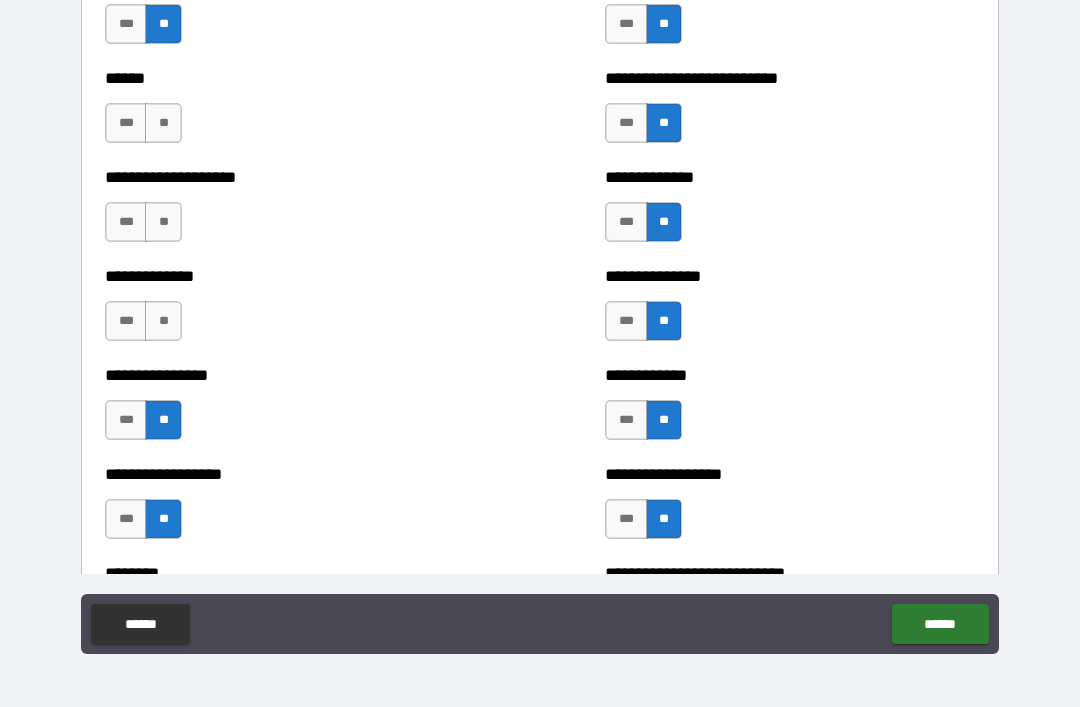 click on "**" at bounding box center (163, 321) 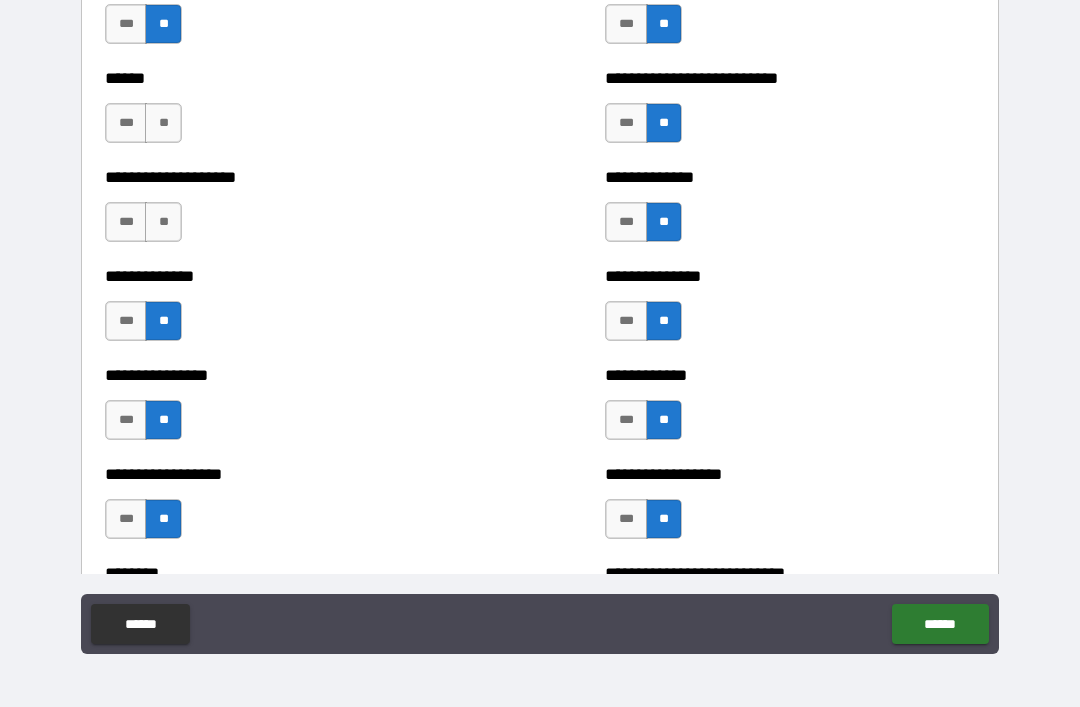 click on "**" at bounding box center (163, 222) 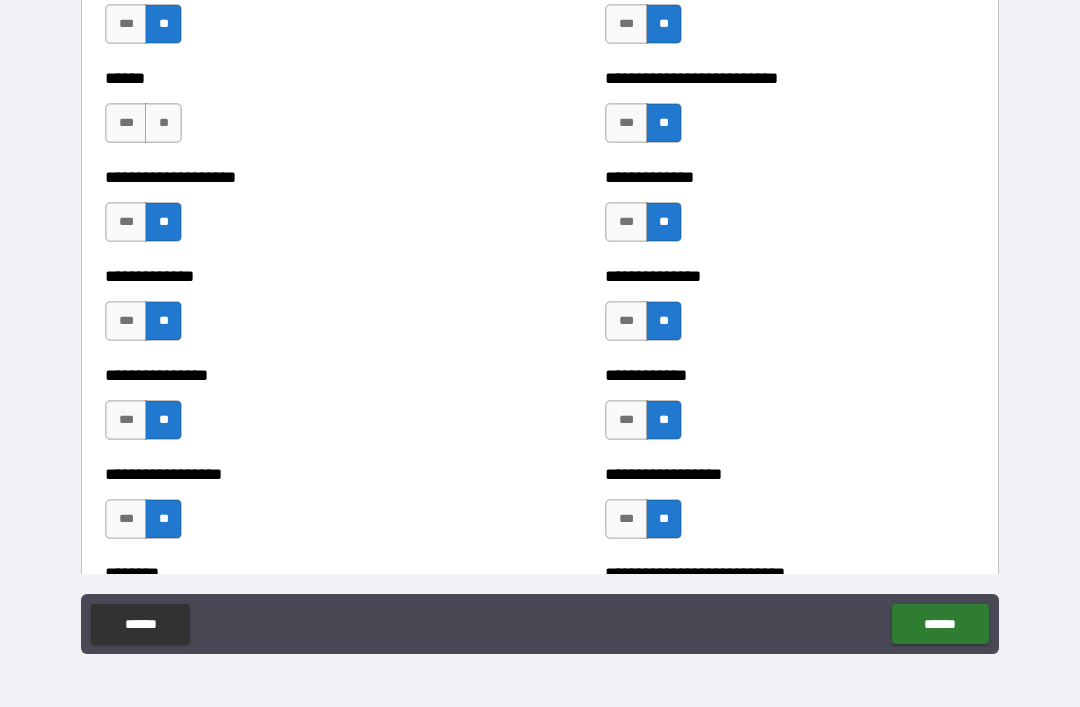 click on "**" at bounding box center (163, 123) 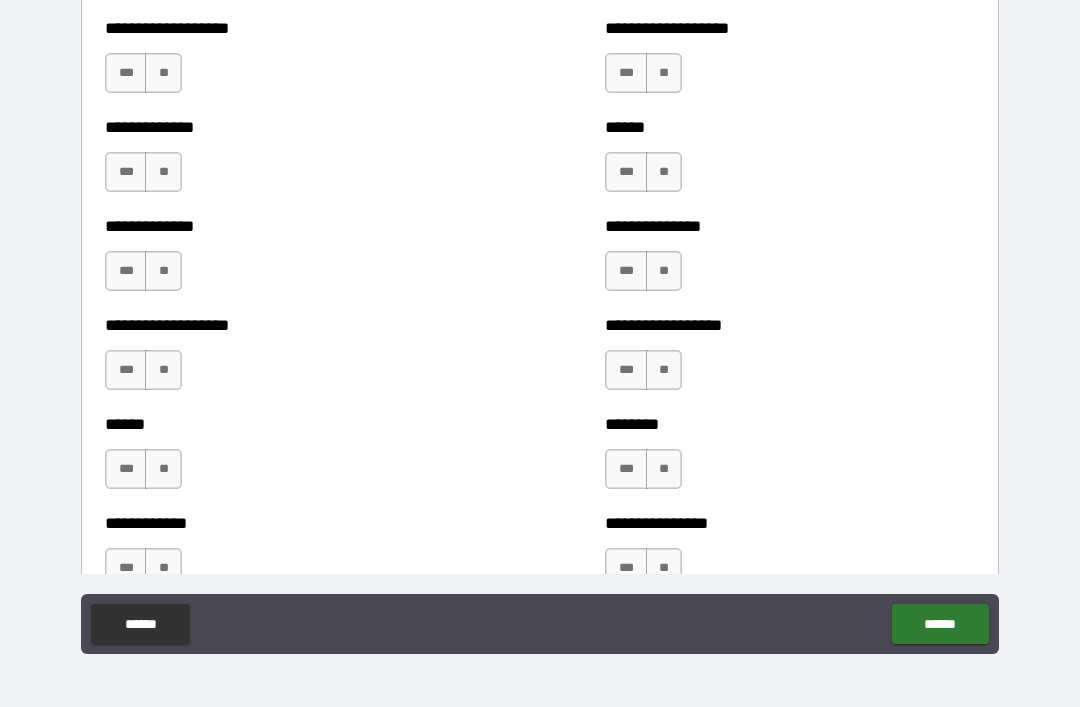 scroll, scrollTop: 4662, scrollLeft: 0, axis: vertical 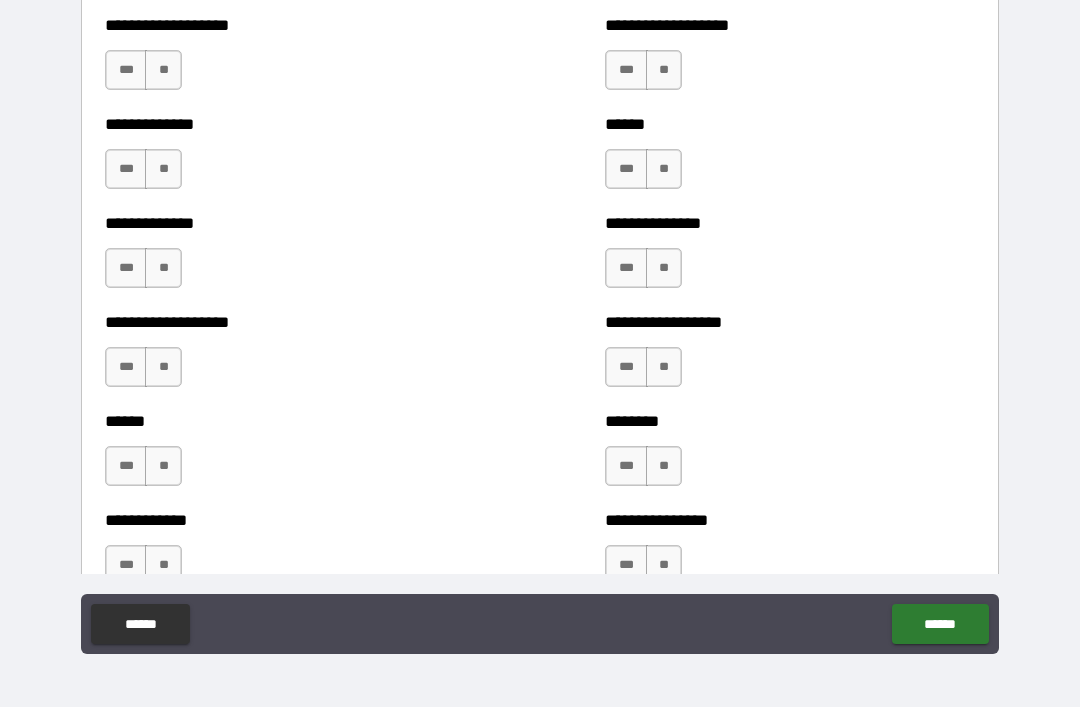 click on "**********" at bounding box center (790, 25) 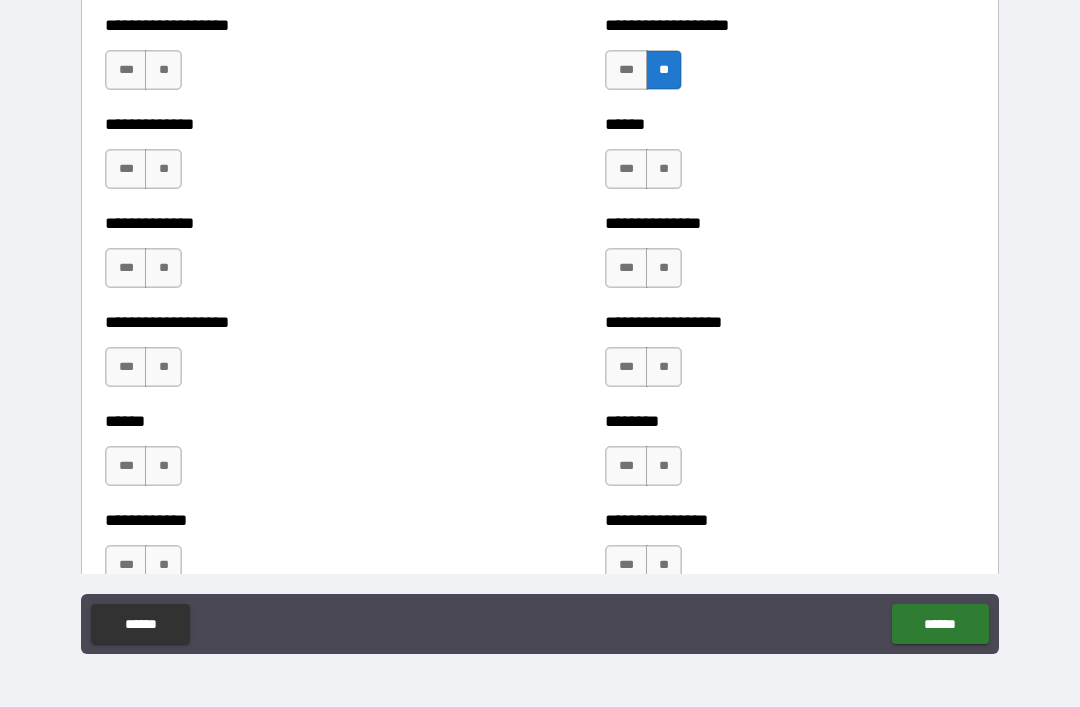 click on "**" at bounding box center (664, 169) 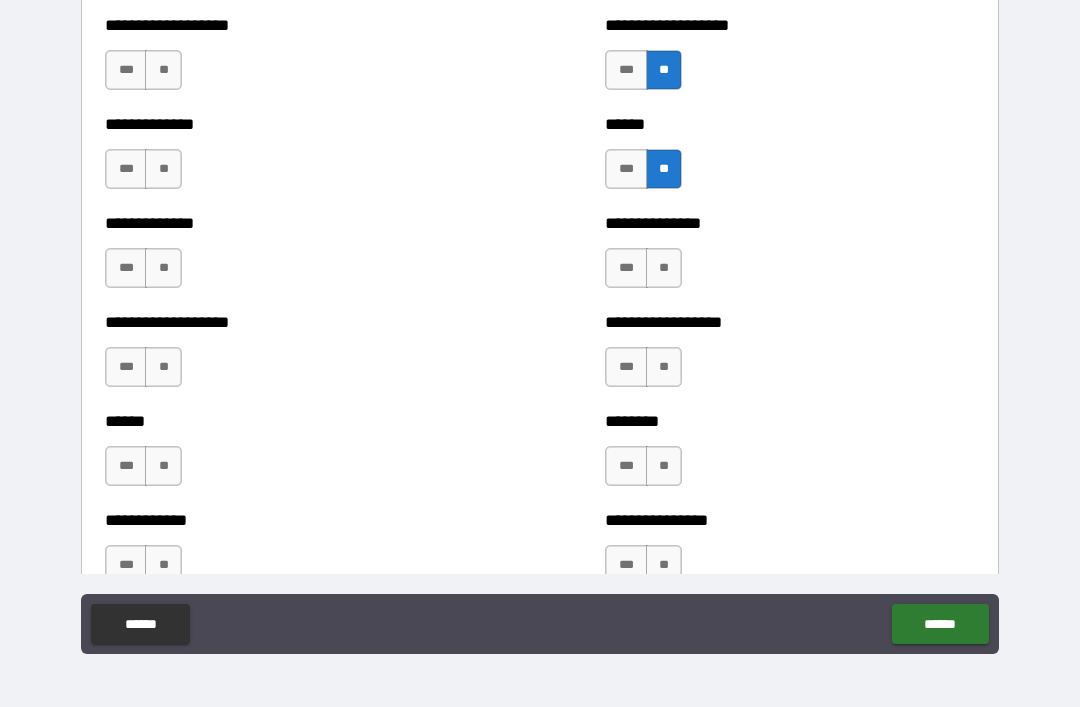 click on "**" at bounding box center [664, 268] 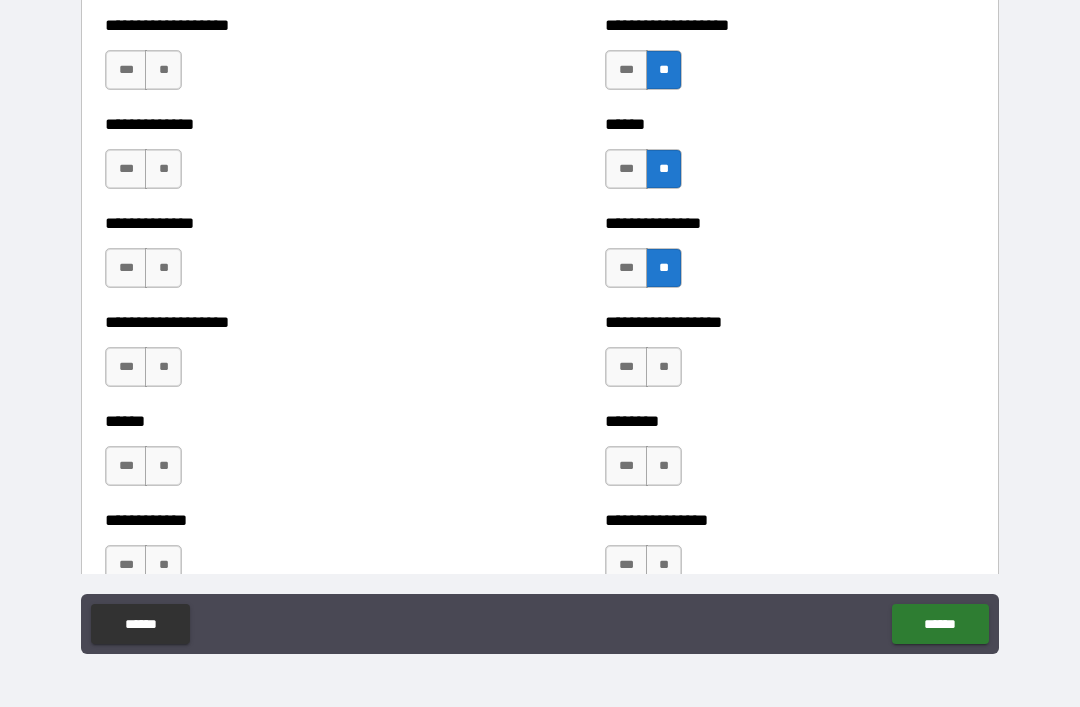 click on "**" at bounding box center [664, 367] 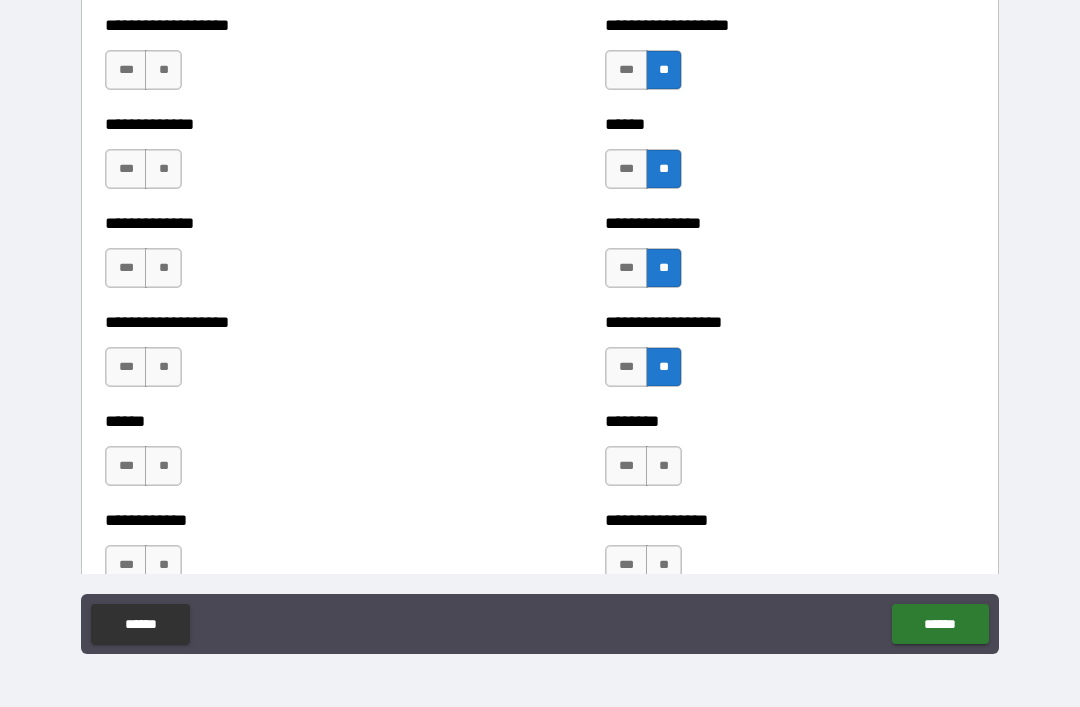 click on "**" at bounding box center [664, 466] 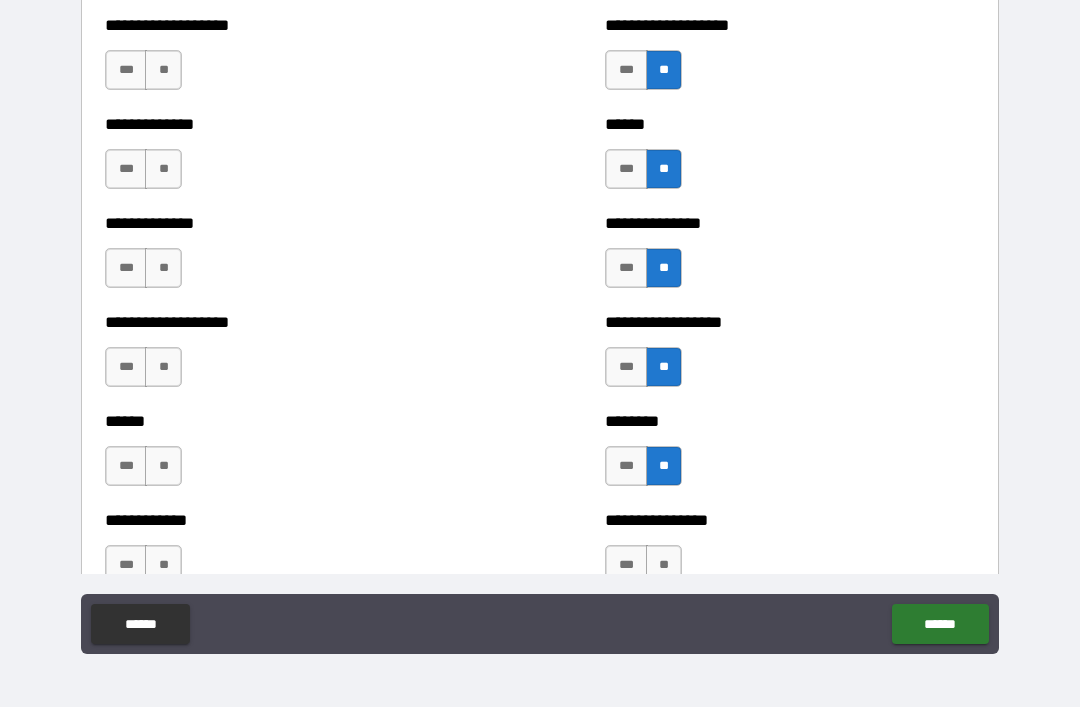 click on "**" at bounding box center [664, 565] 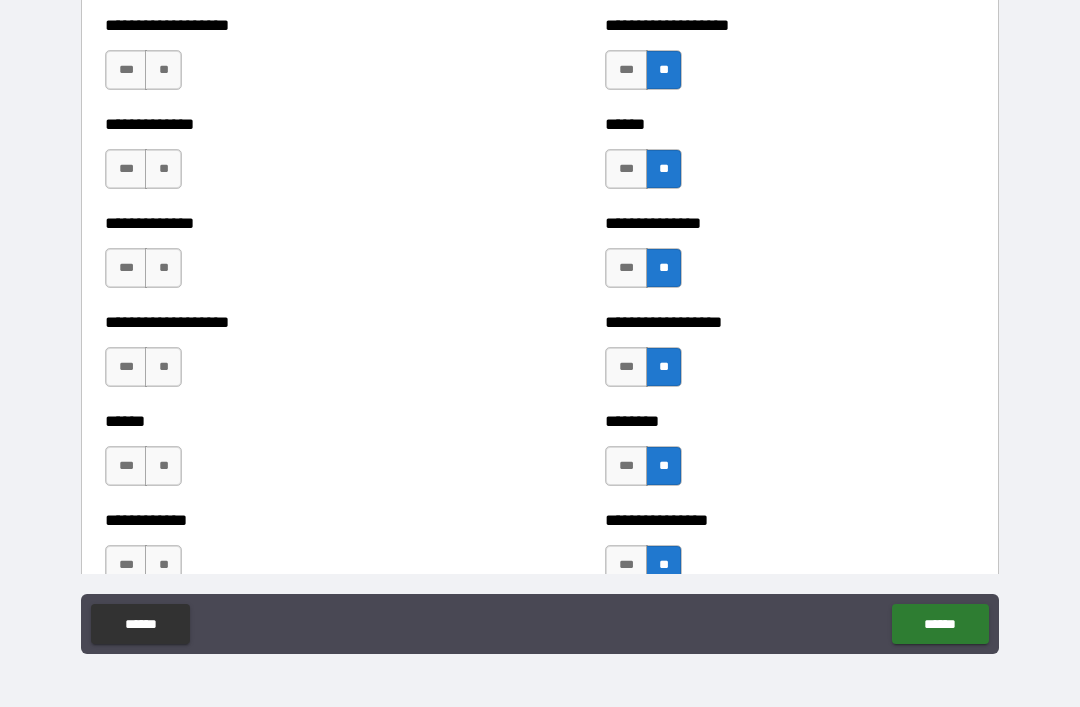 click on "**" at bounding box center [163, 565] 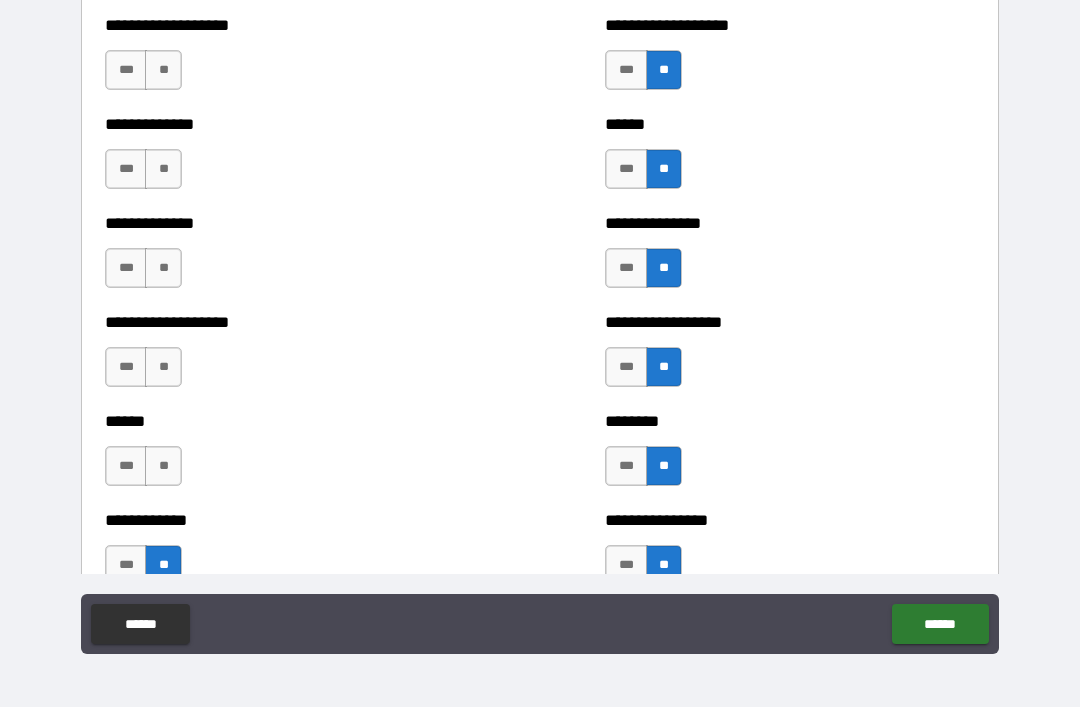 click on "**" at bounding box center [163, 466] 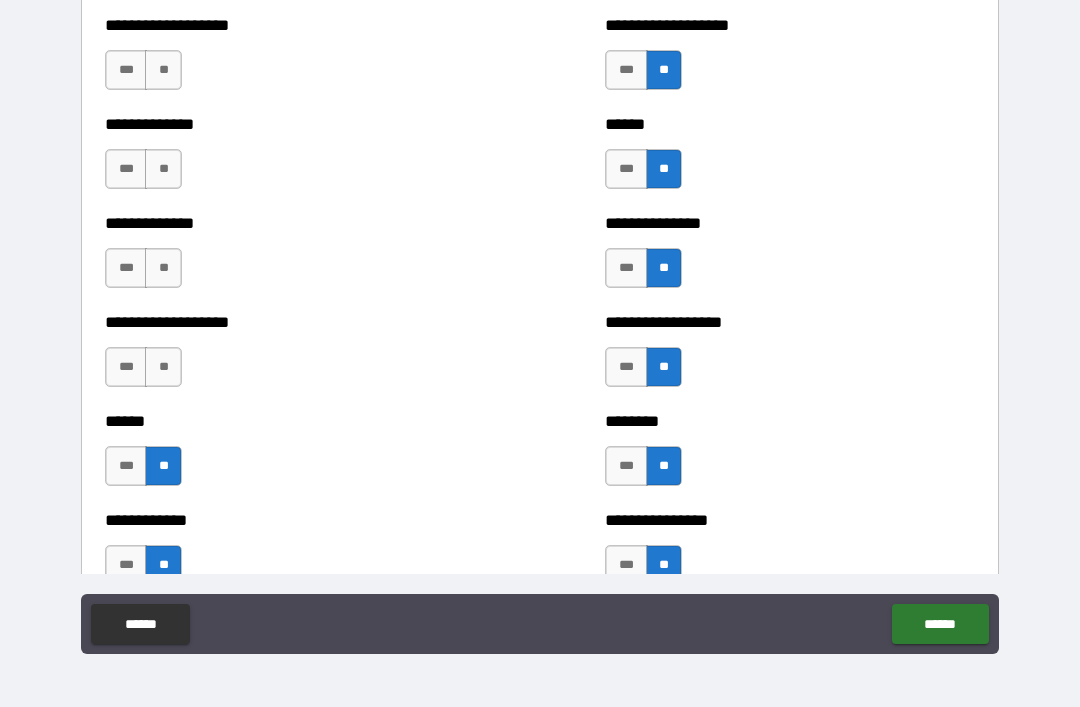 click on "**" at bounding box center [163, 367] 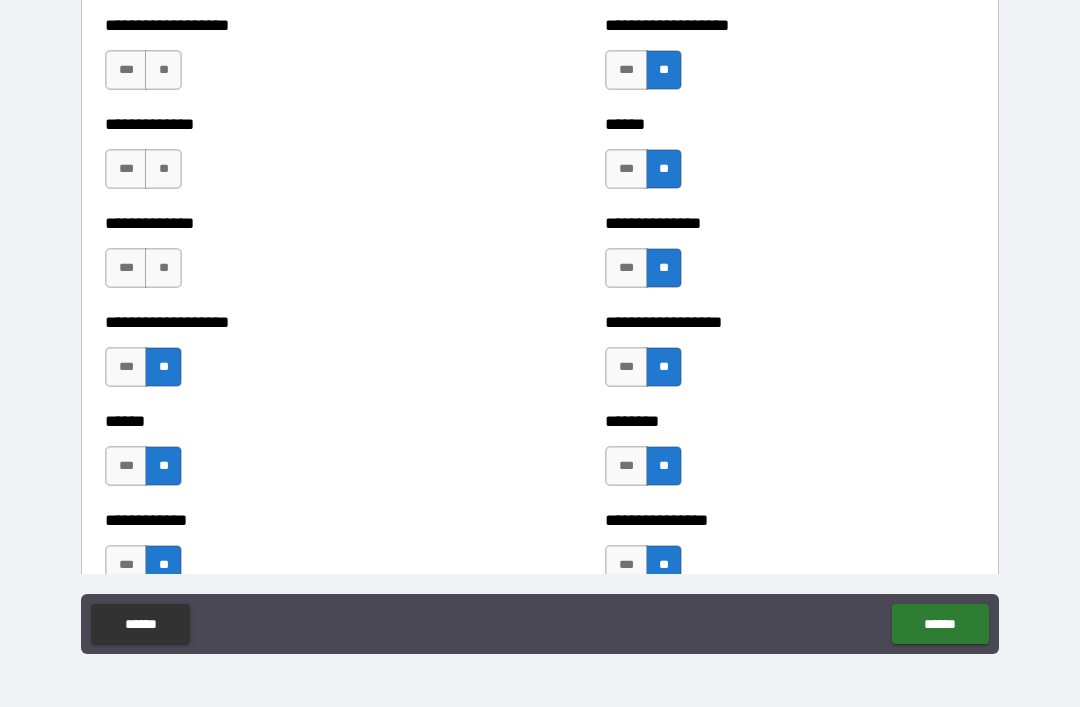 click on "**" at bounding box center (163, 268) 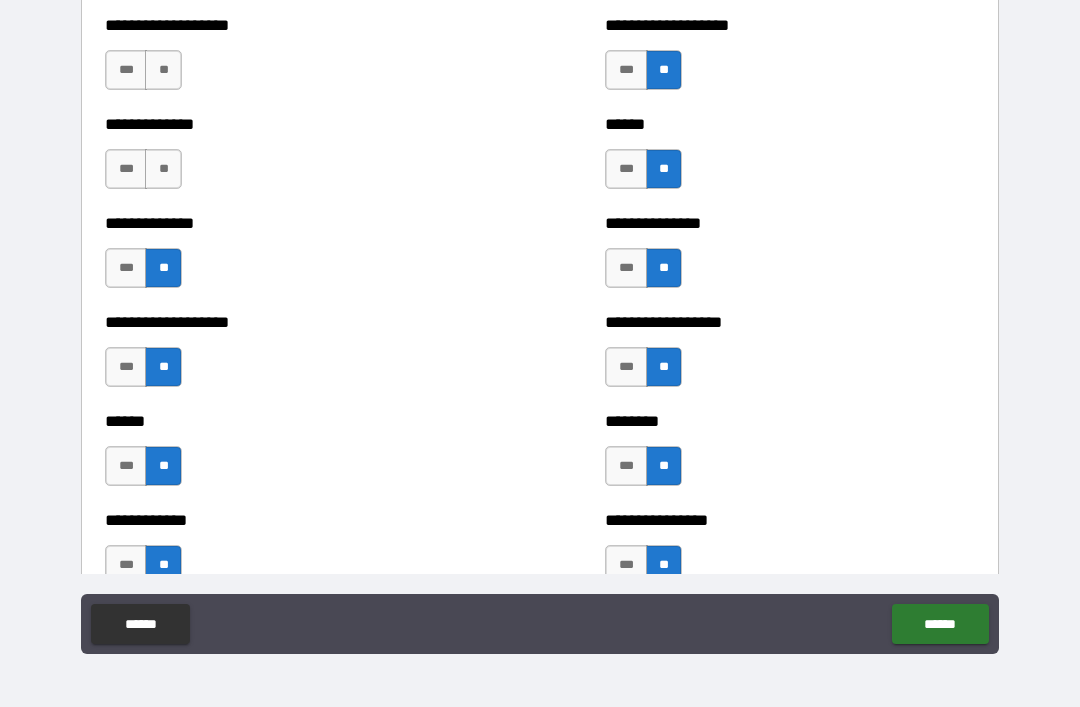 click on "**" at bounding box center (163, 169) 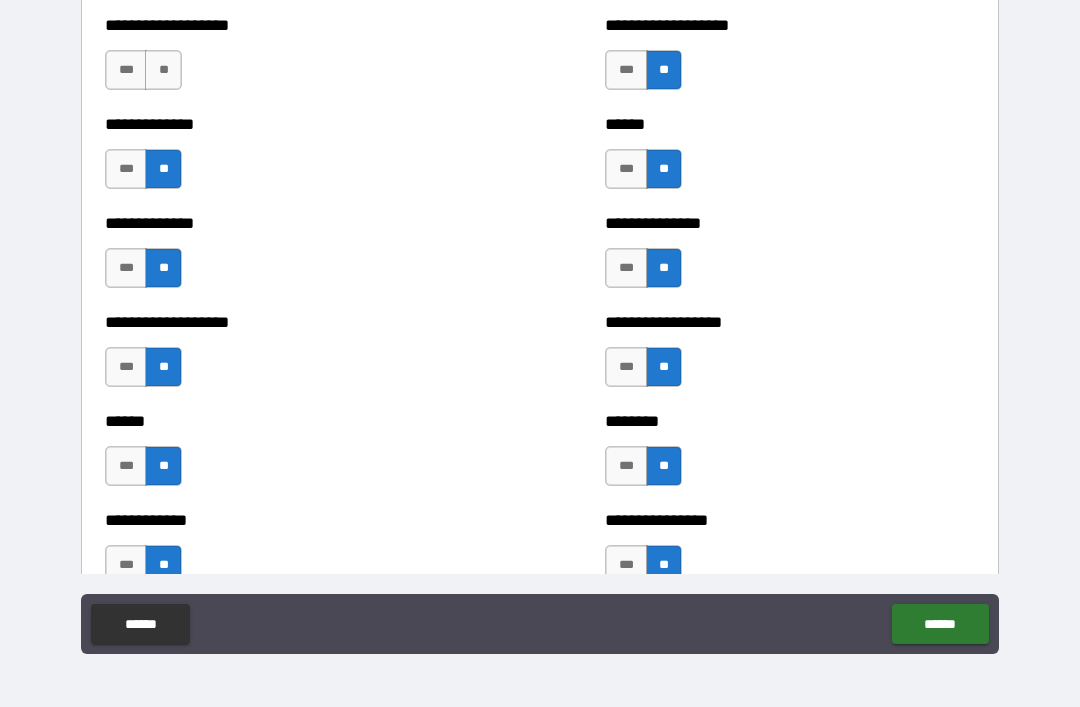 click on "**" at bounding box center (163, 70) 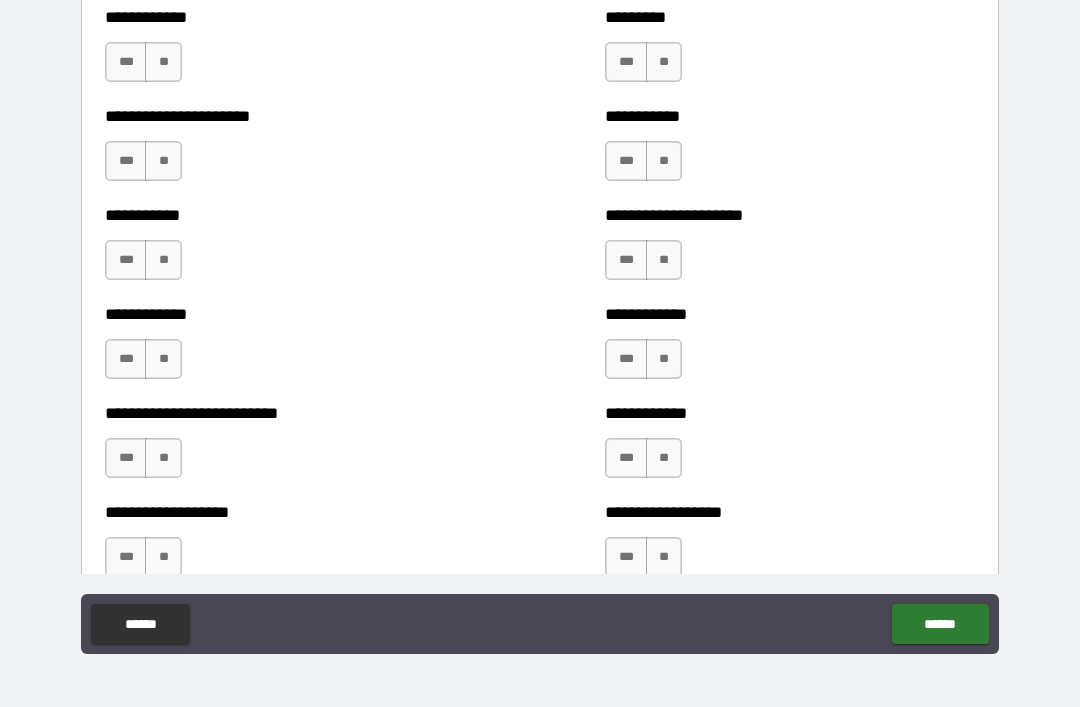 scroll, scrollTop: 5238, scrollLeft: 0, axis: vertical 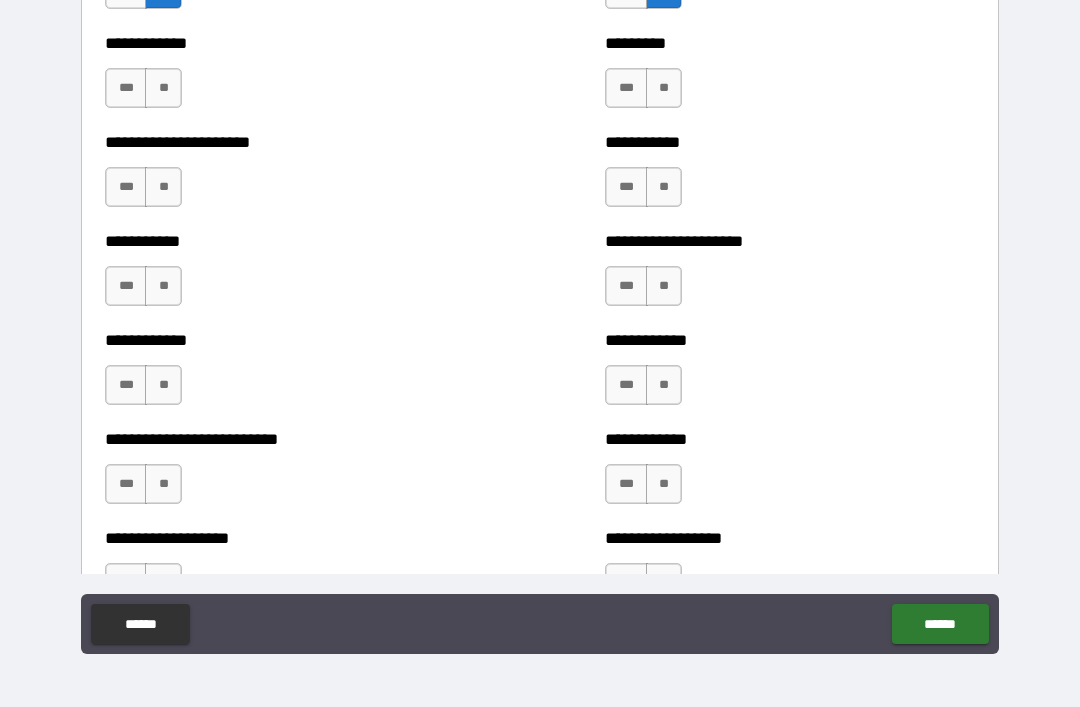 click on "**" at bounding box center (664, 88) 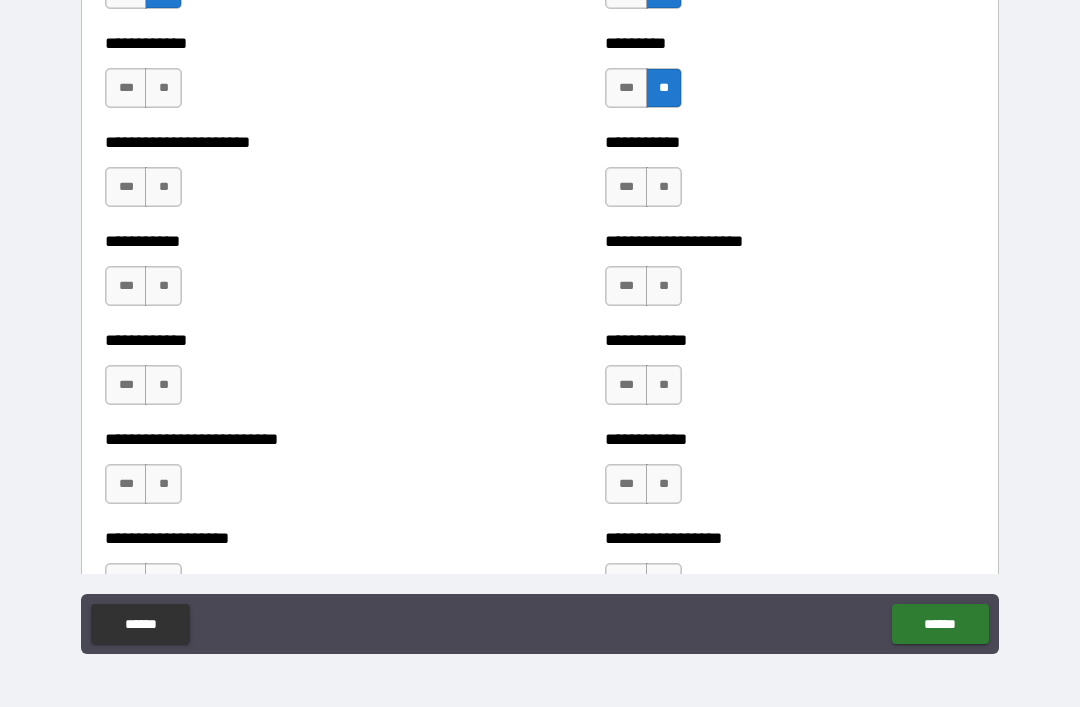 click on "**" at bounding box center (664, 187) 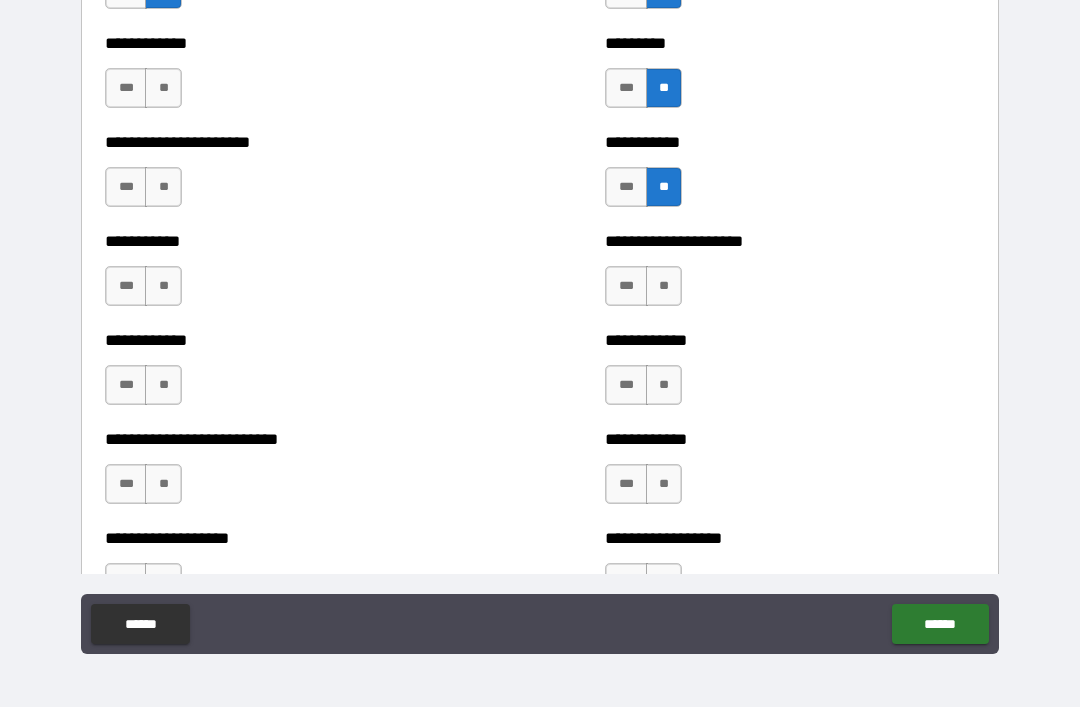 click on "**" at bounding box center (664, 286) 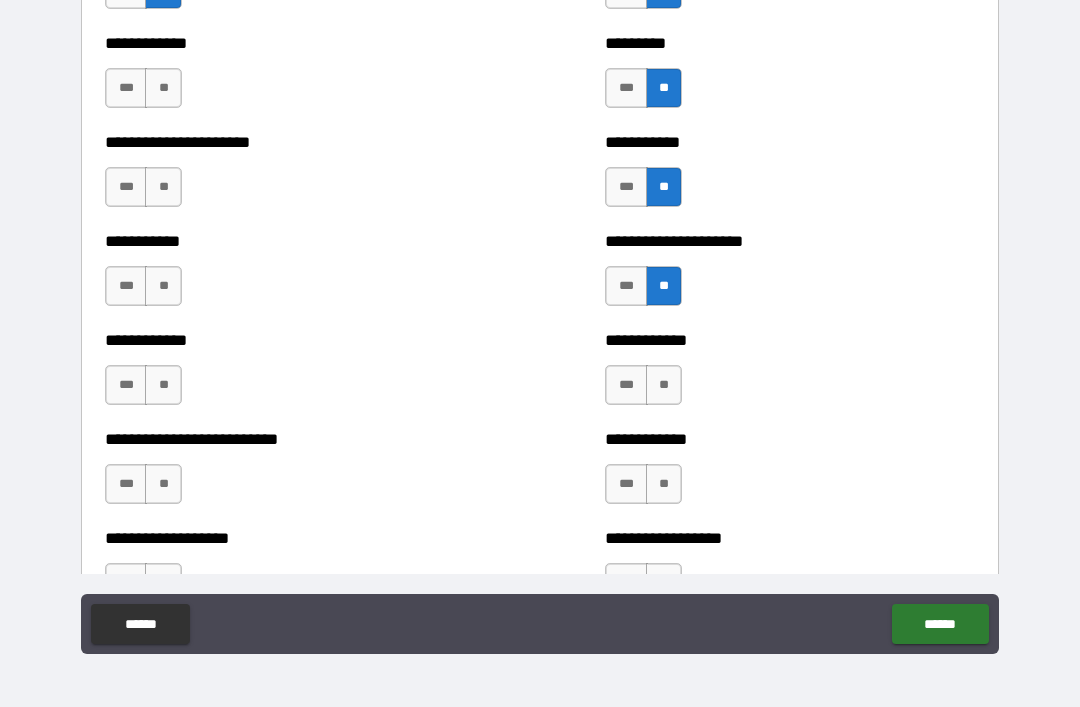 click on "**" at bounding box center (664, 385) 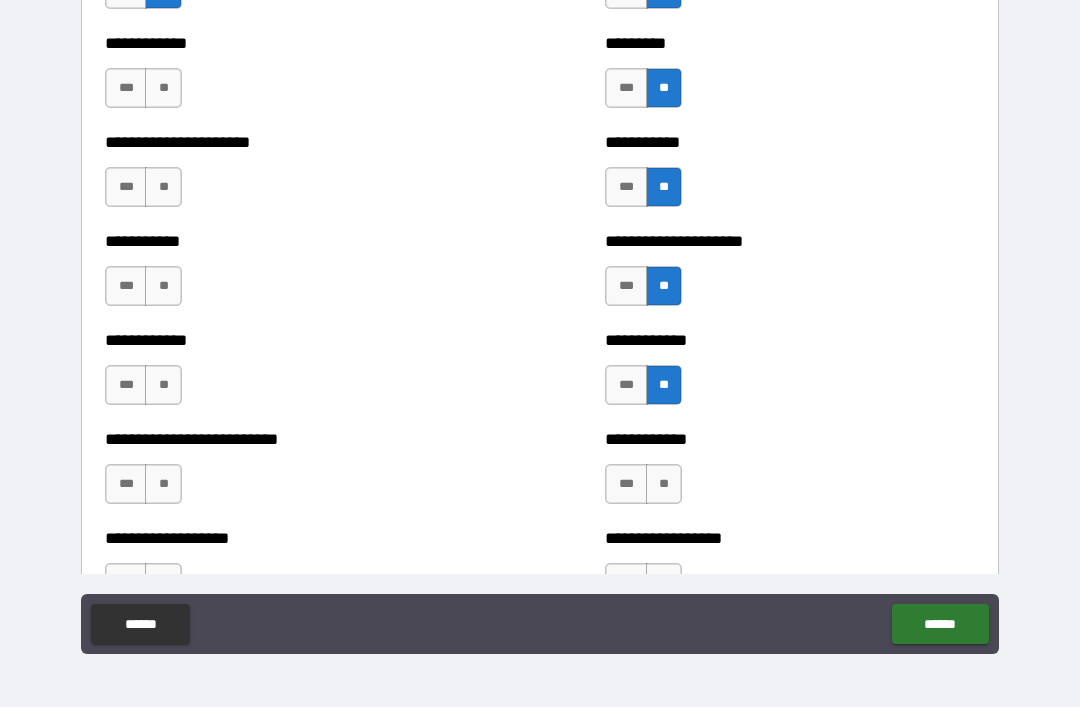 click on "**" at bounding box center [664, 484] 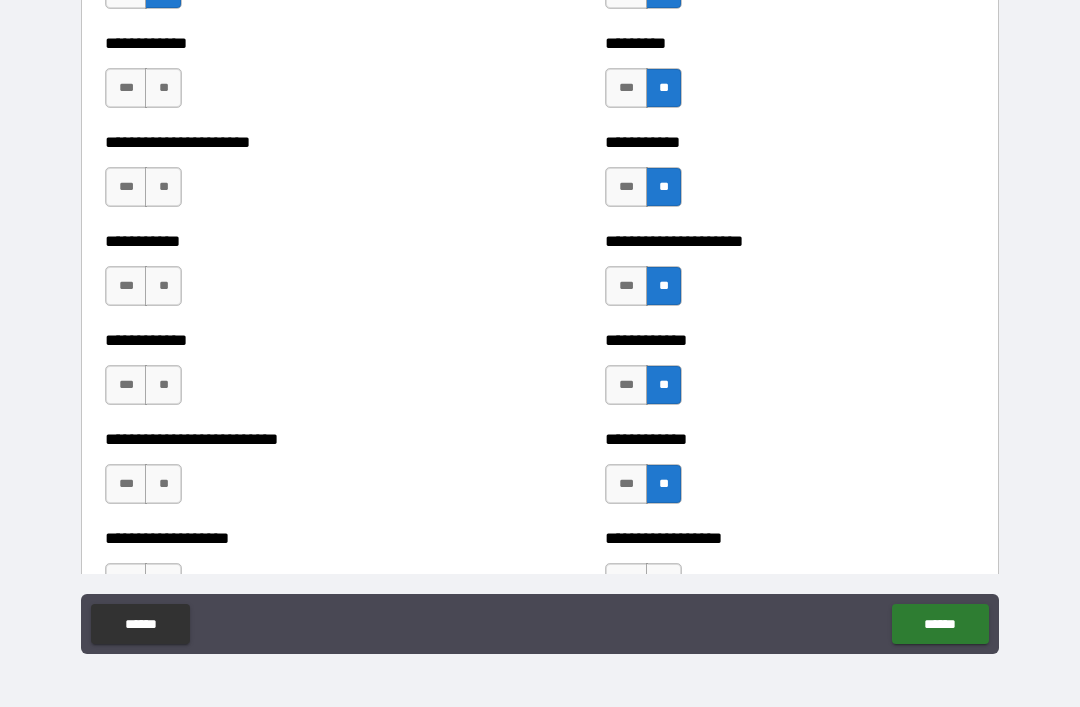 click on "**********" at bounding box center [790, 573] 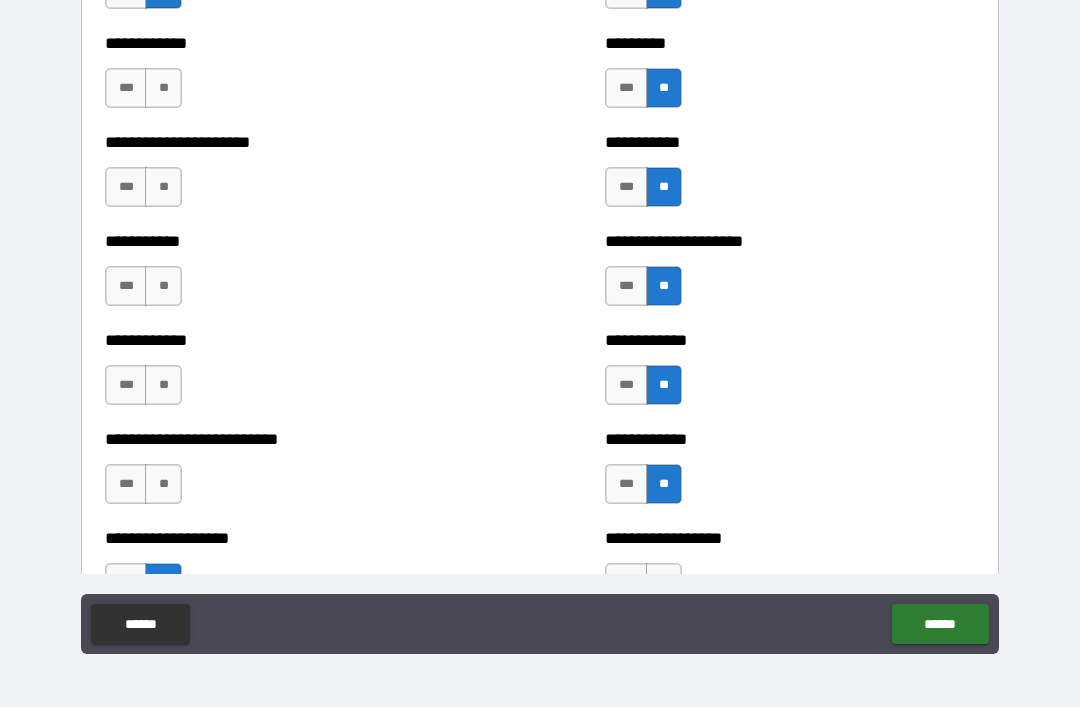 click on "**" at bounding box center (163, 484) 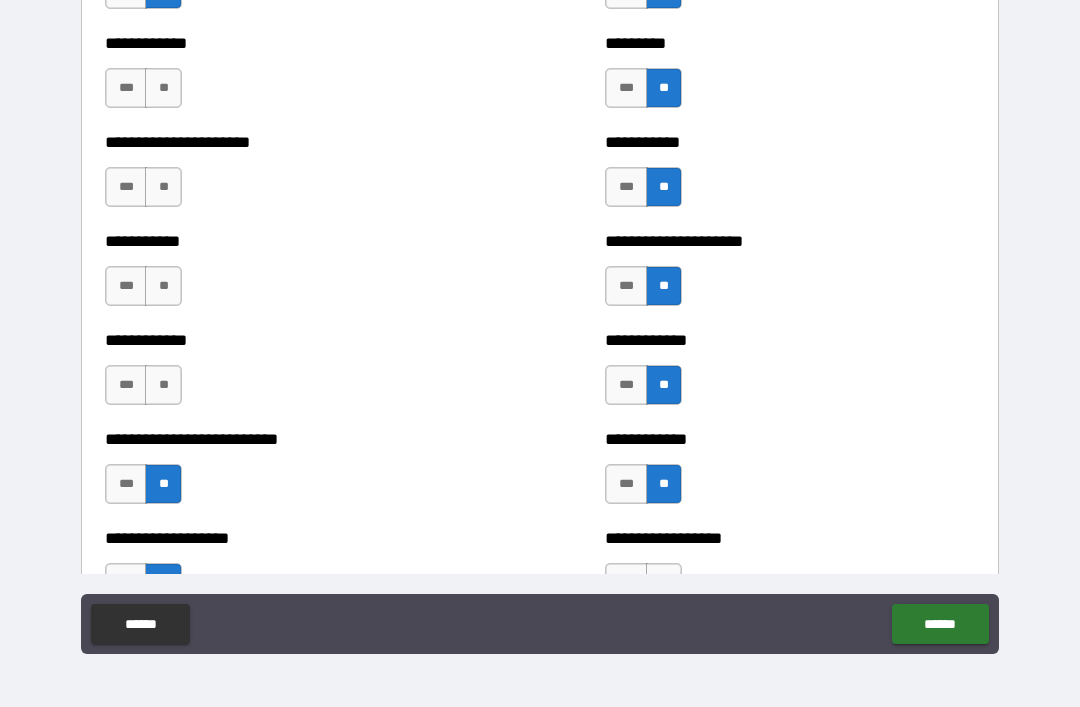 click on "**" at bounding box center [163, 385] 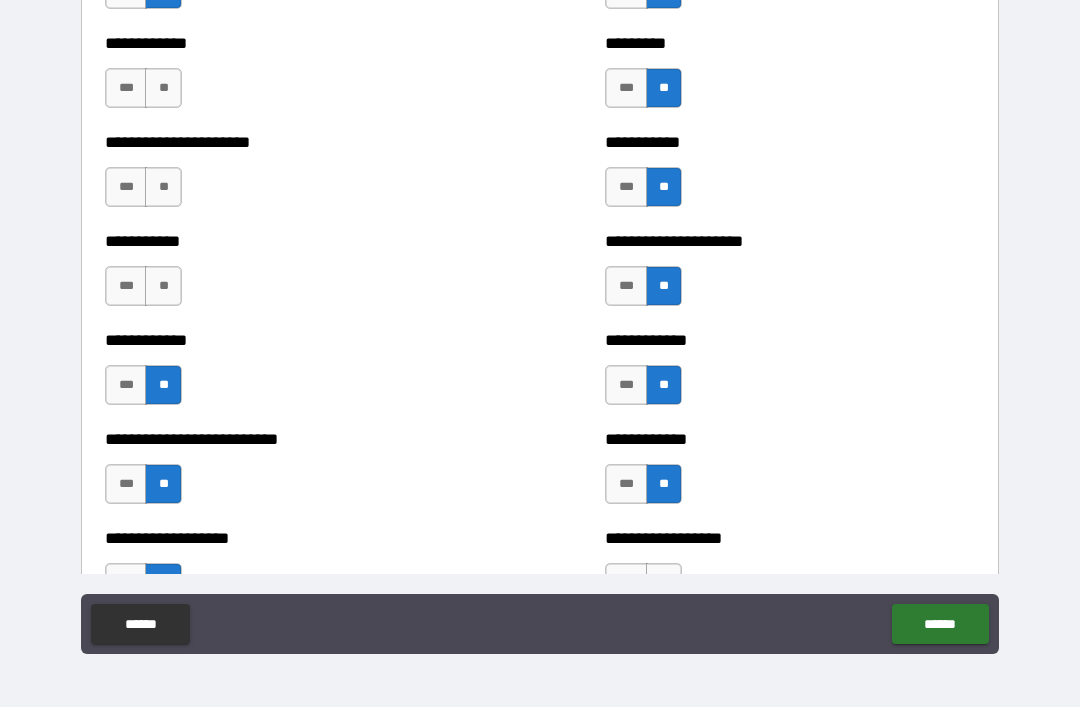 click on "**" at bounding box center (163, 286) 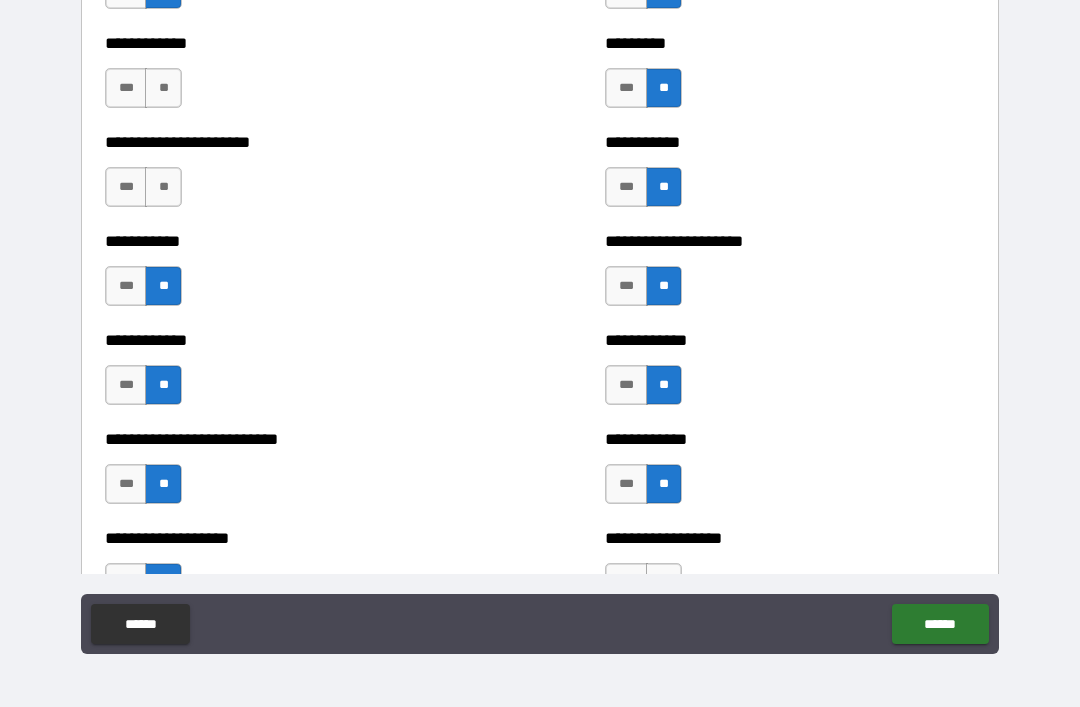 click on "**" at bounding box center (163, 187) 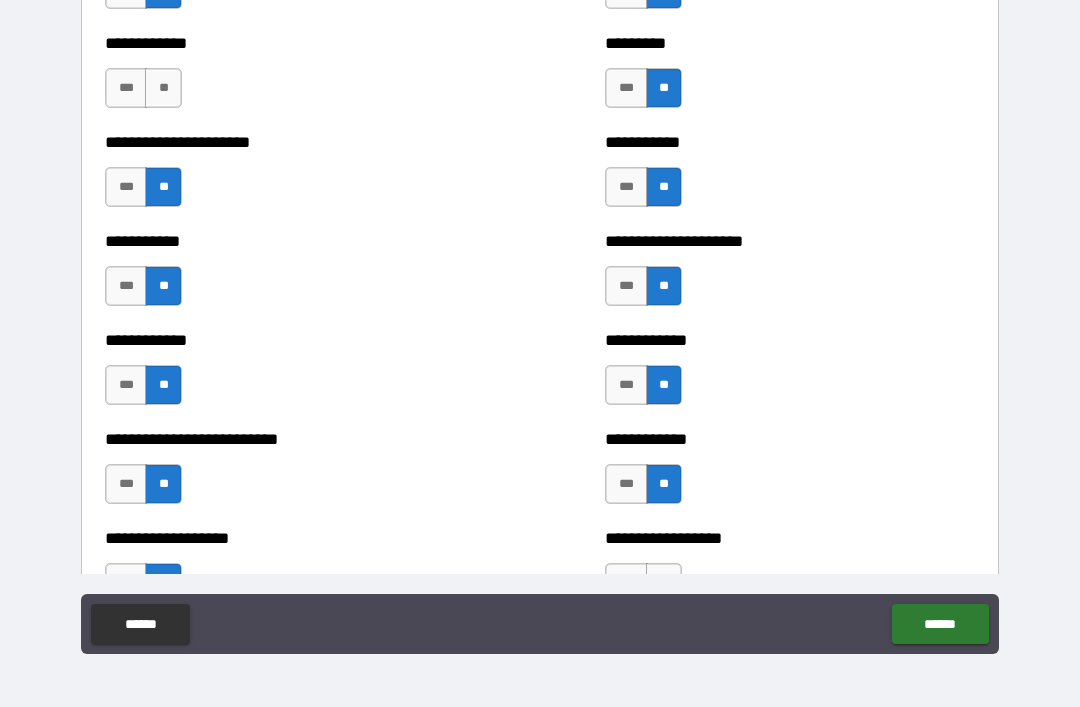 click on "**" at bounding box center [163, 88] 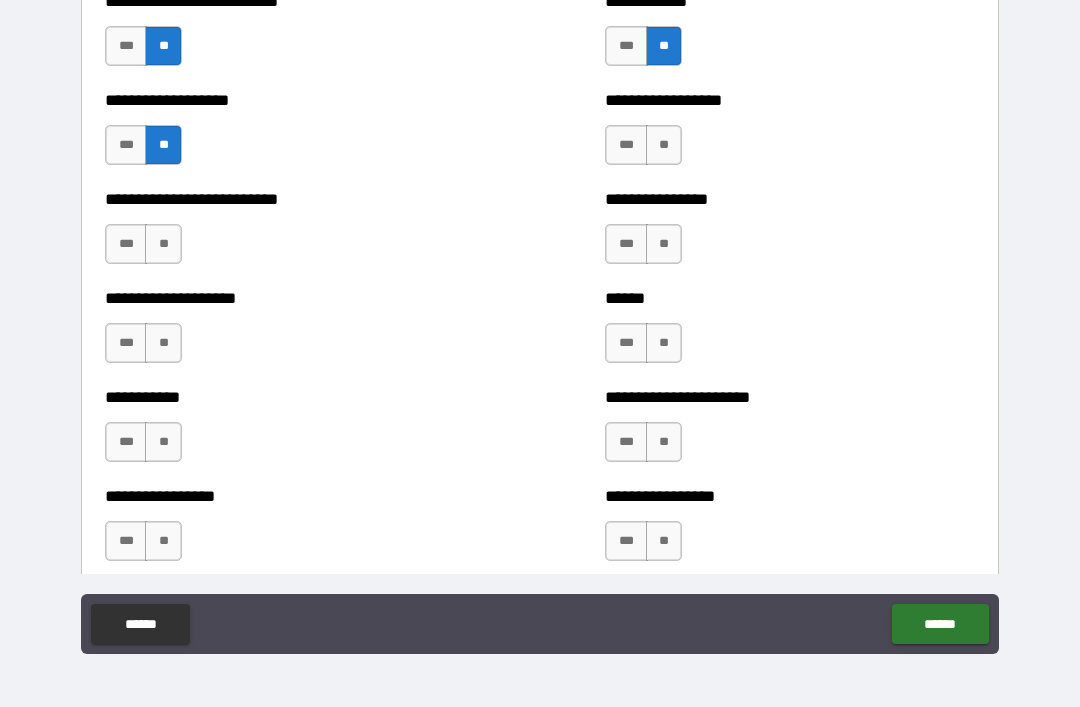 scroll, scrollTop: 5686, scrollLeft: 0, axis: vertical 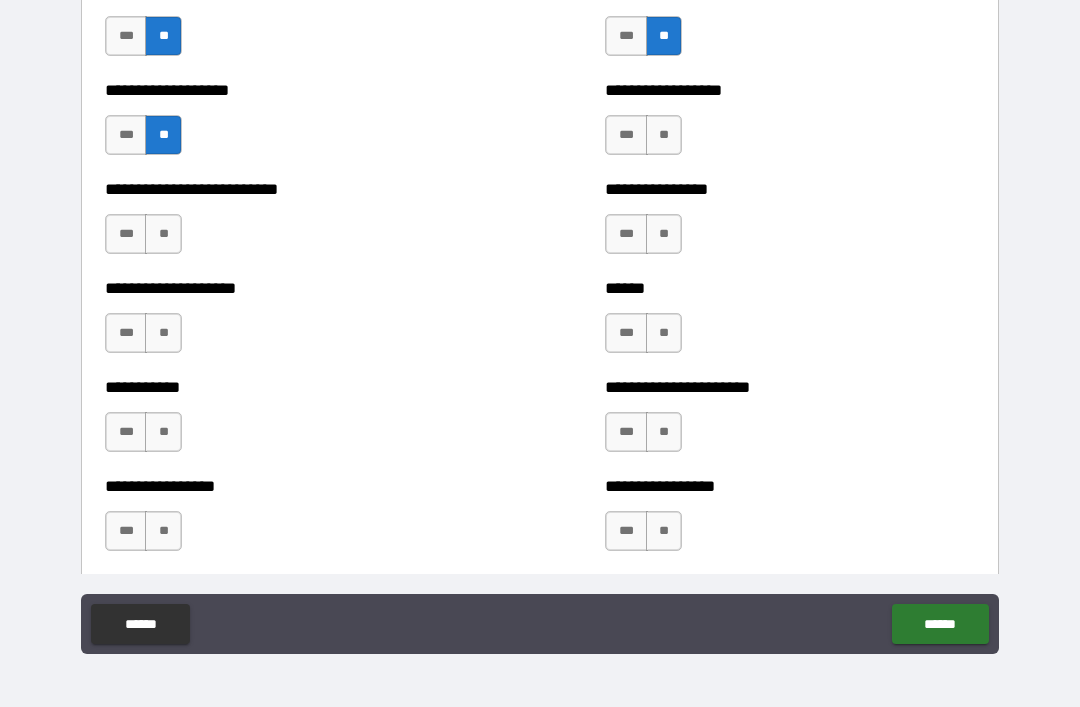 click on "**" at bounding box center (664, 135) 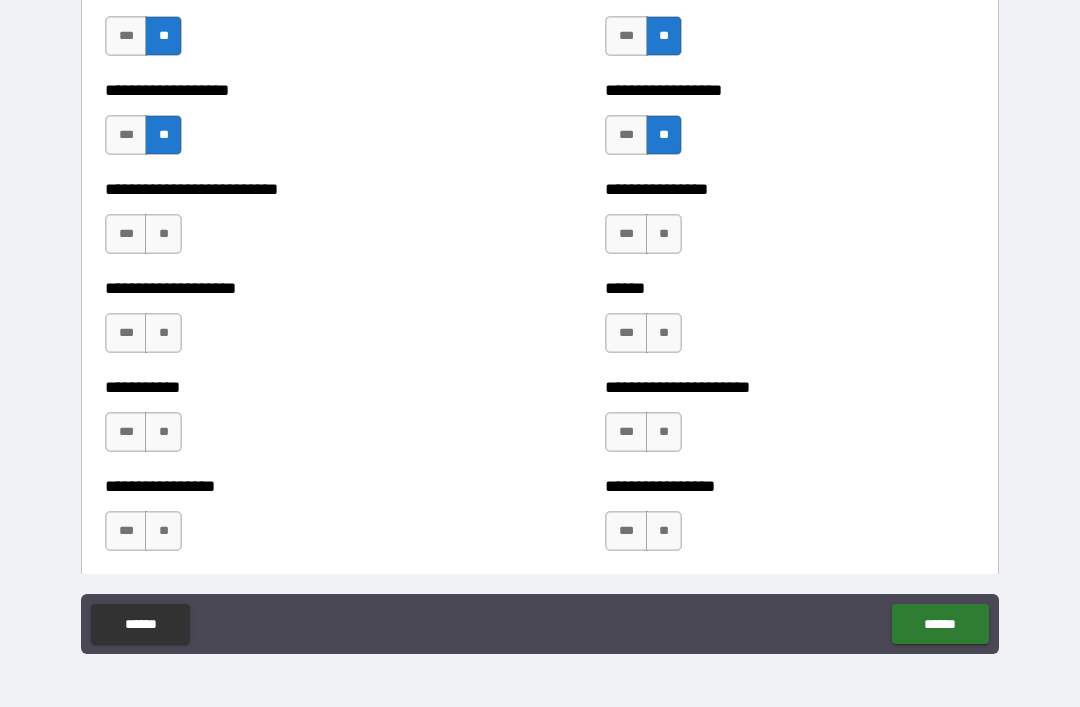 click on "**" at bounding box center (664, 234) 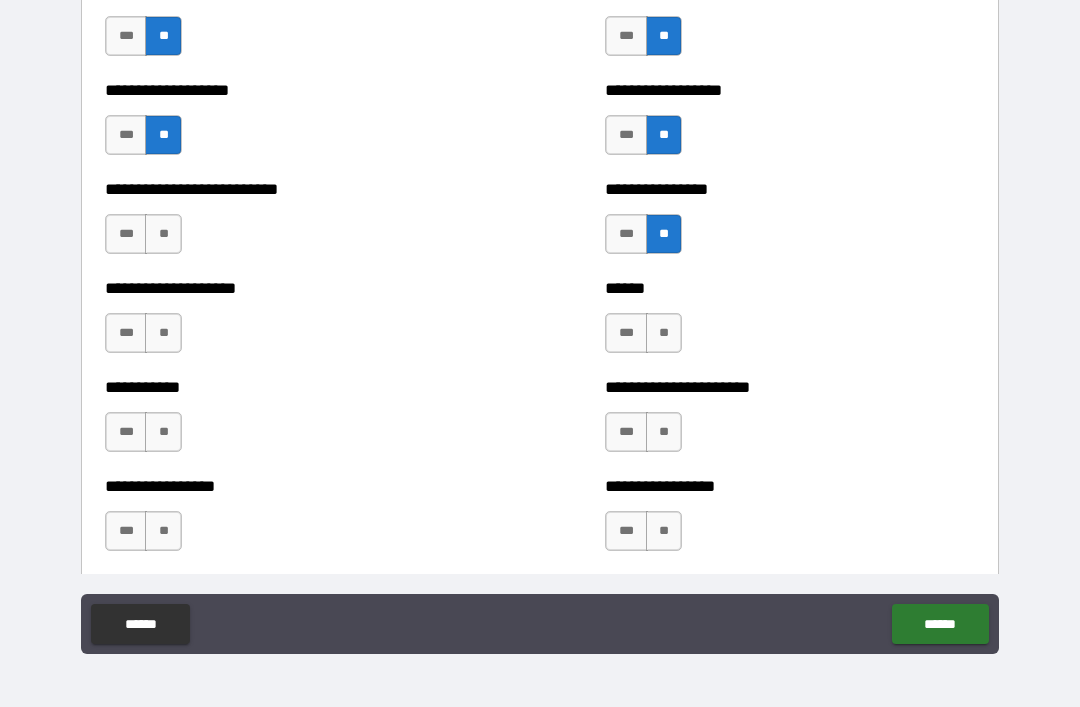 click on "**" at bounding box center [664, 333] 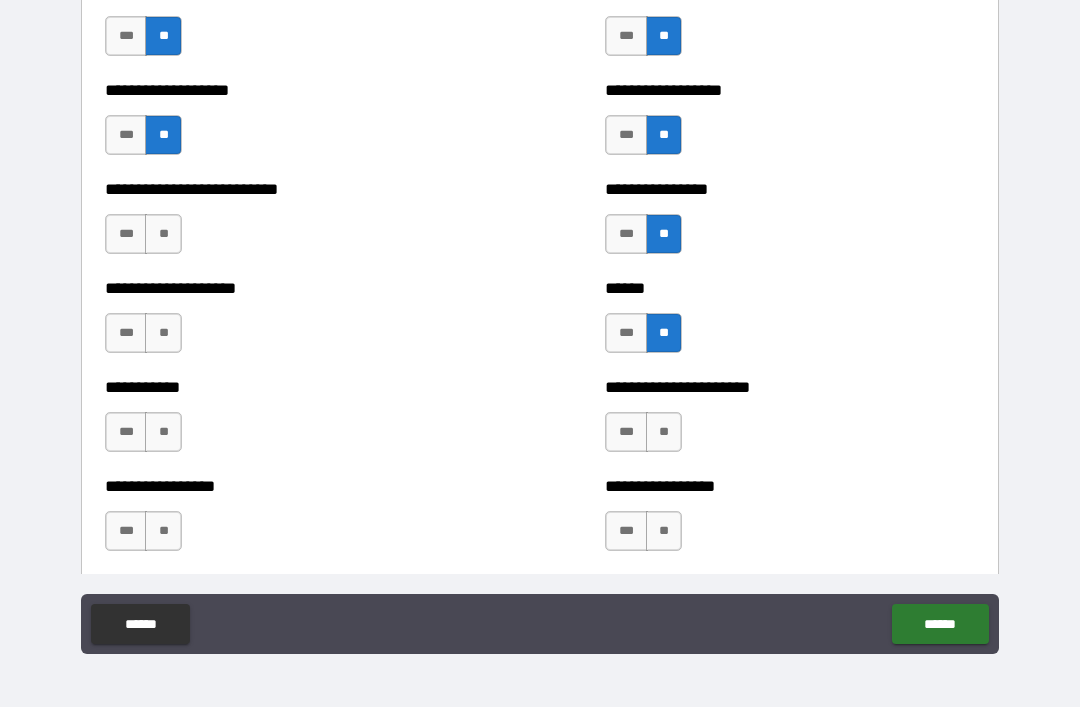 click on "**" at bounding box center [664, 432] 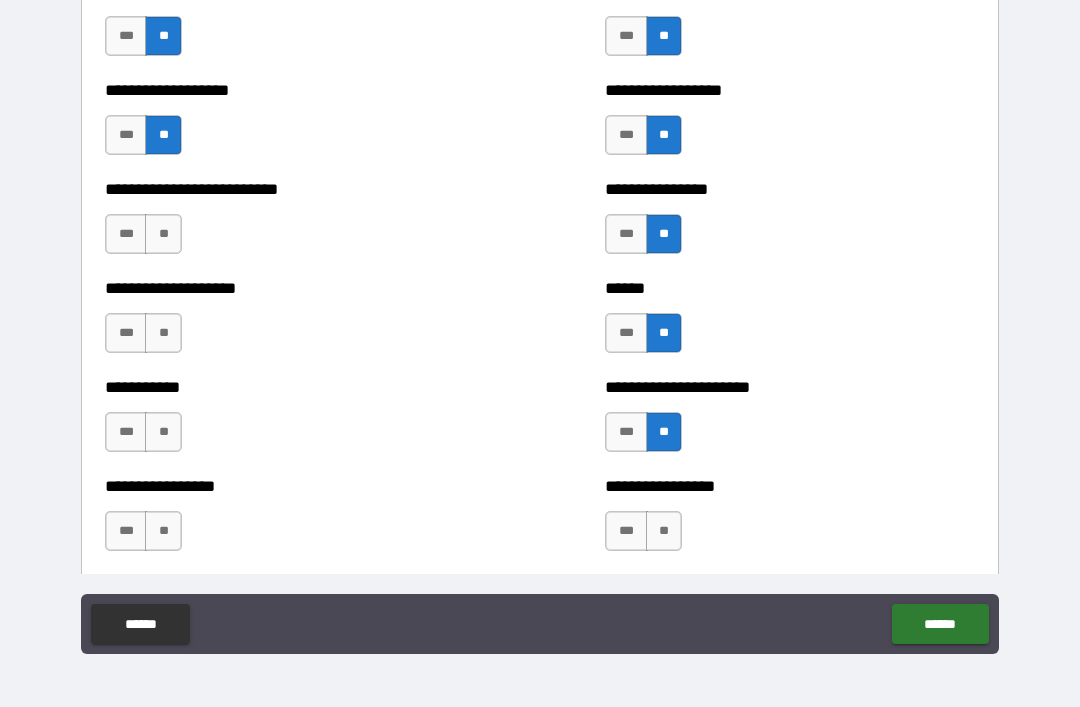 click on "**" at bounding box center [664, 531] 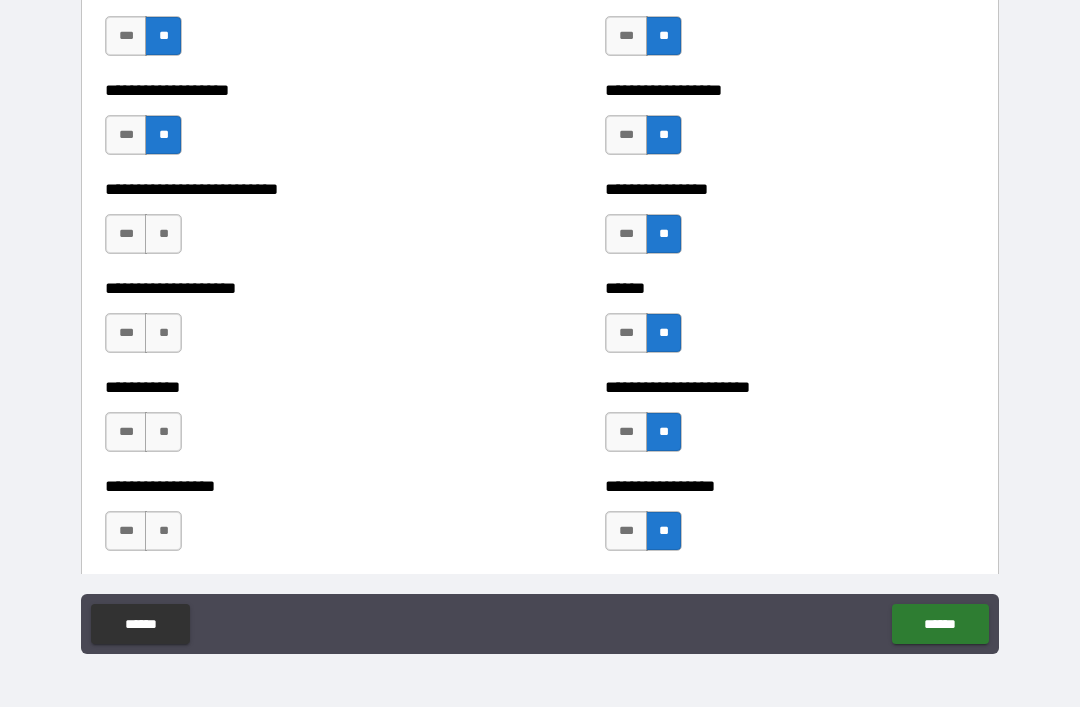 click on "**" at bounding box center [163, 531] 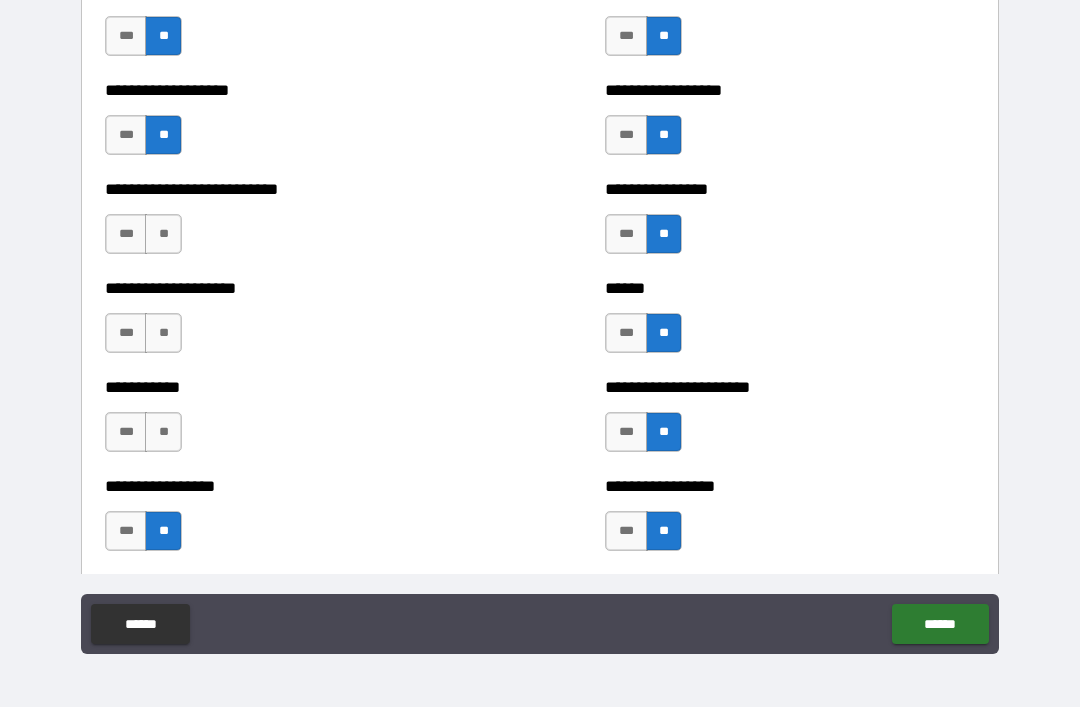 click on "**" at bounding box center [163, 432] 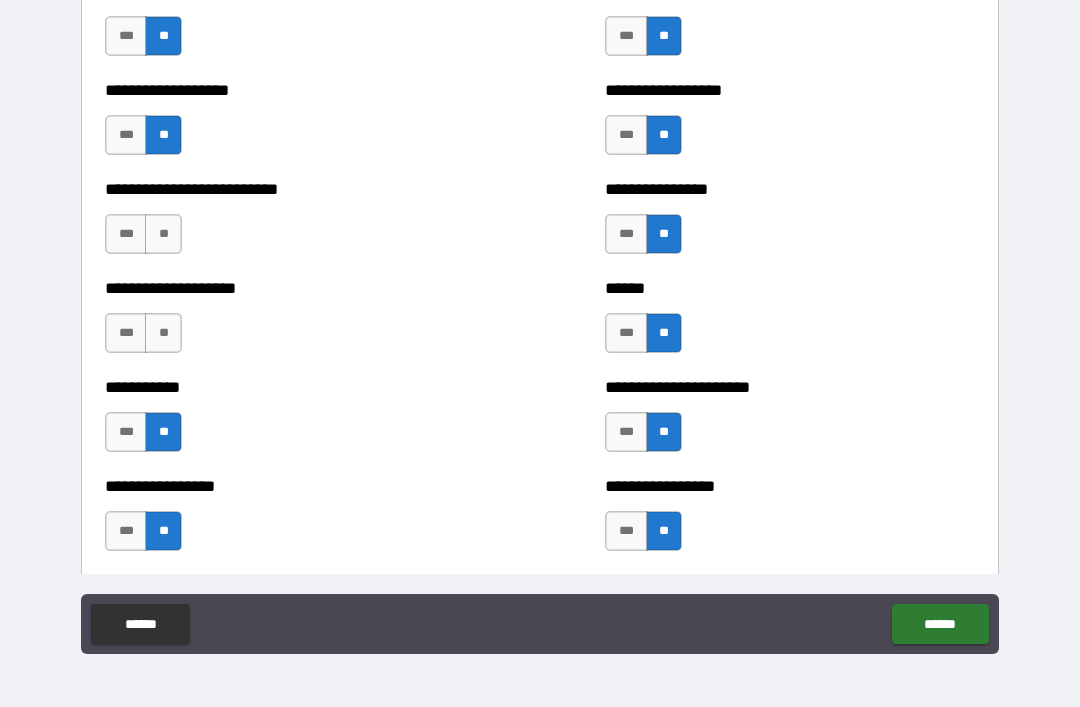 click on "**" at bounding box center (163, 333) 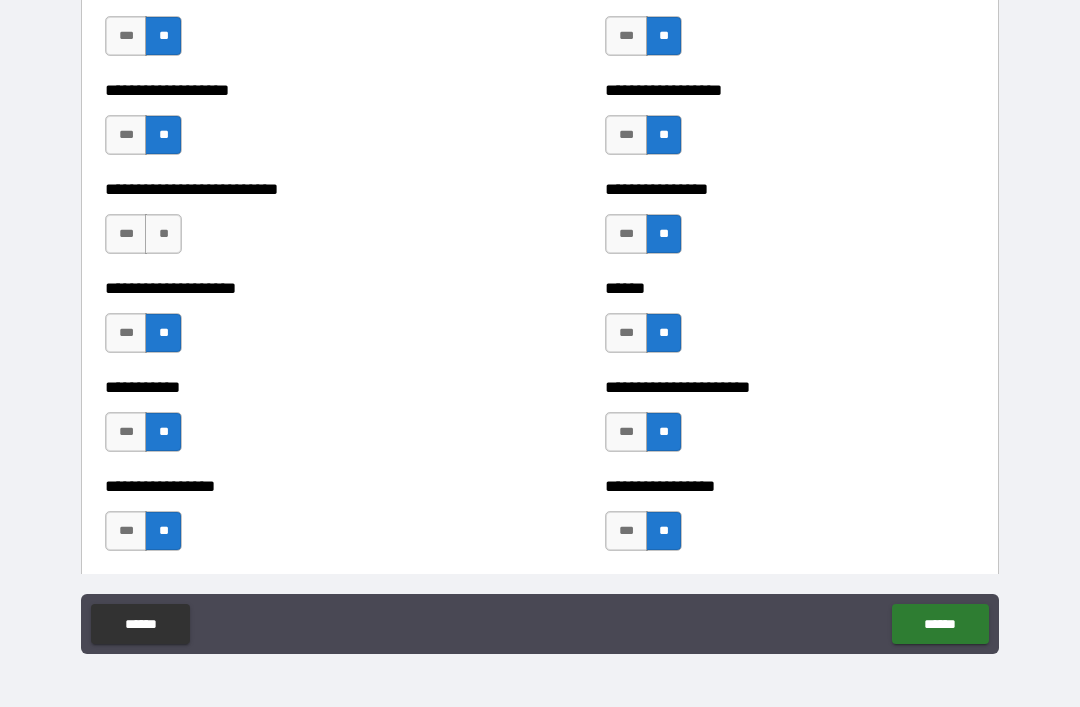 click on "**" at bounding box center (163, 234) 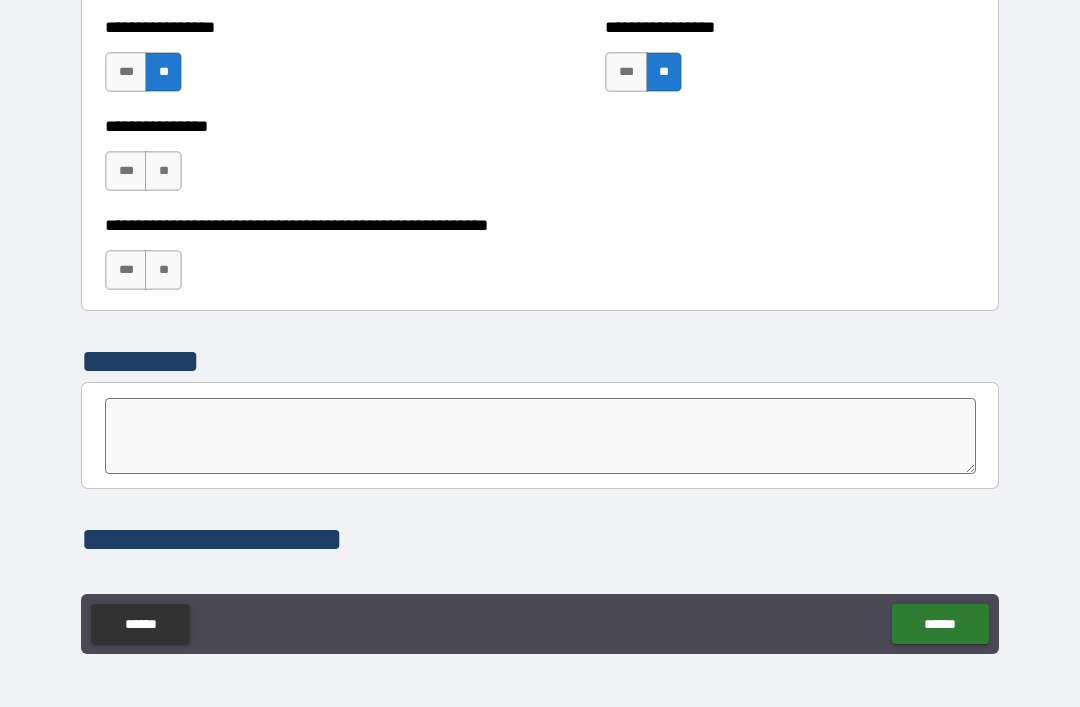 scroll, scrollTop: 6171, scrollLeft: 0, axis: vertical 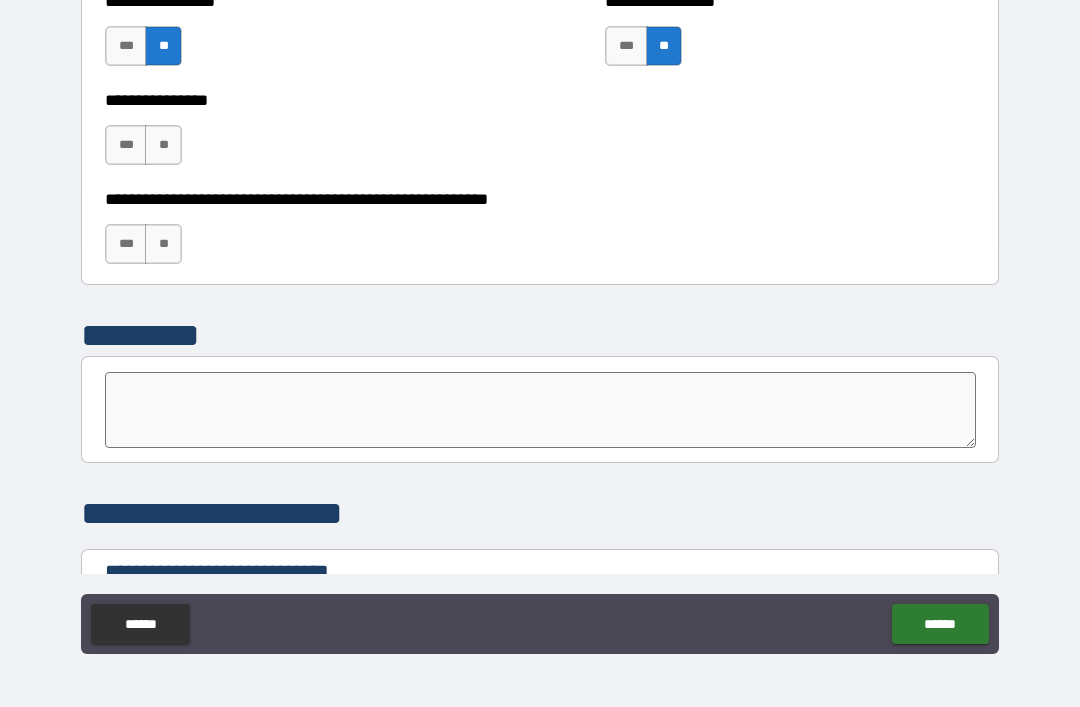 click on "**" at bounding box center (163, 145) 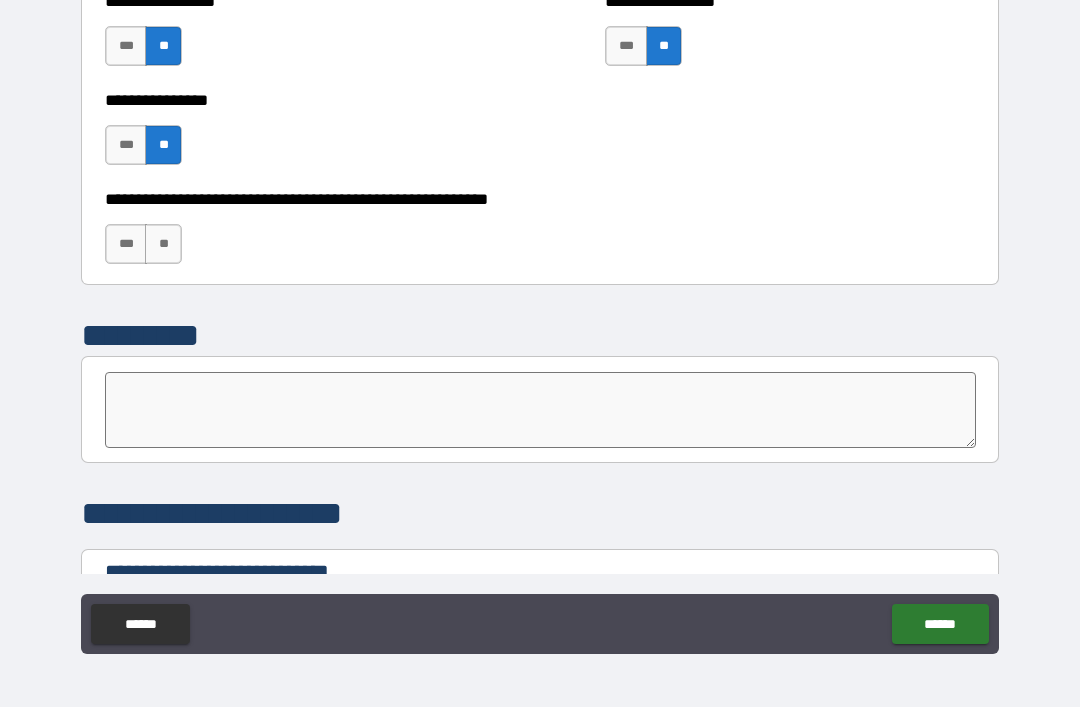 click on "**" at bounding box center [163, 244] 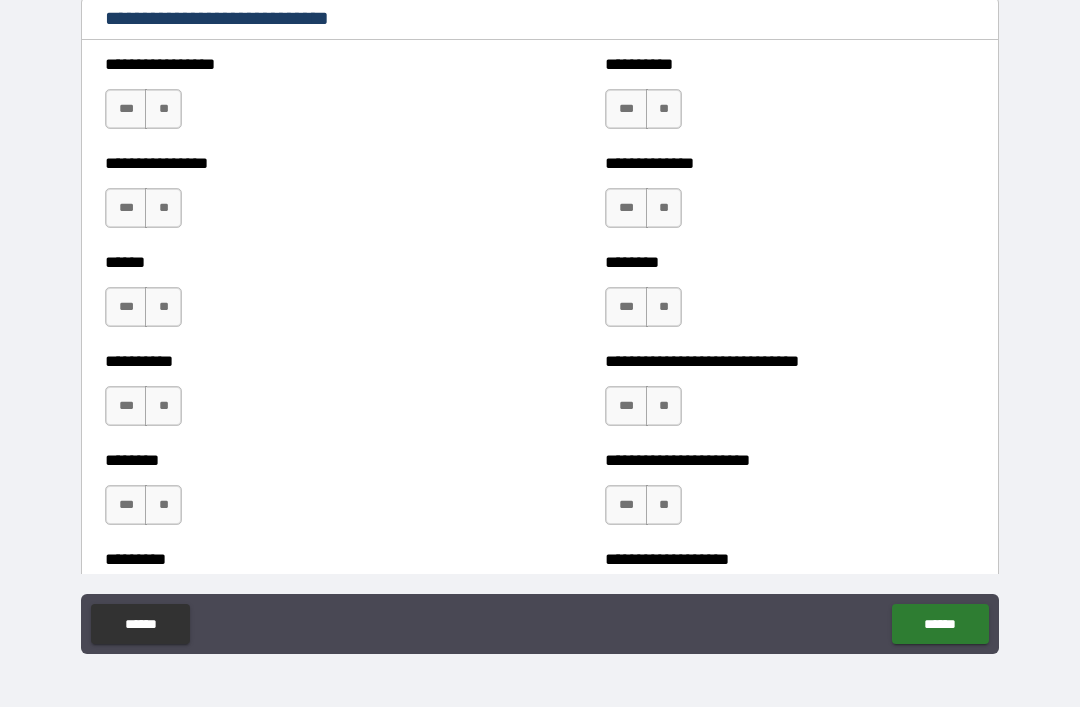 scroll, scrollTop: 6713, scrollLeft: 0, axis: vertical 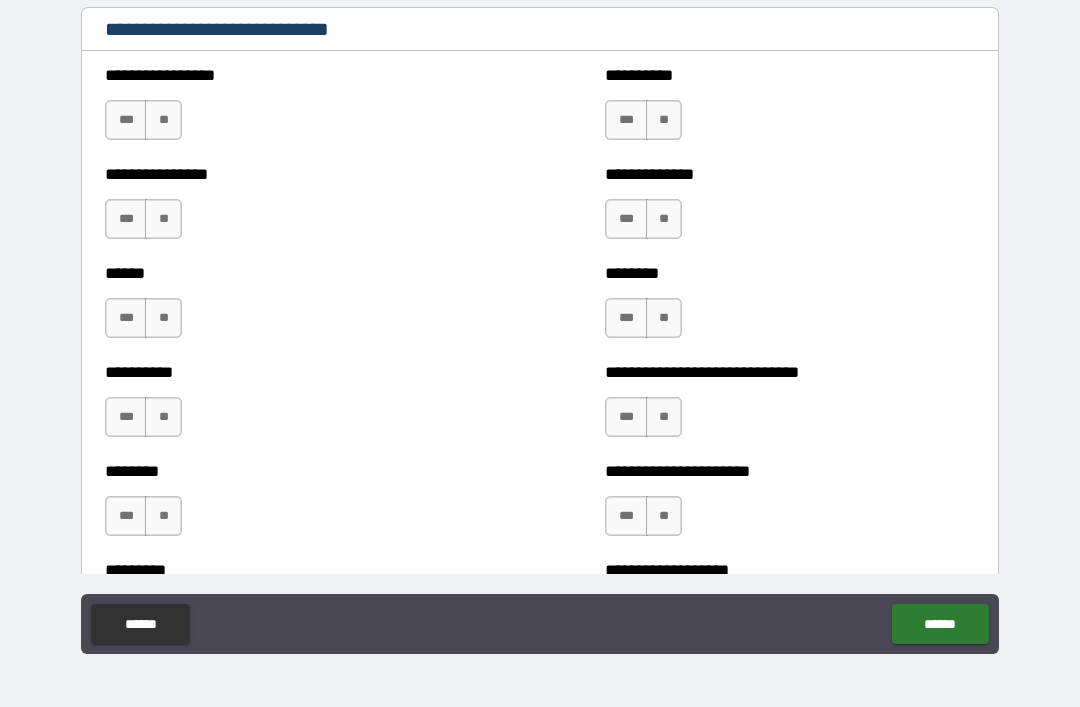 click on "**" at bounding box center (163, 120) 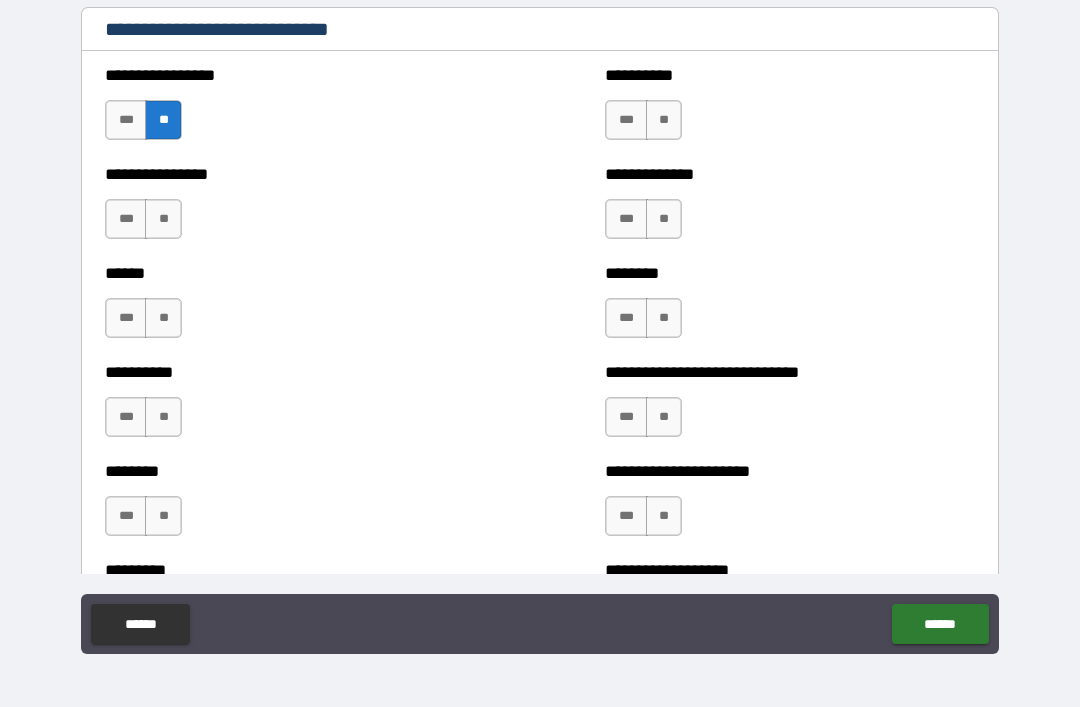click on "**" at bounding box center (163, 219) 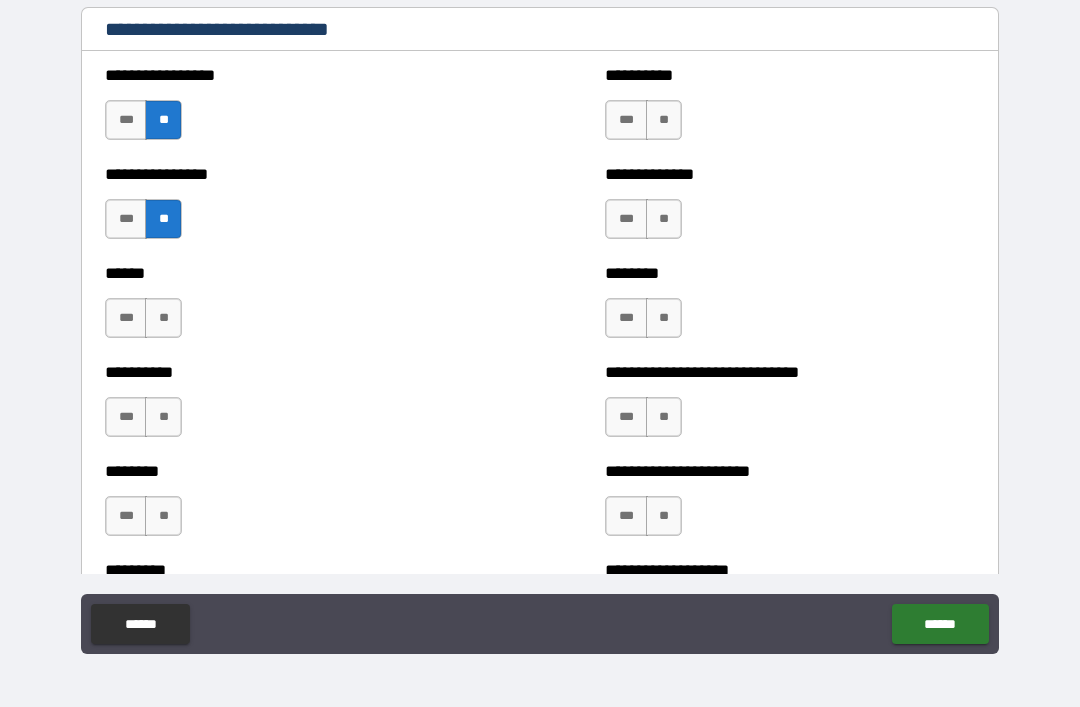 click on "***" at bounding box center (126, 318) 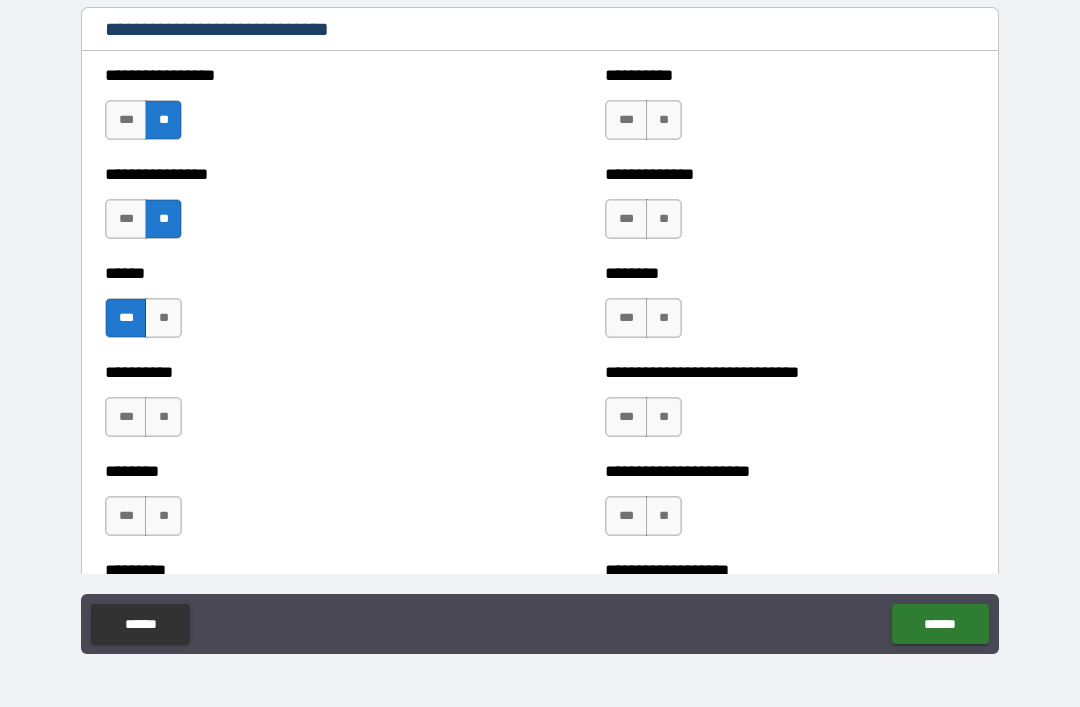 click on "**" at bounding box center (163, 417) 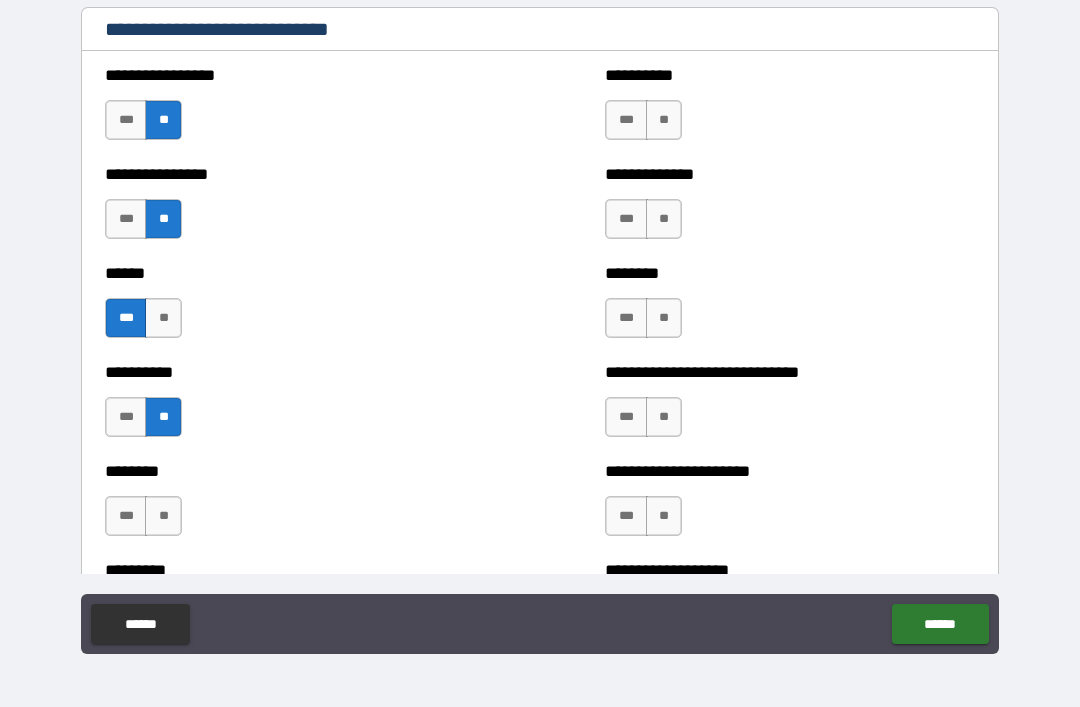 click on "**" at bounding box center [163, 516] 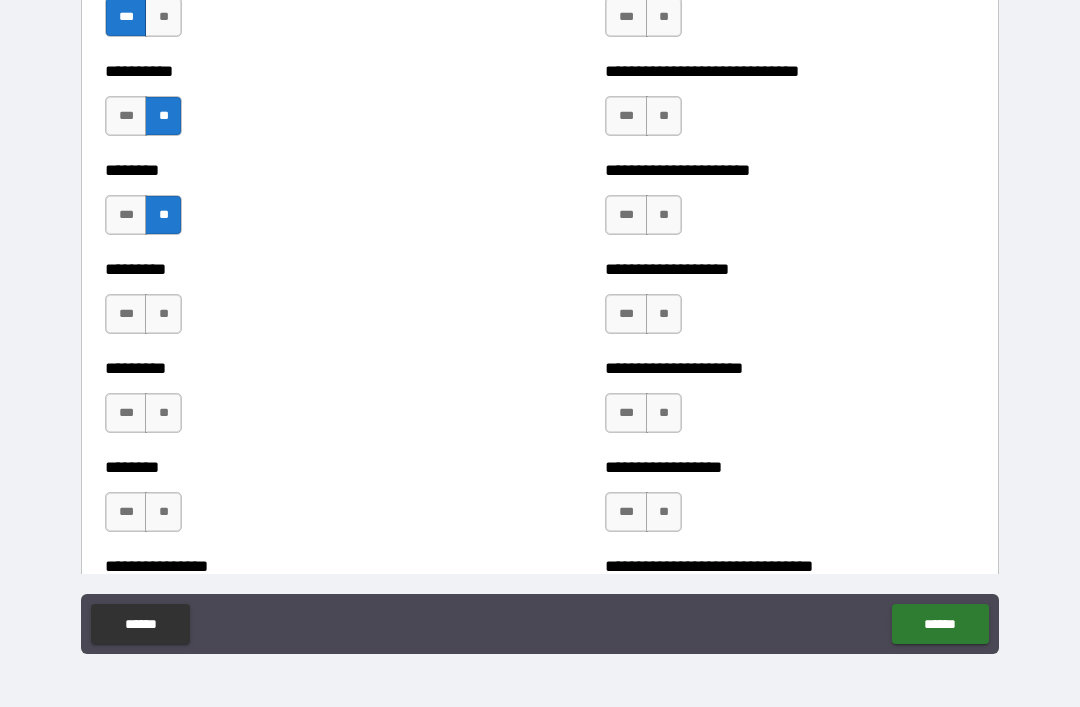 scroll, scrollTop: 7013, scrollLeft: 0, axis: vertical 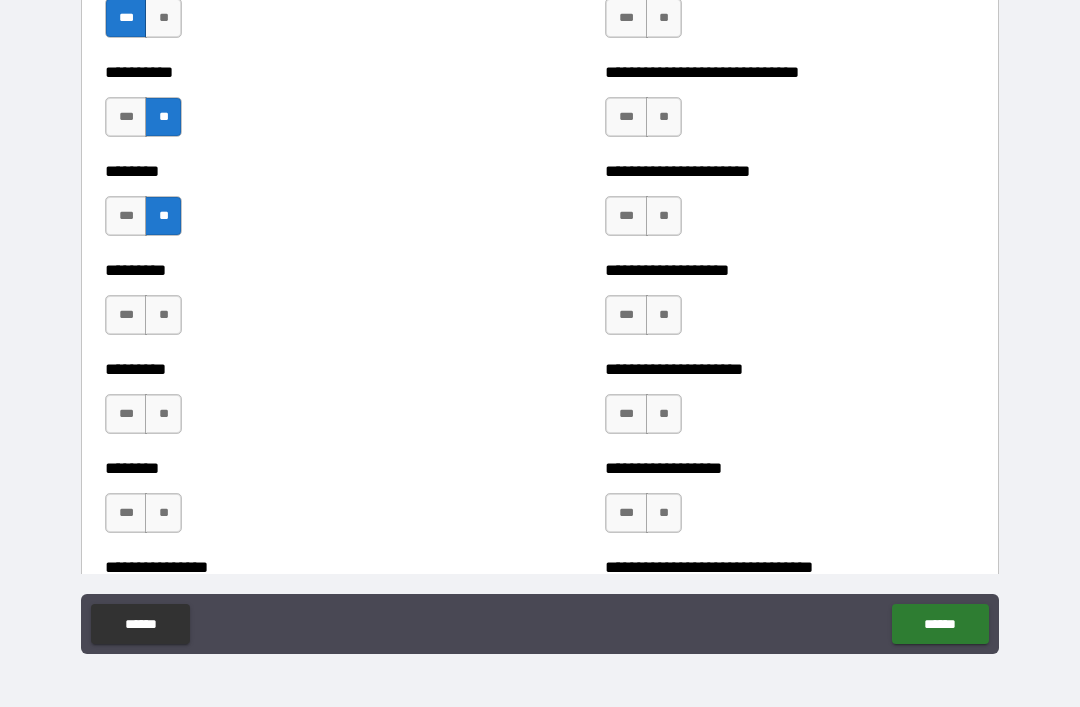 click on "**" at bounding box center (163, 315) 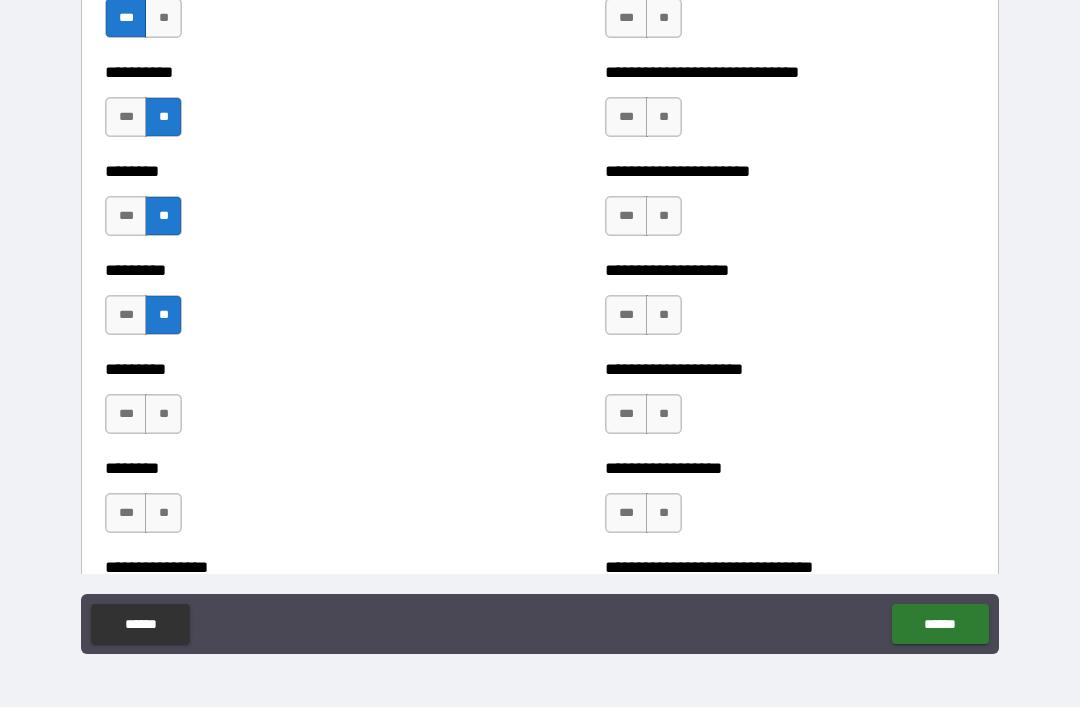 click on "**" at bounding box center [163, 414] 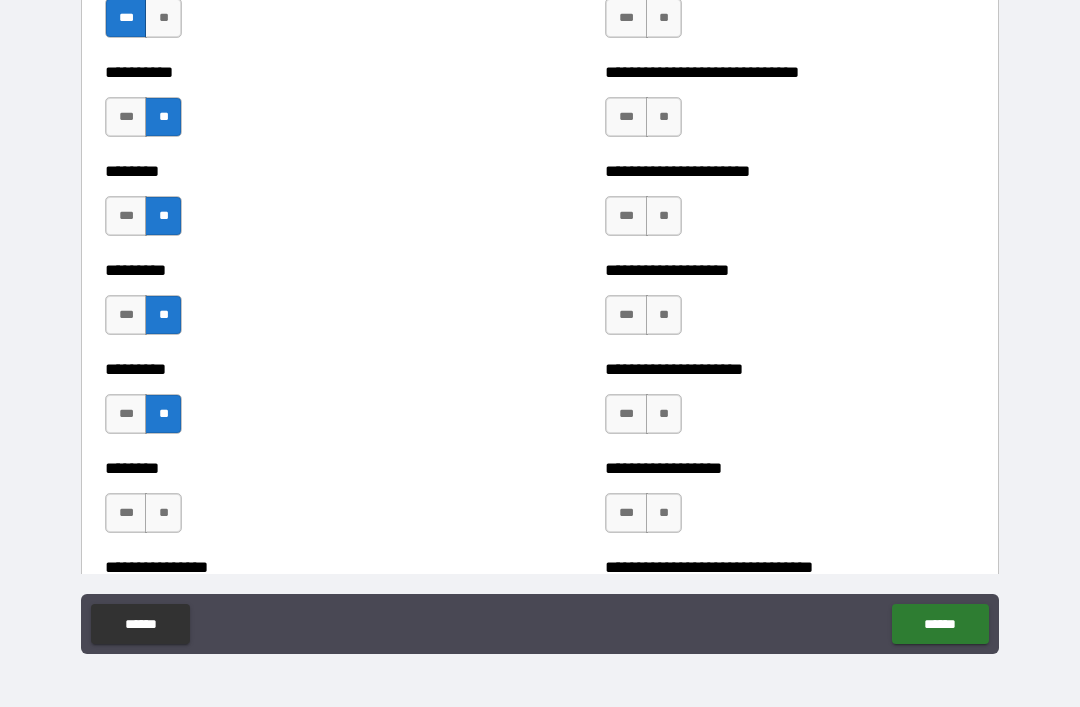 click on "**" at bounding box center [163, 513] 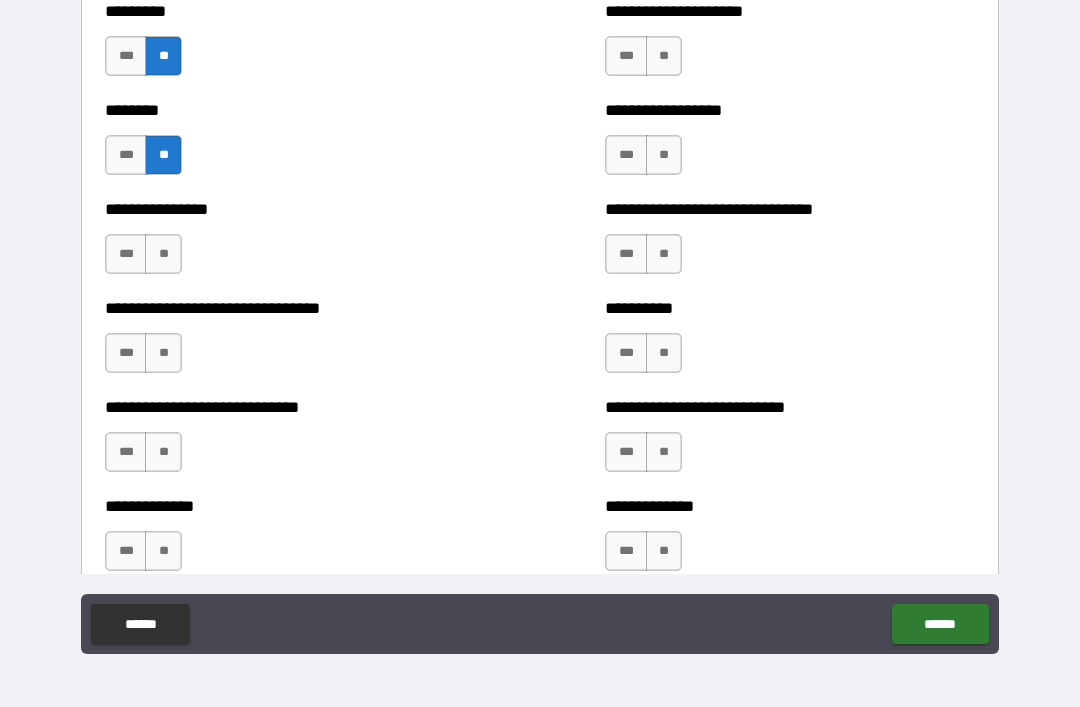 scroll, scrollTop: 7370, scrollLeft: 0, axis: vertical 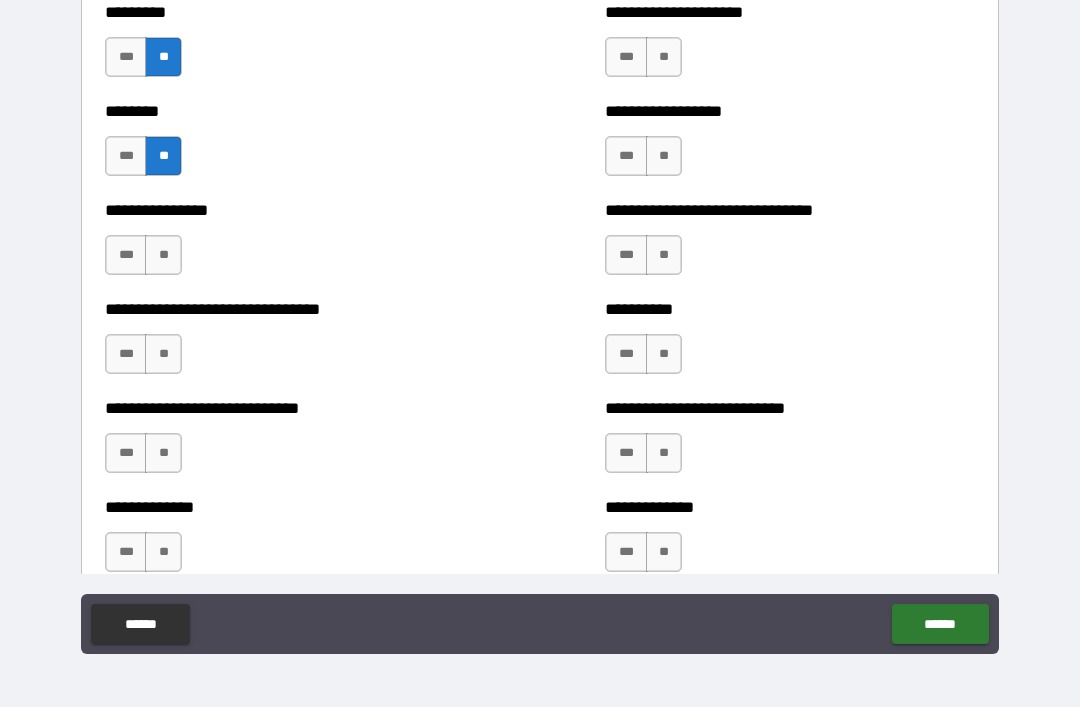 click on "**" at bounding box center [163, 255] 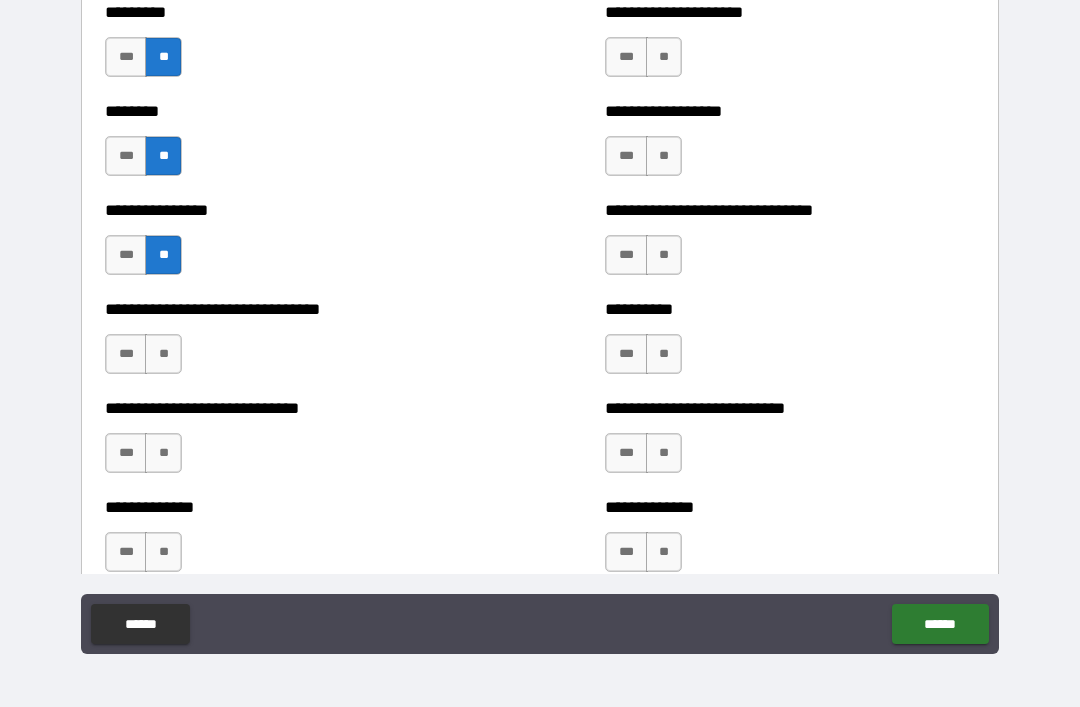 click on "**" at bounding box center (163, 354) 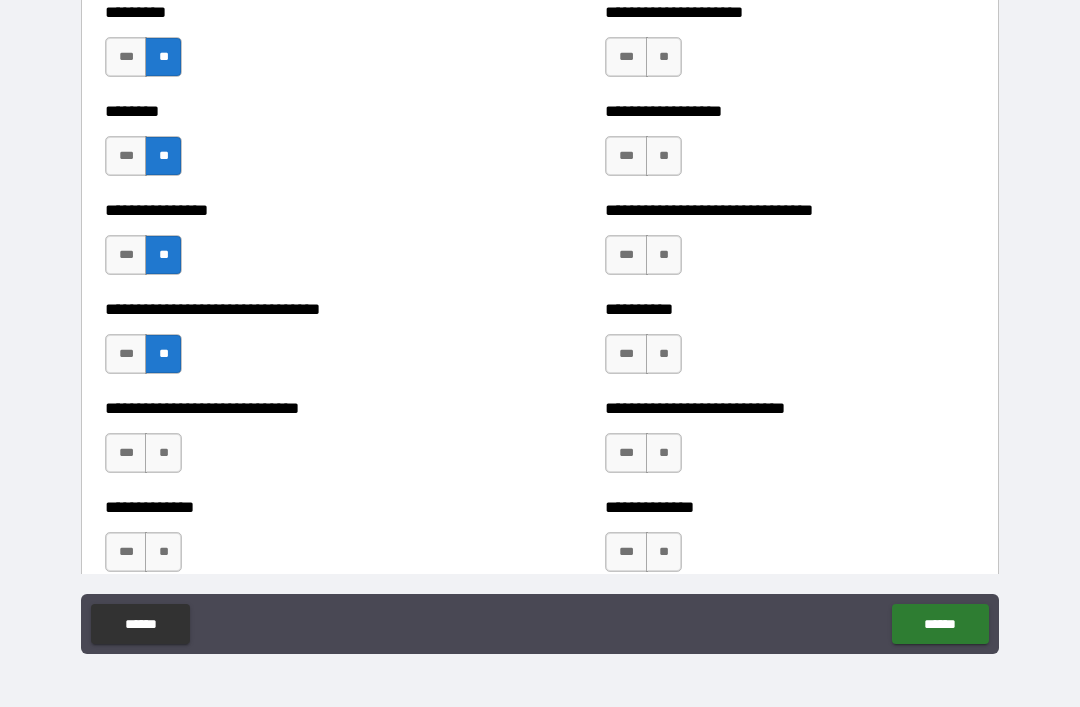 click on "**" at bounding box center (163, 453) 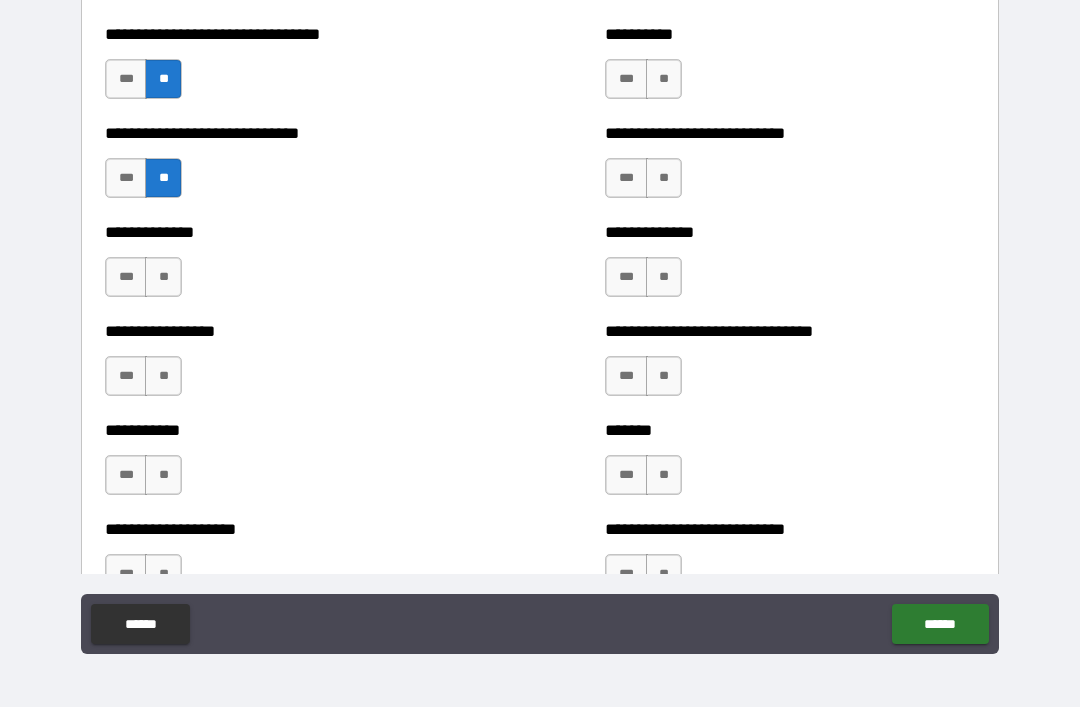 scroll, scrollTop: 7654, scrollLeft: 0, axis: vertical 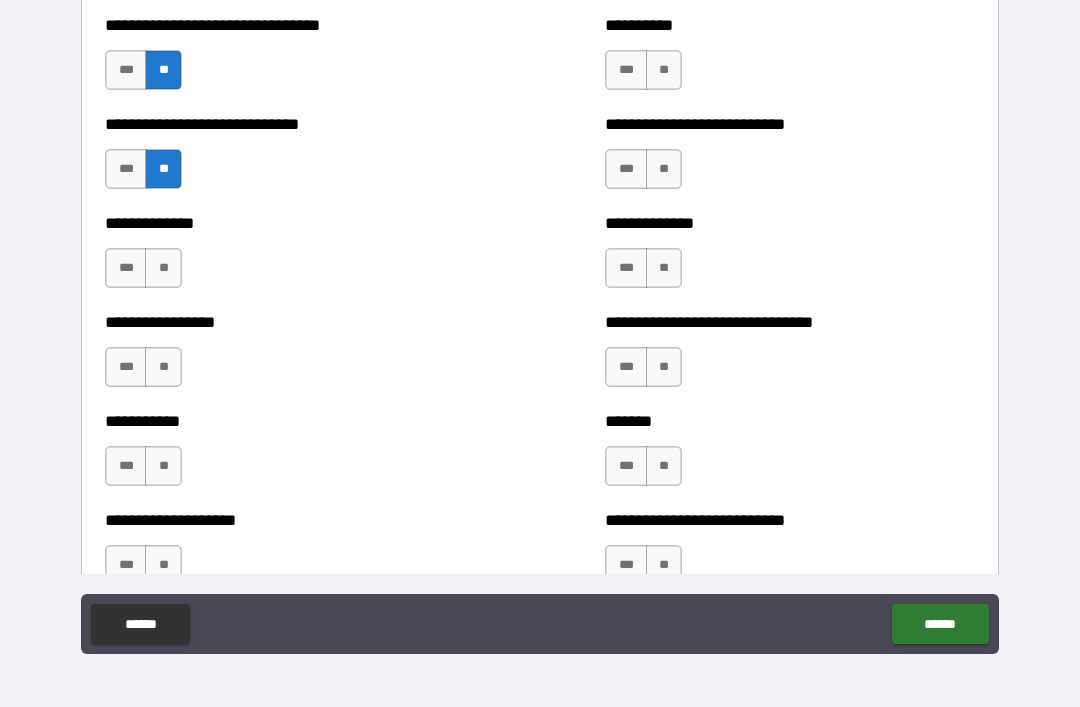 click on "**" at bounding box center [163, 268] 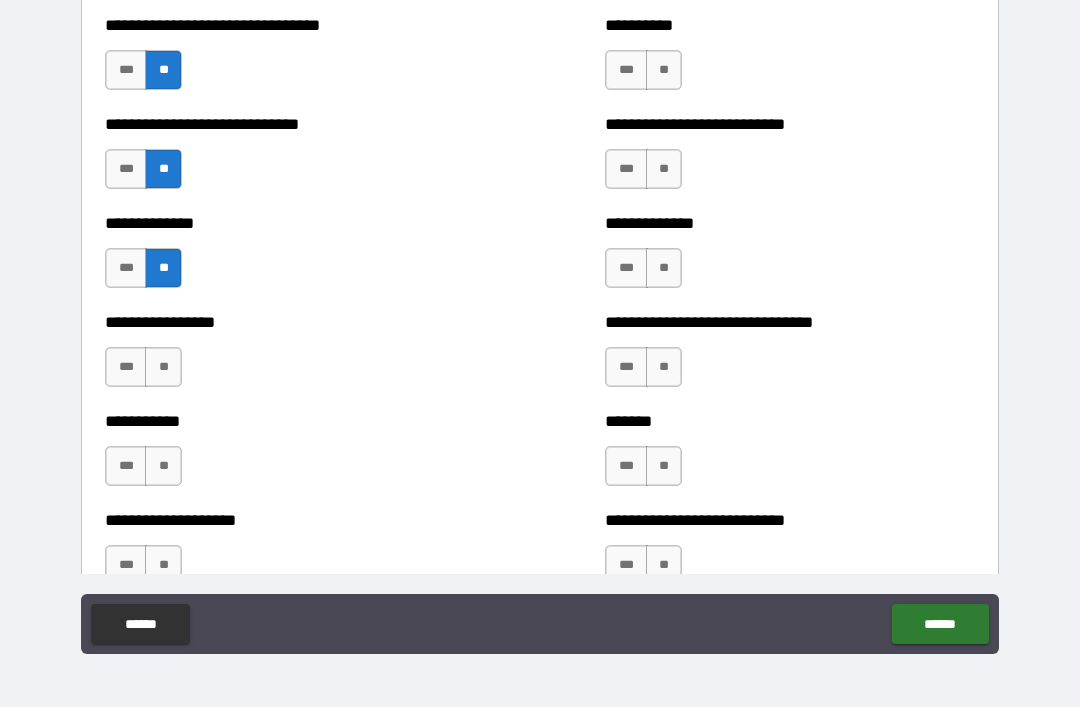 click on "**" at bounding box center (163, 367) 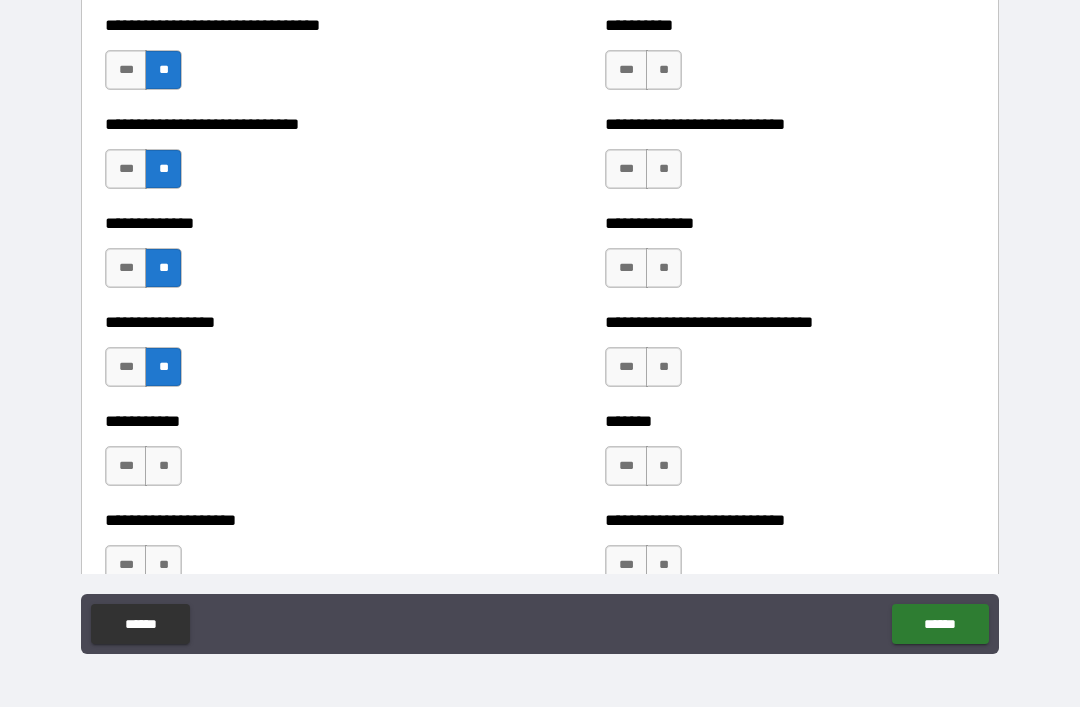 click on "***" at bounding box center [126, 367] 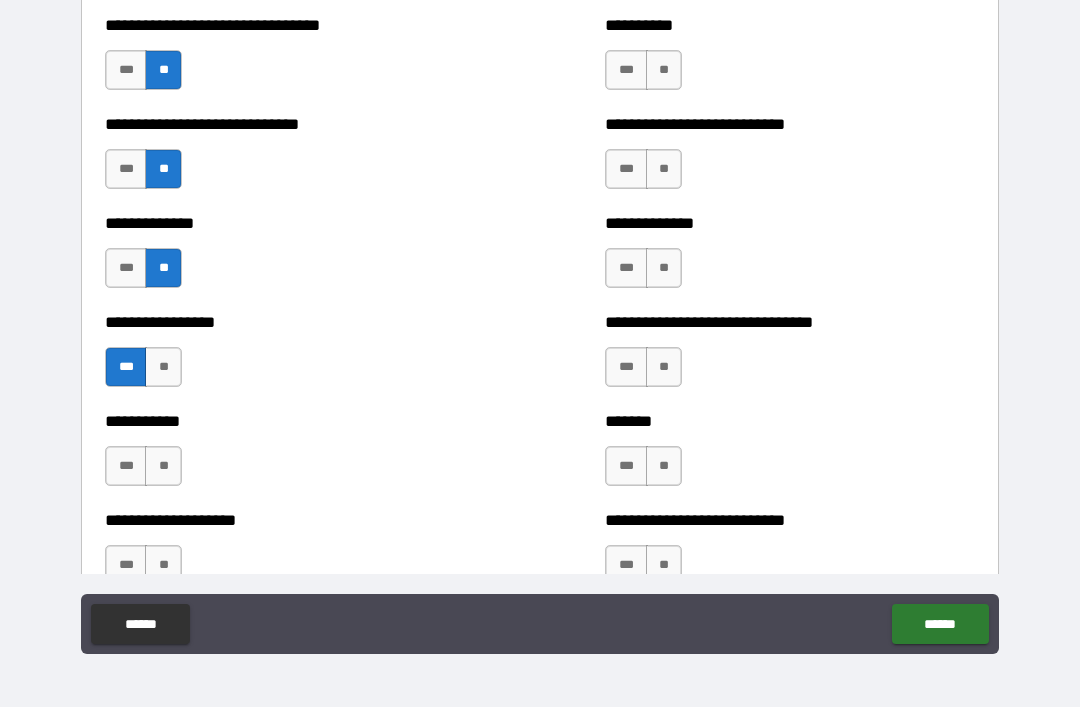 click on "**" at bounding box center (163, 466) 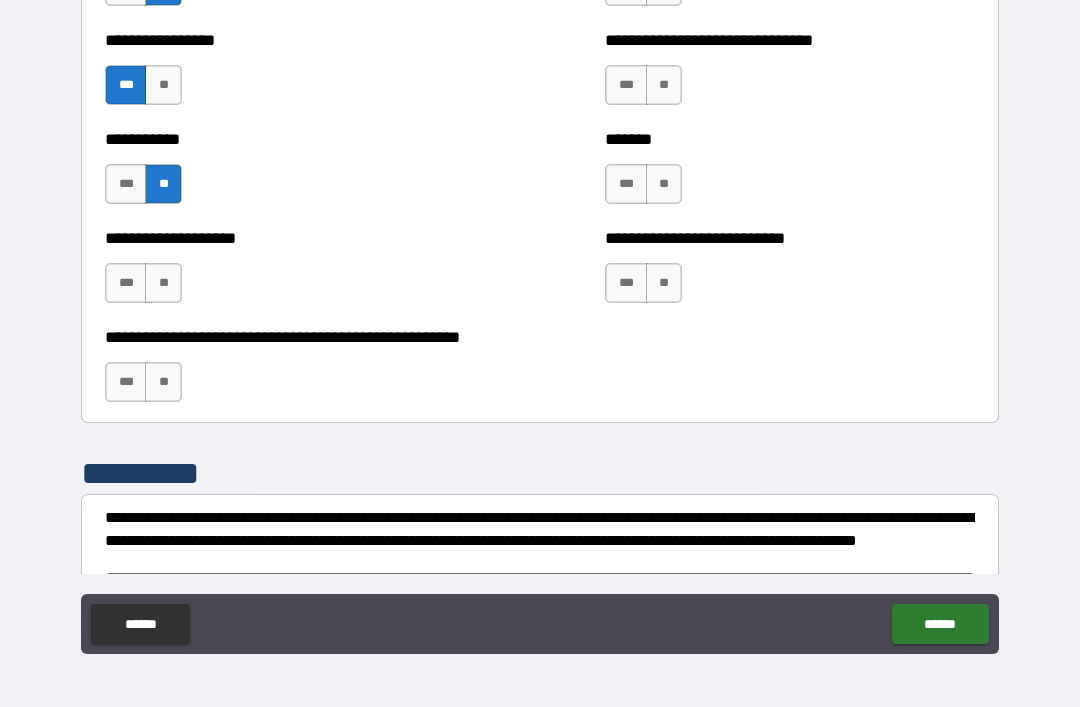 scroll, scrollTop: 7938, scrollLeft: 0, axis: vertical 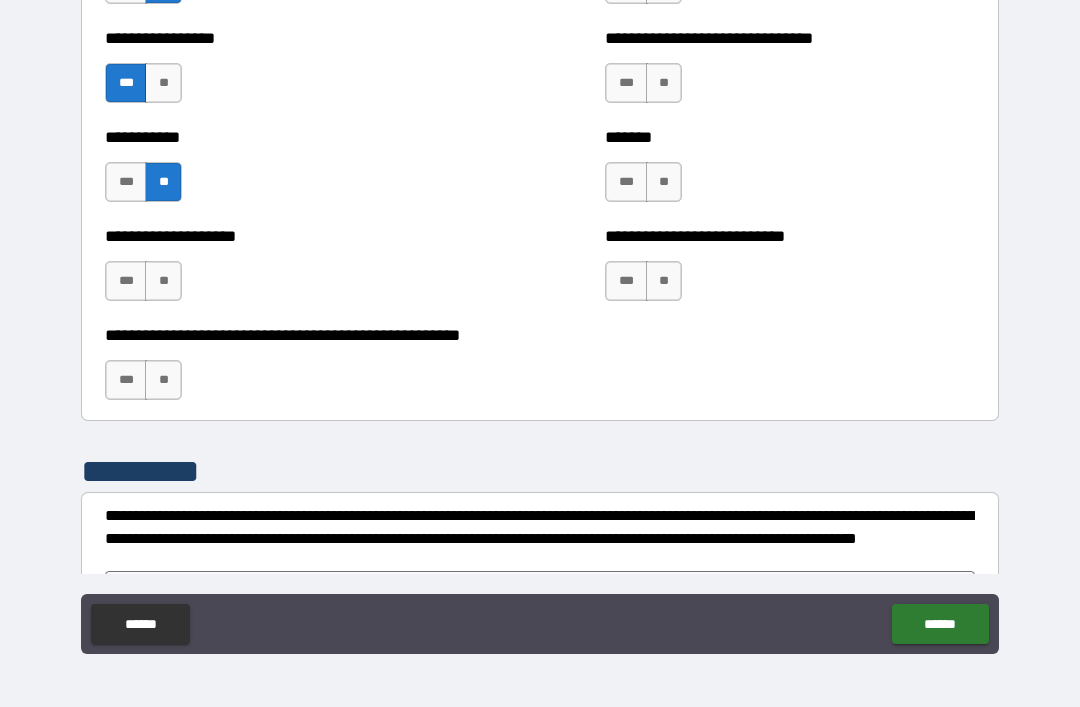 click on "**" at bounding box center [163, 281] 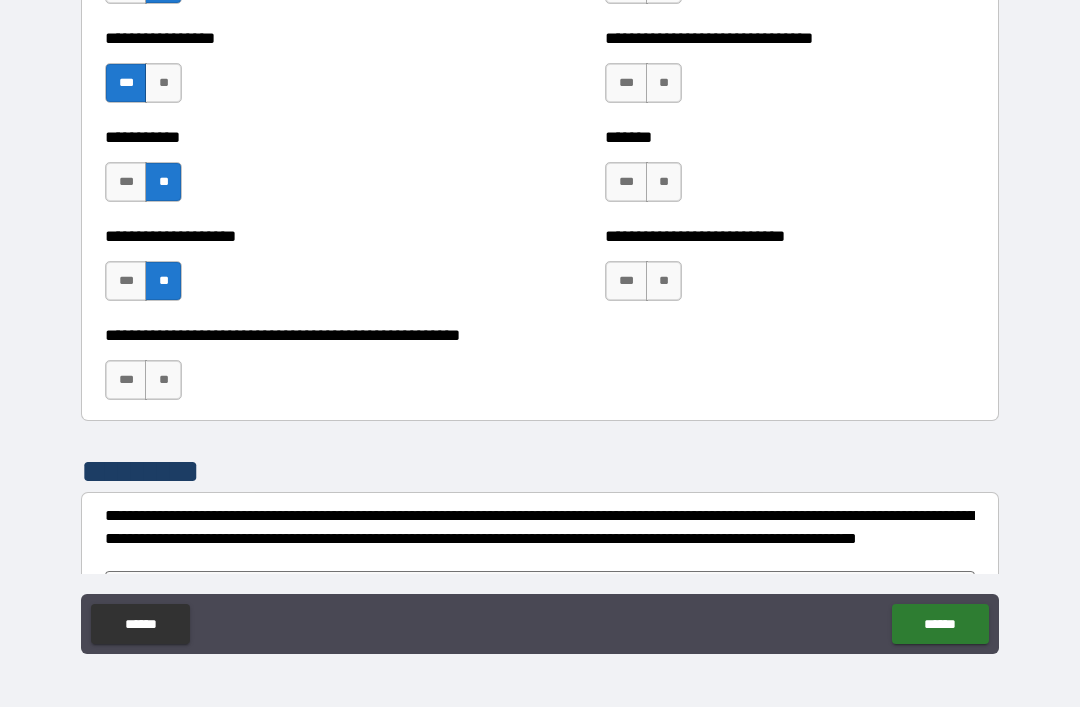 click on "**" at bounding box center [163, 380] 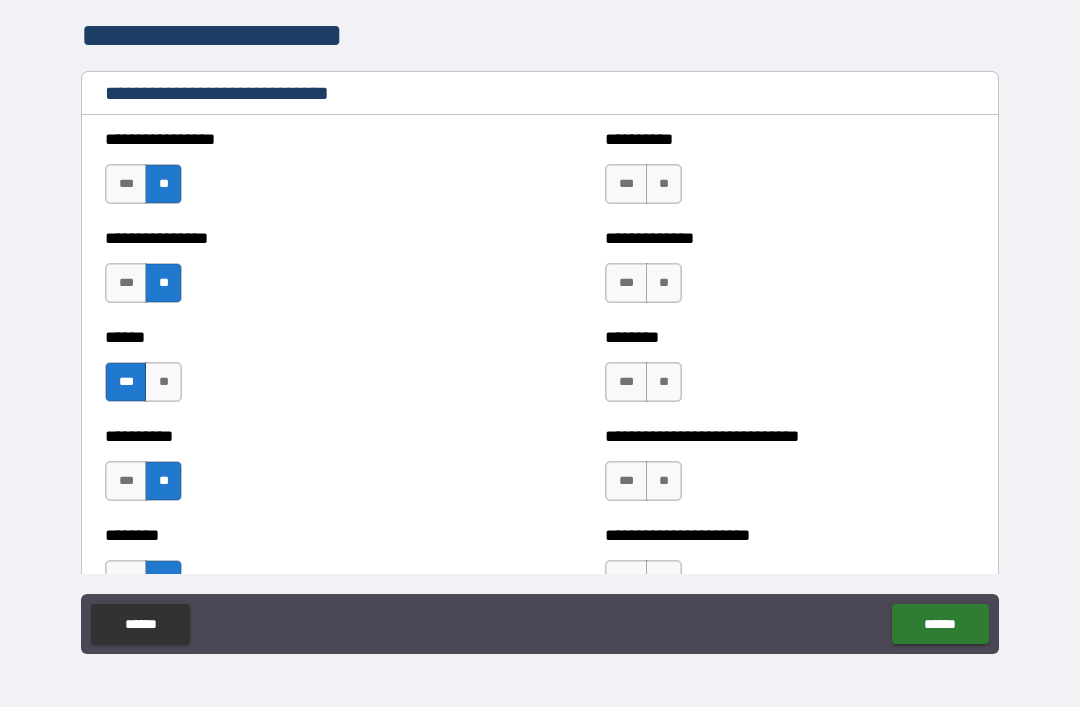 scroll, scrollTop: 6652, scrollLeft: 0, axis: vertical 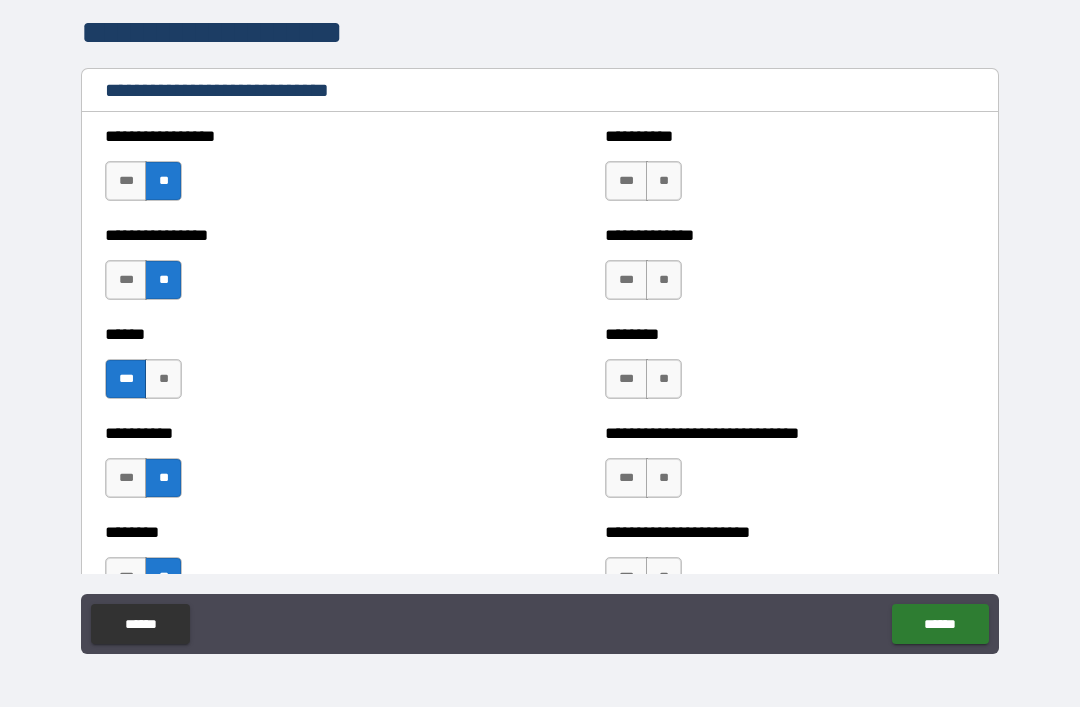 click on "**" at bounding box center [664, 181] 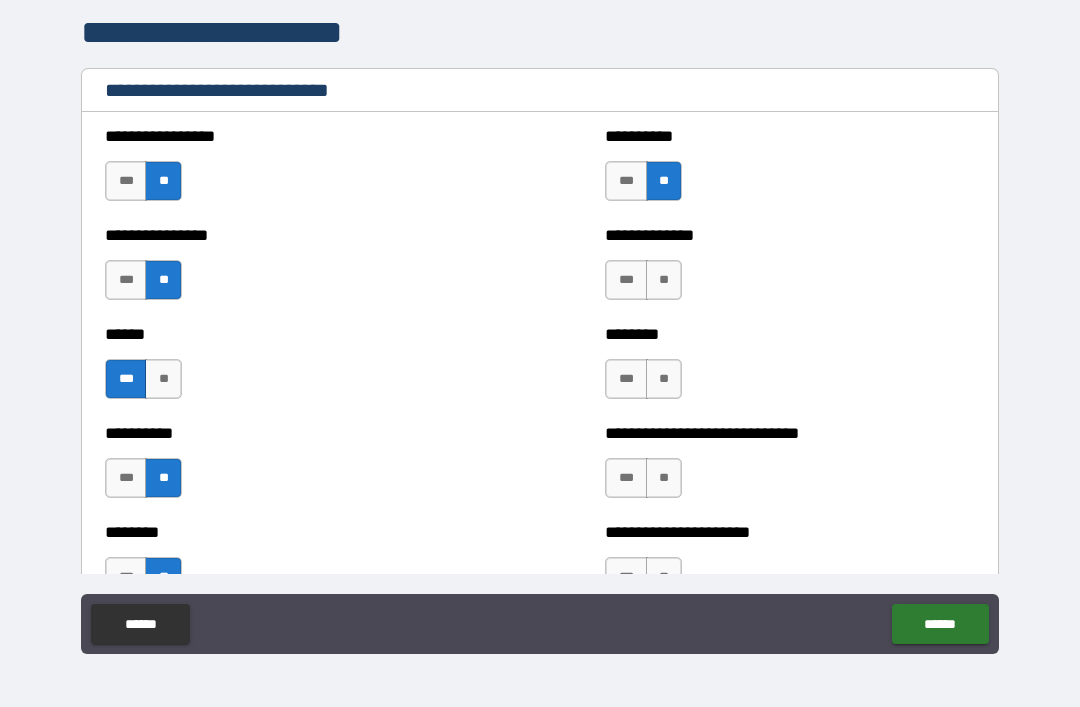 click on "***" at bounding box center (626, 280) 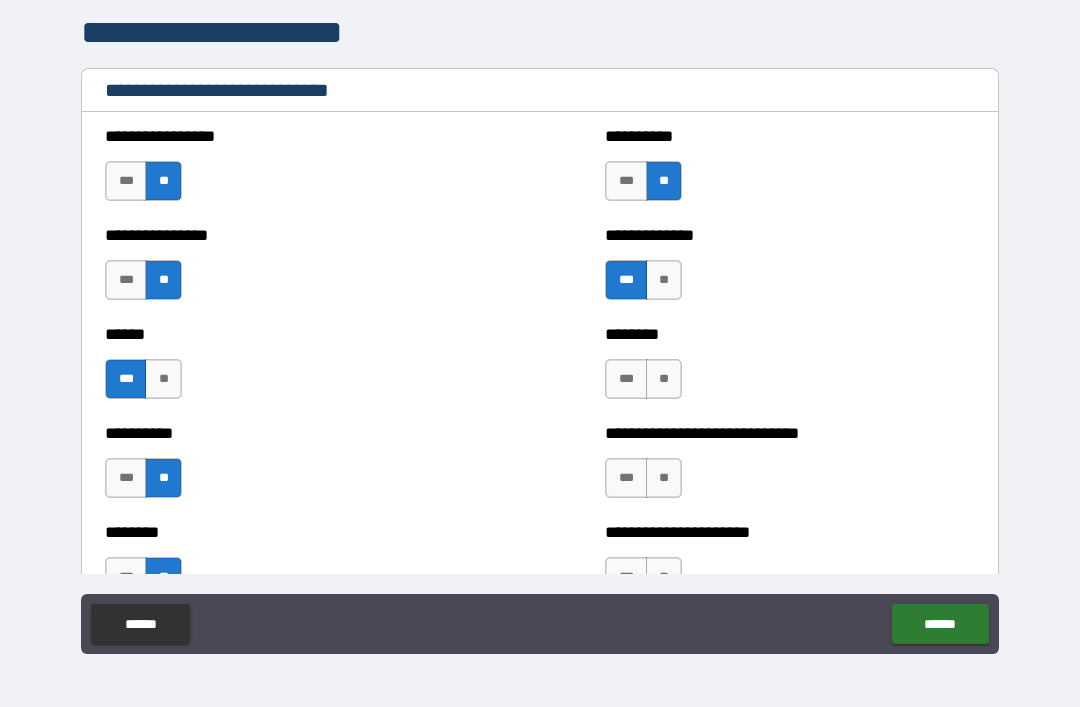 click on "**" at bounding box center [664, 379] 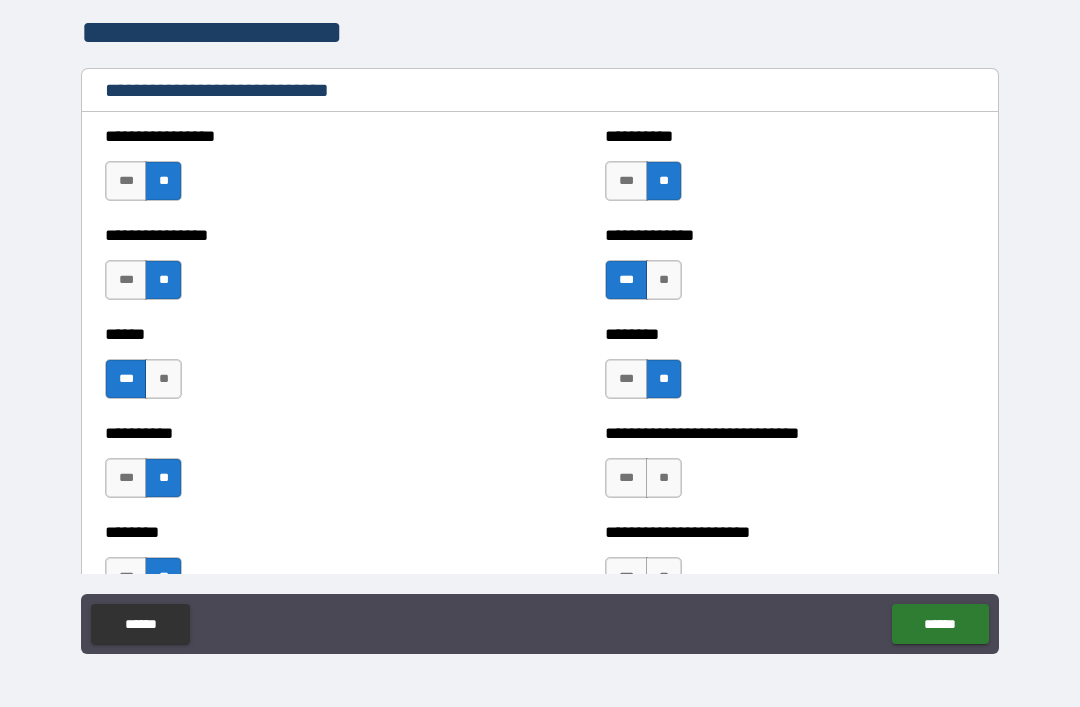 click on "**" at bounding box center [664, 478] 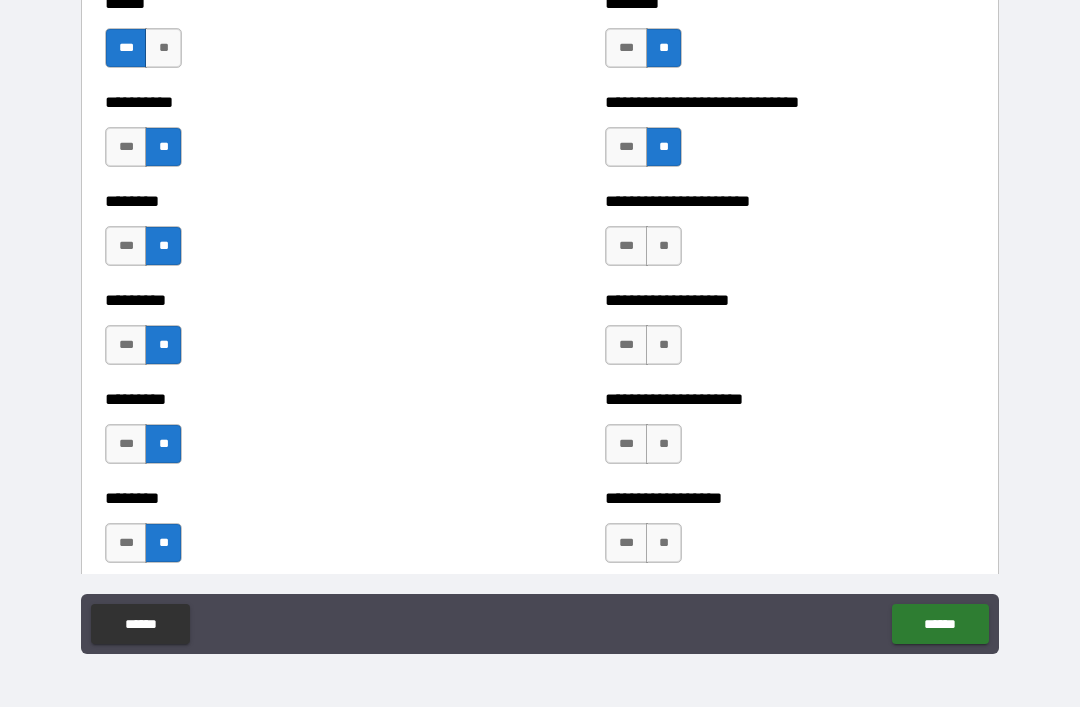 scroll, scrollTop: 6997, scrollLeft: 0, axis: vertical 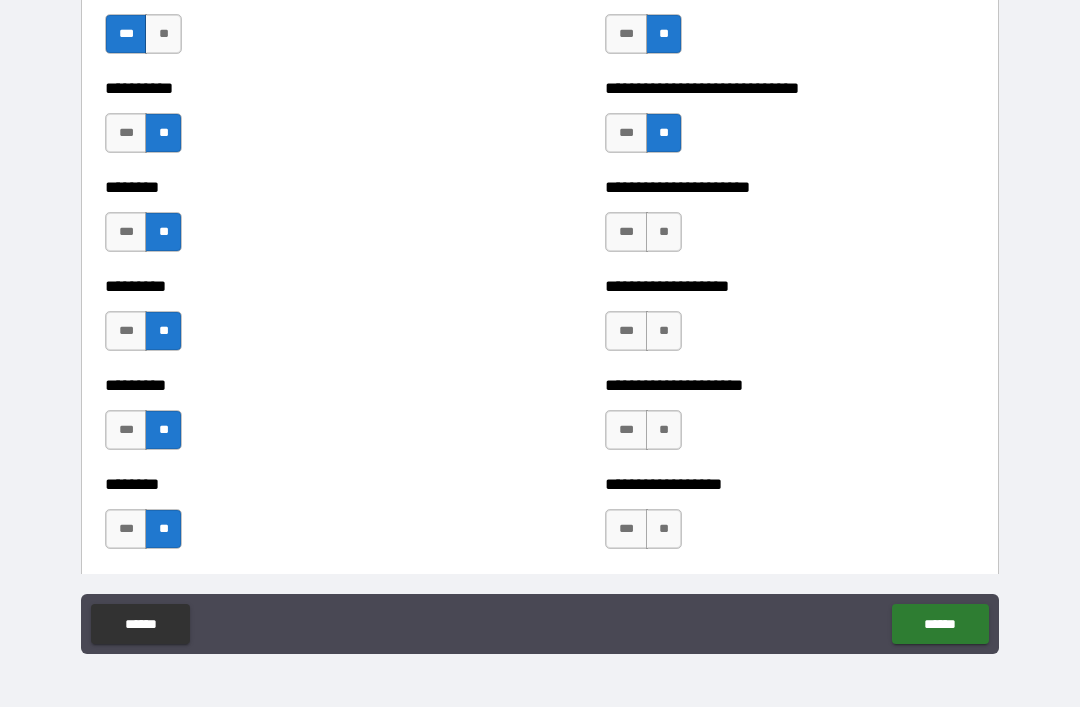 click on "**" at bounding box center (664, 232) 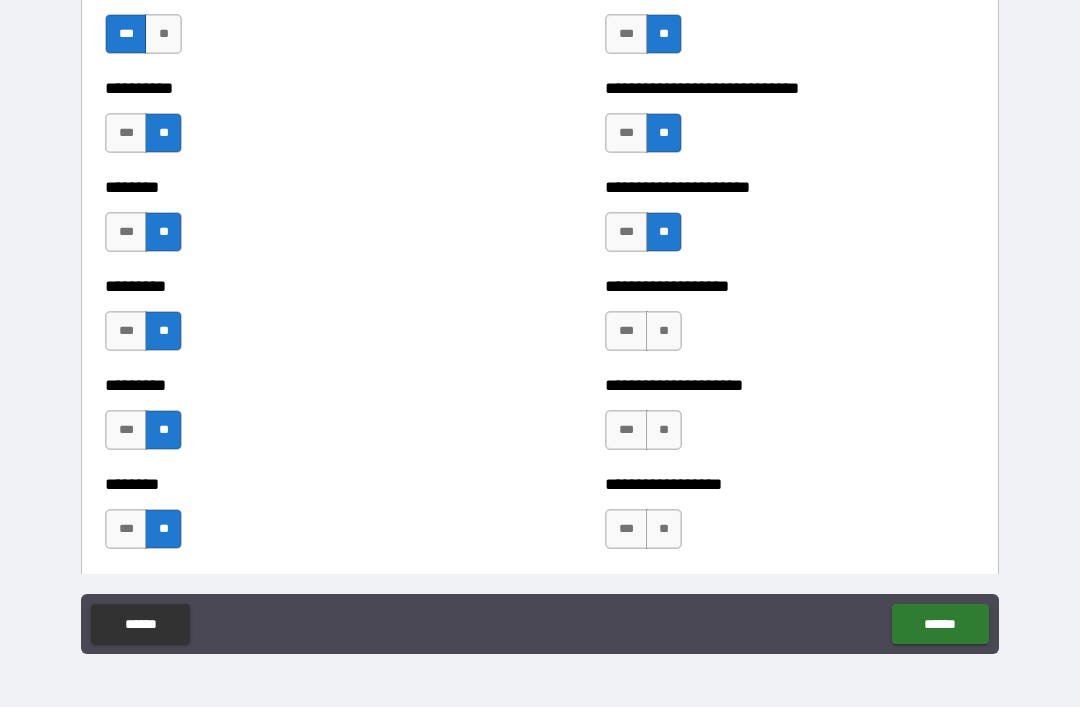 click on "**" at bounding box center [664, 331] 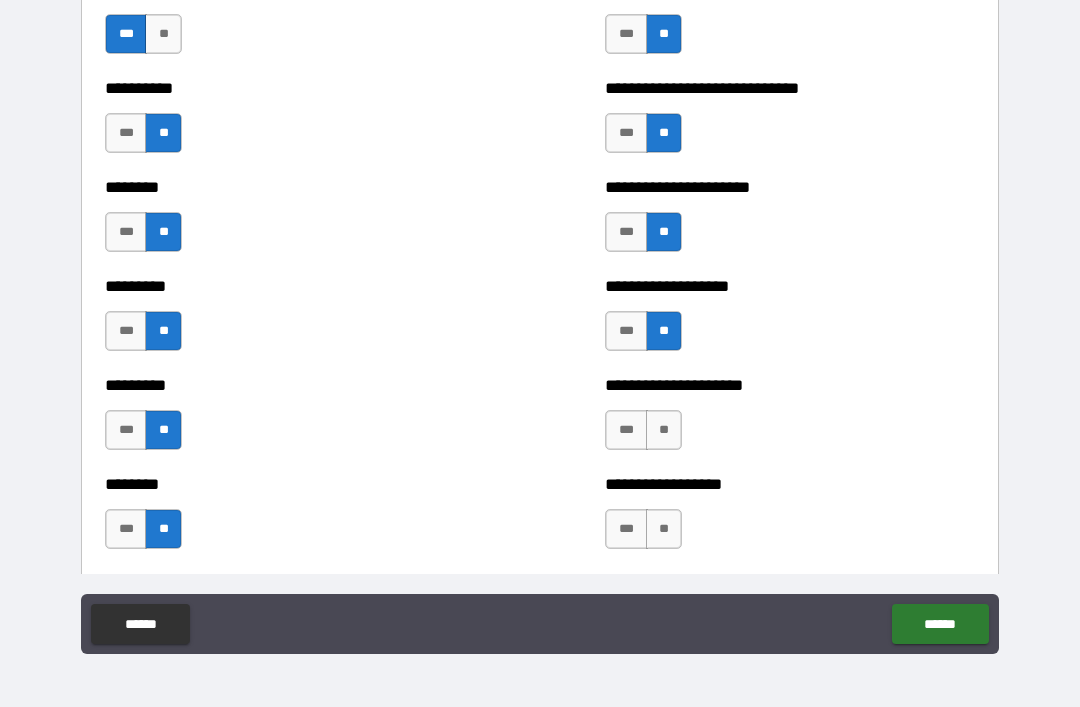 click on "**" at bounding box center [664, 430] 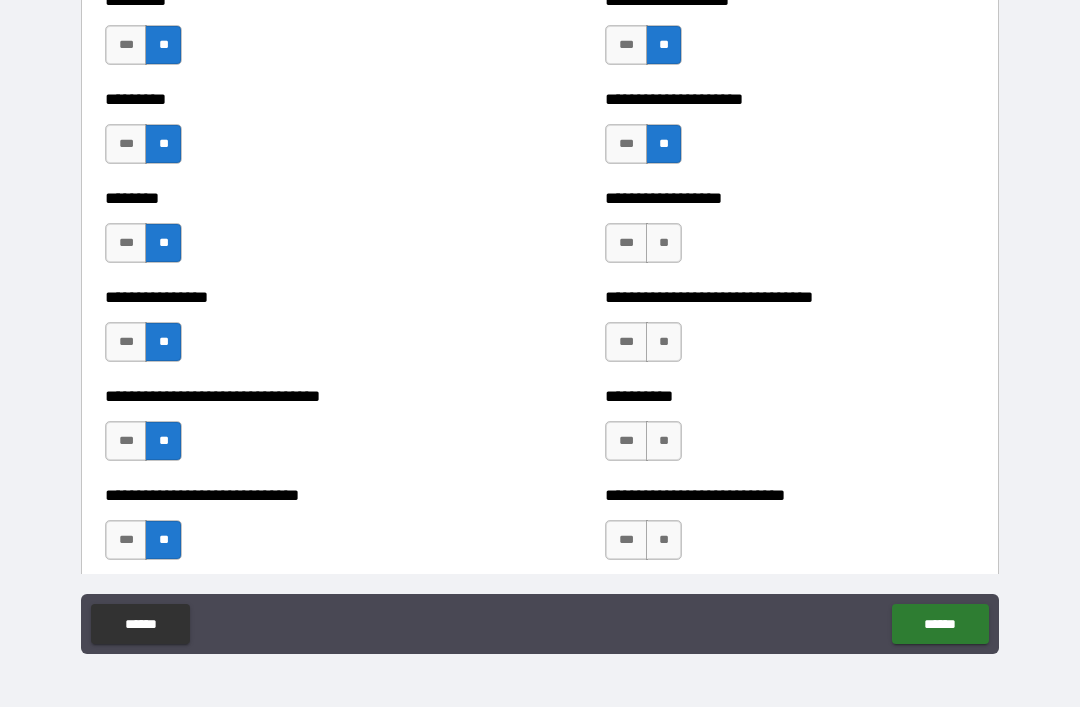 scroll, scrollTop: 7325, scrollLeft: 0, axis: vertical 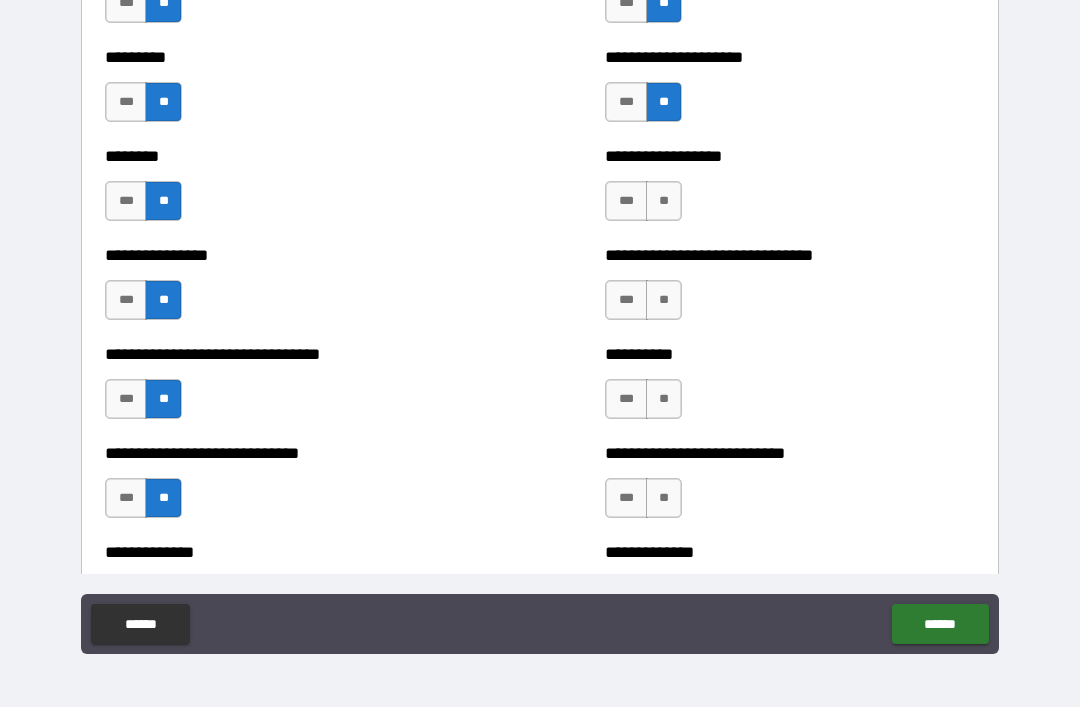 click on "**" at bounding box center (664, 201) 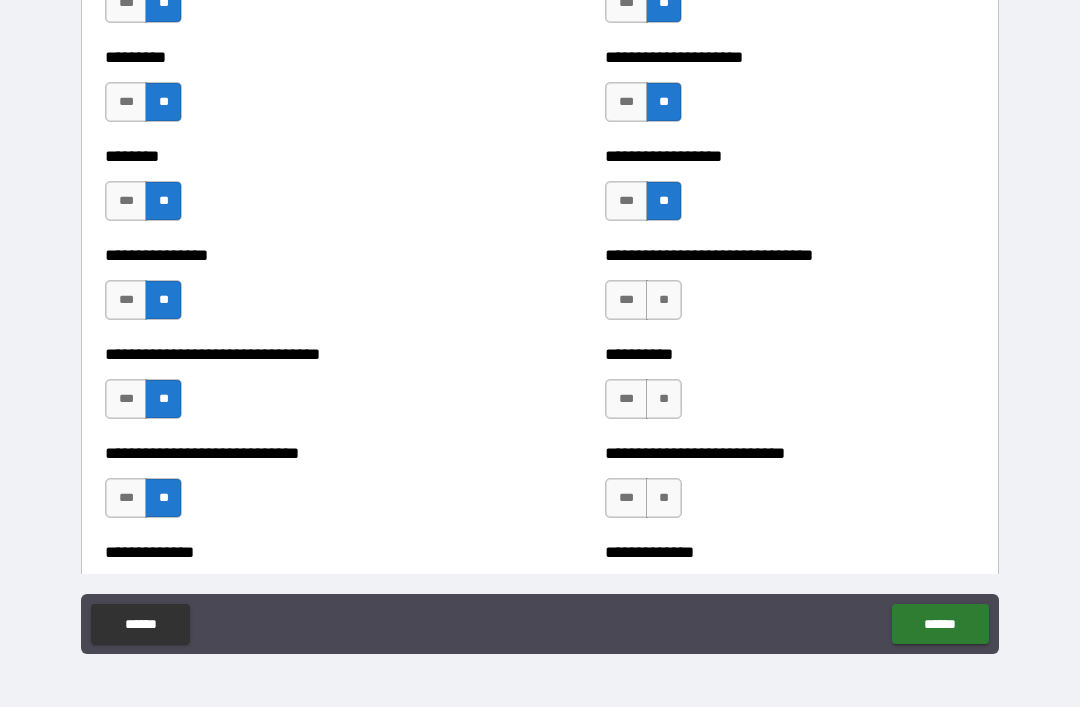 click on "**" at bounding box center [664, 300] 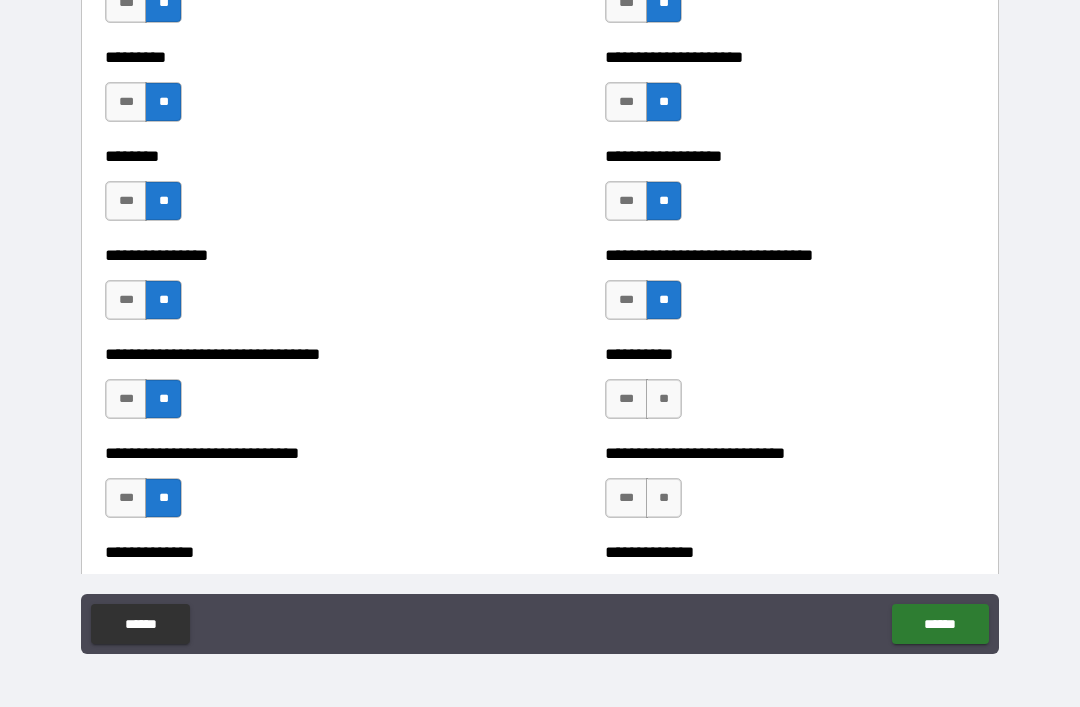 click on "**" at bounding box center (664, 399) 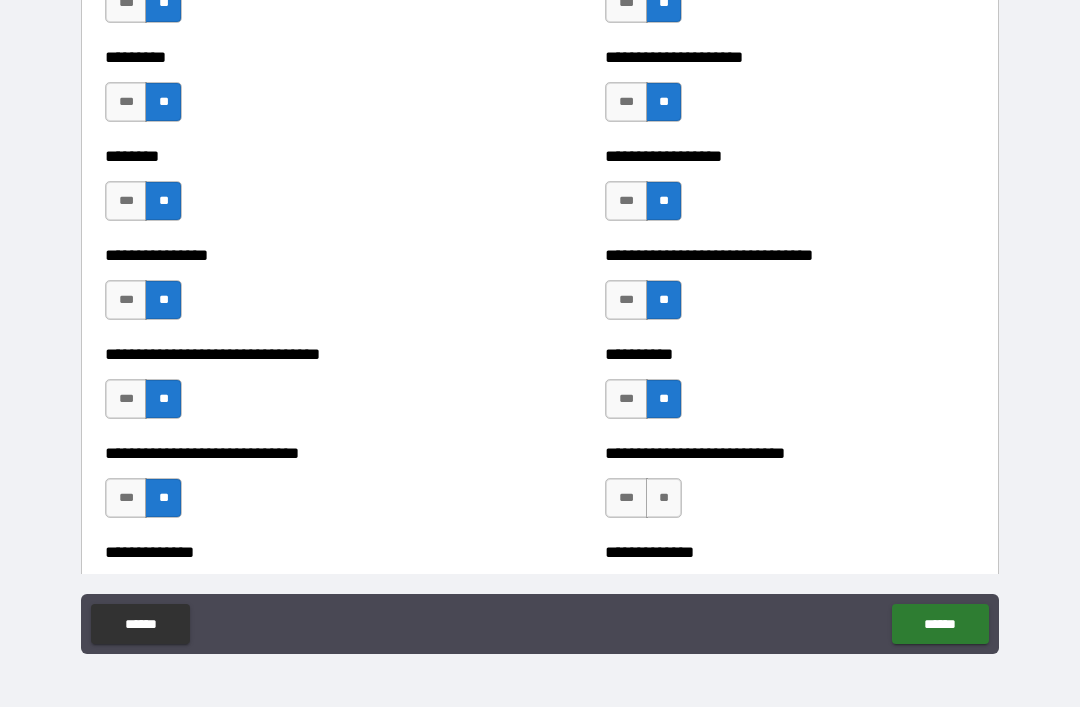 click on "**" at bounding box center (664, 498) 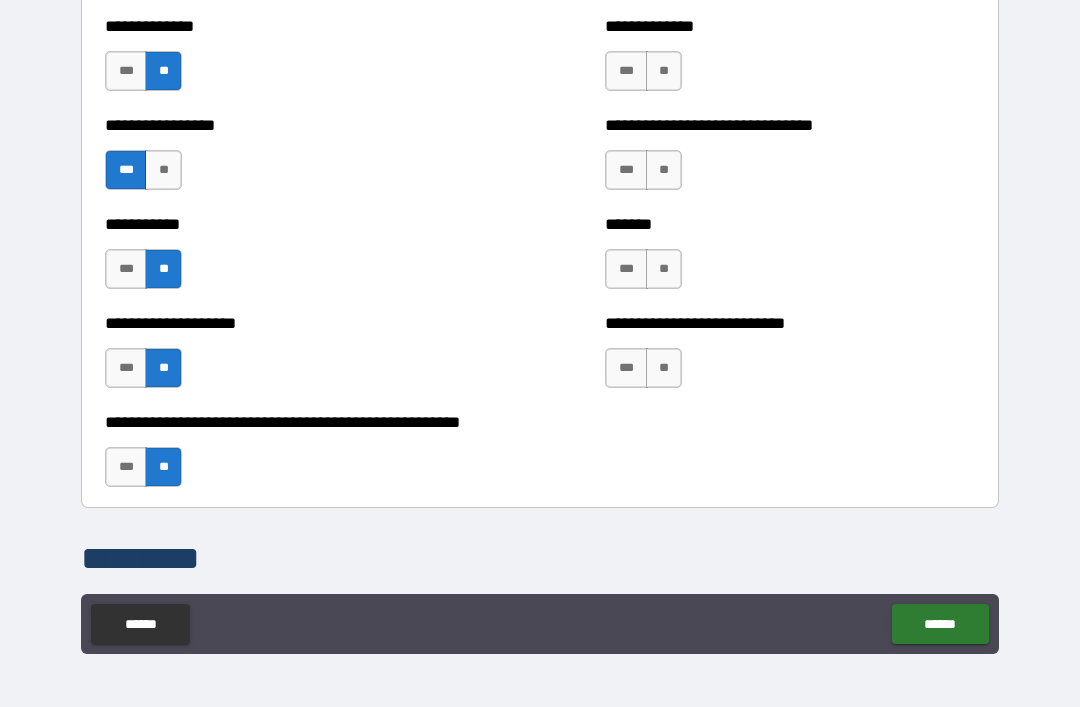 scroll, scrollTop: 7840, scrollLeft: 0, axis: vertical 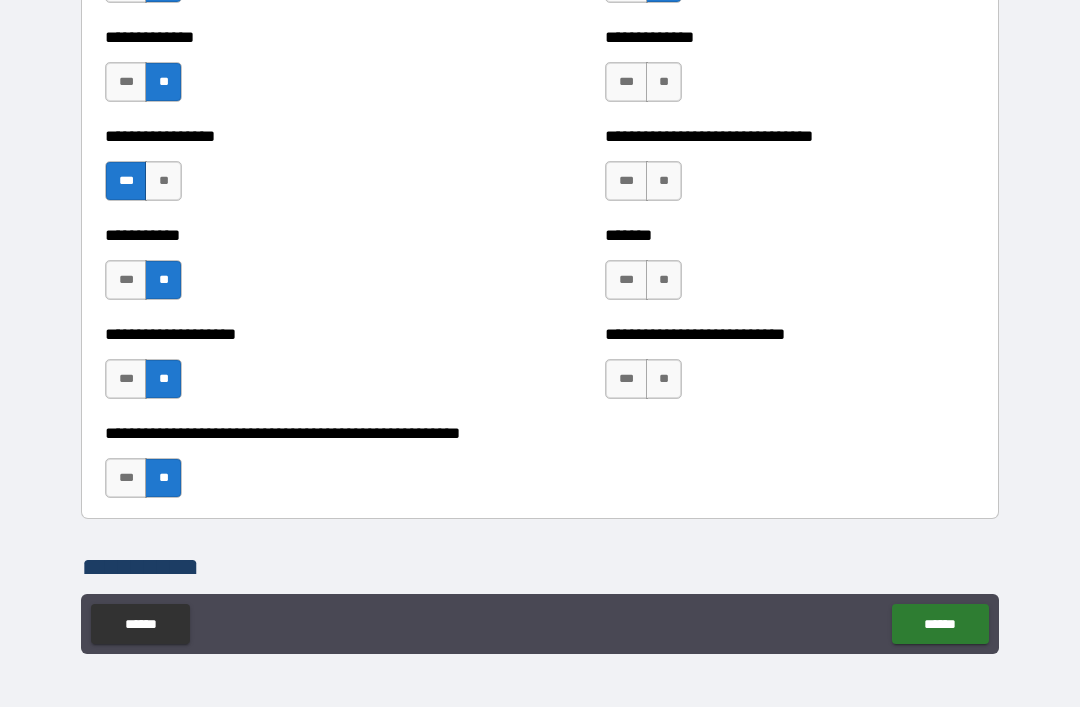 click on "**" at bounding box center (664, 82) 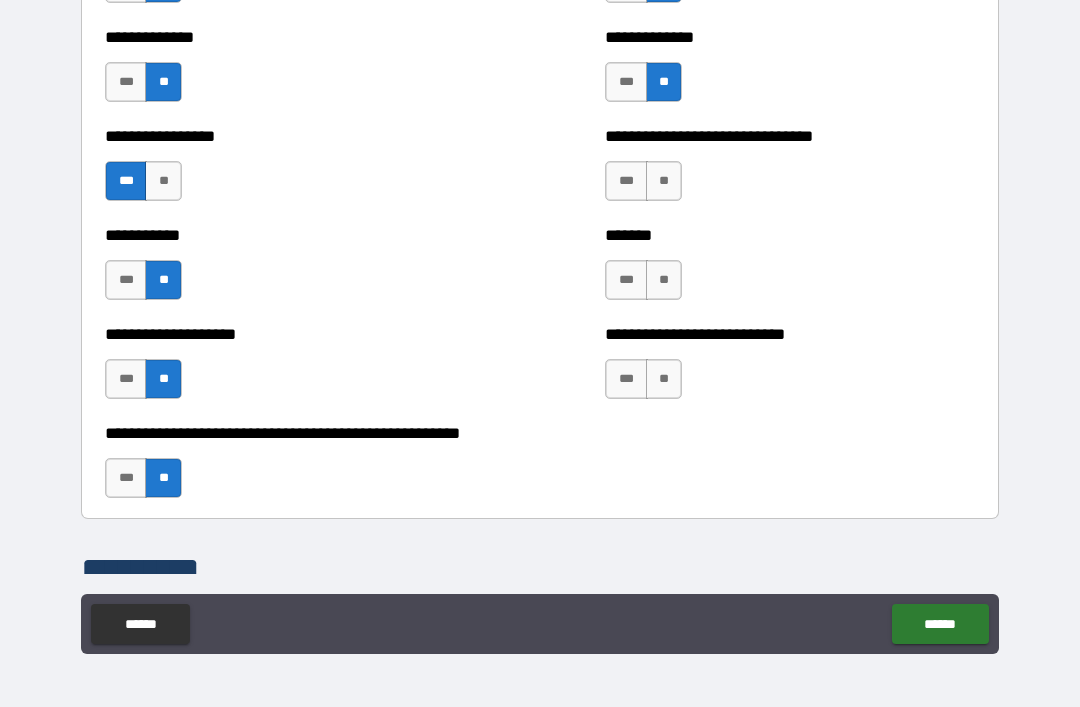 click on "**" at bounding box center (664, 181) 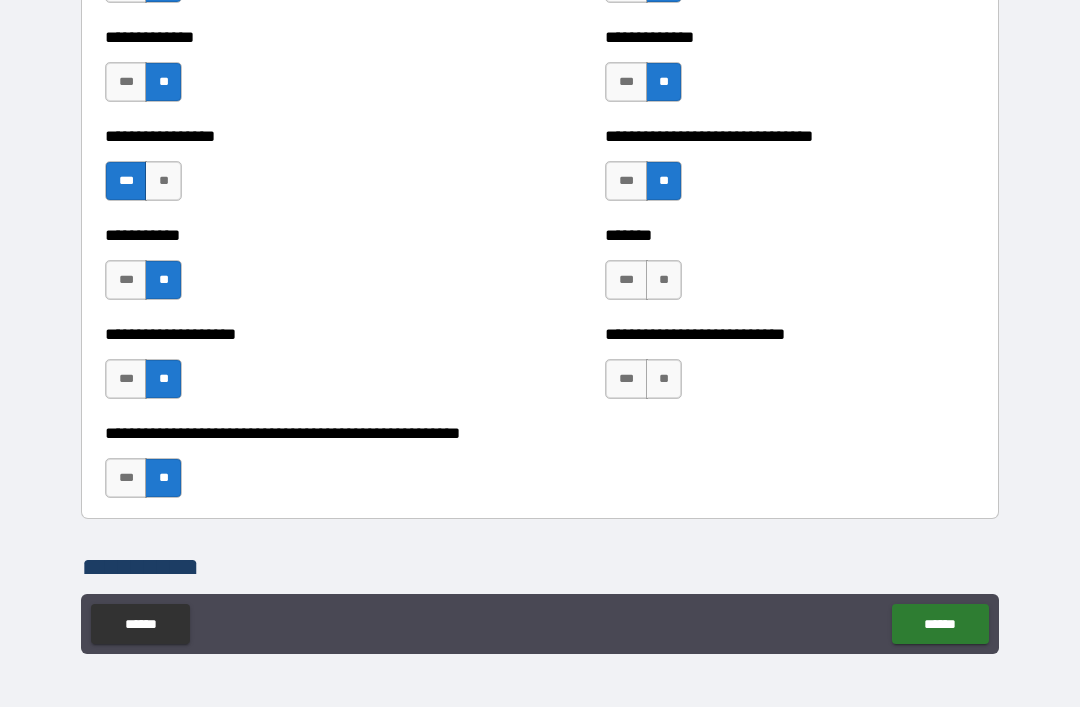 click on "**" at bounding box center [664, 280] 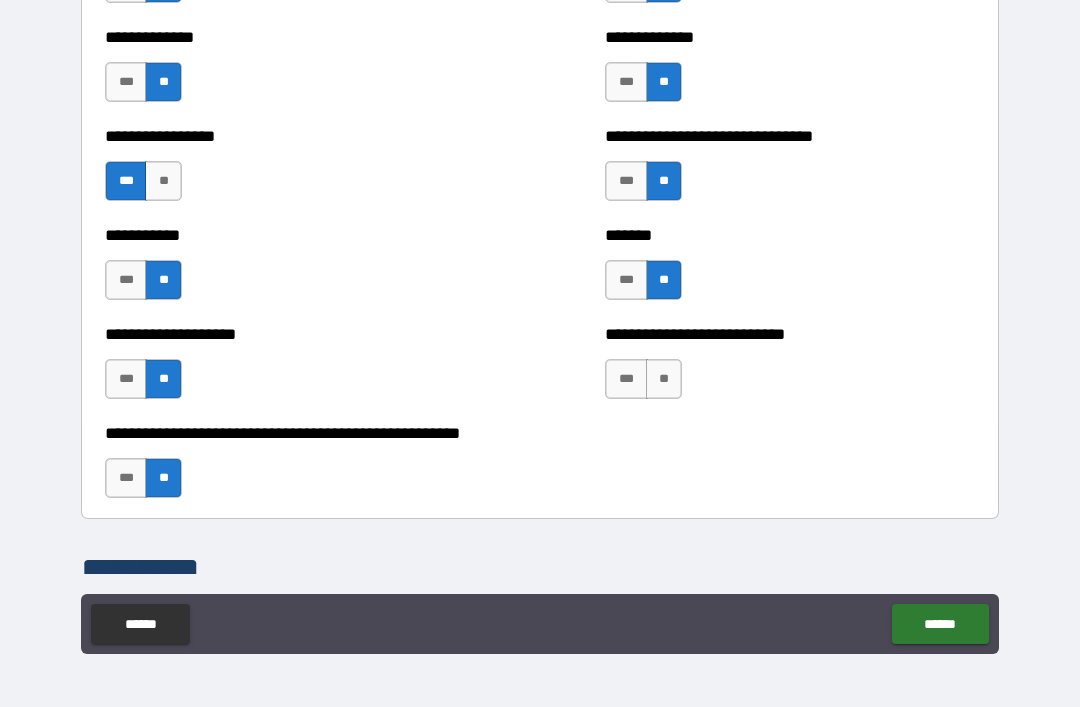 click on "**" at bounding box center [664, 379] 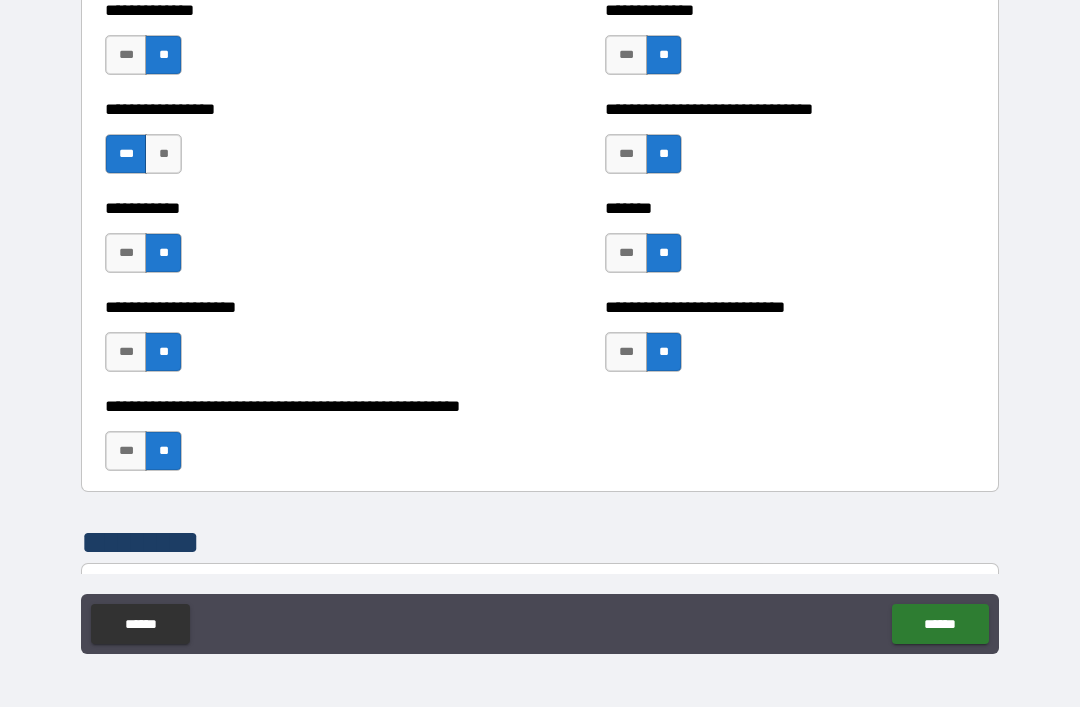scroll, scrollTop: 7840, scrollLeft: 0, axis: vertical 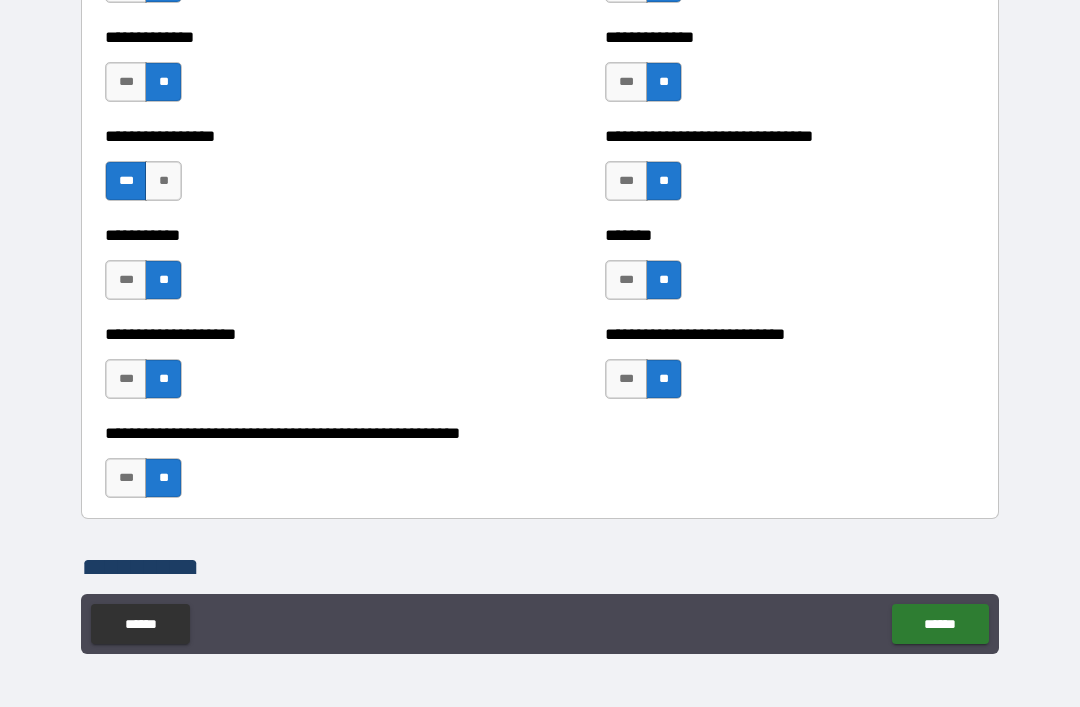 click on "**********" at bounding box center [540, 72] 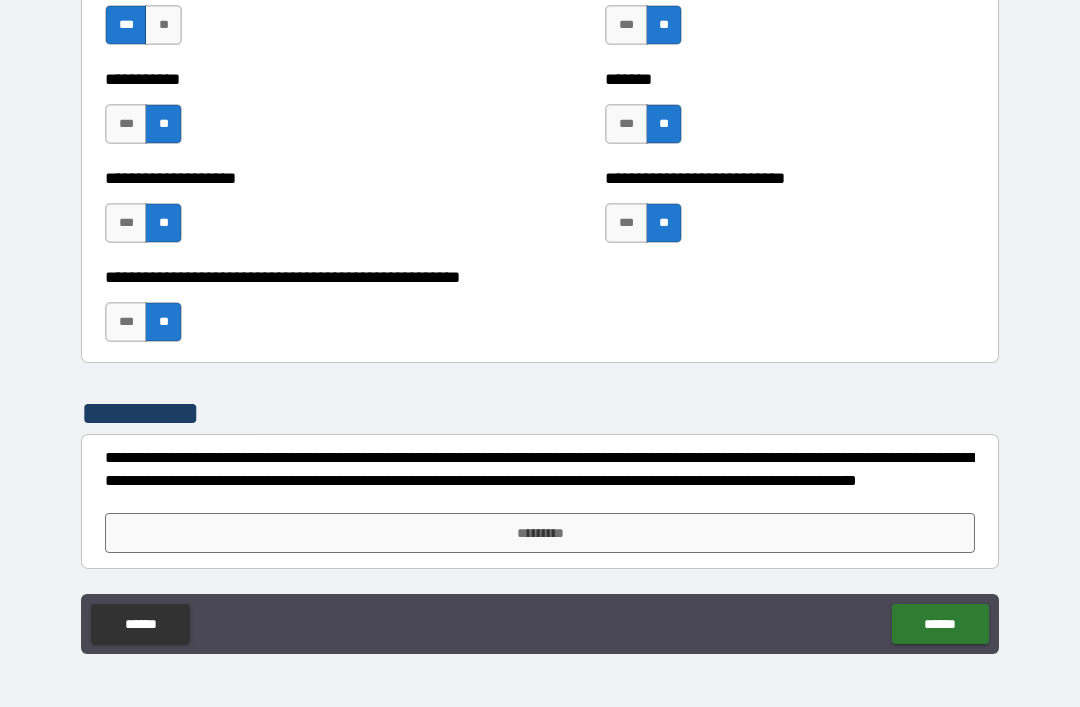 scroll, scrollTop: 7996, scrollLeft: 0, axis: vertical 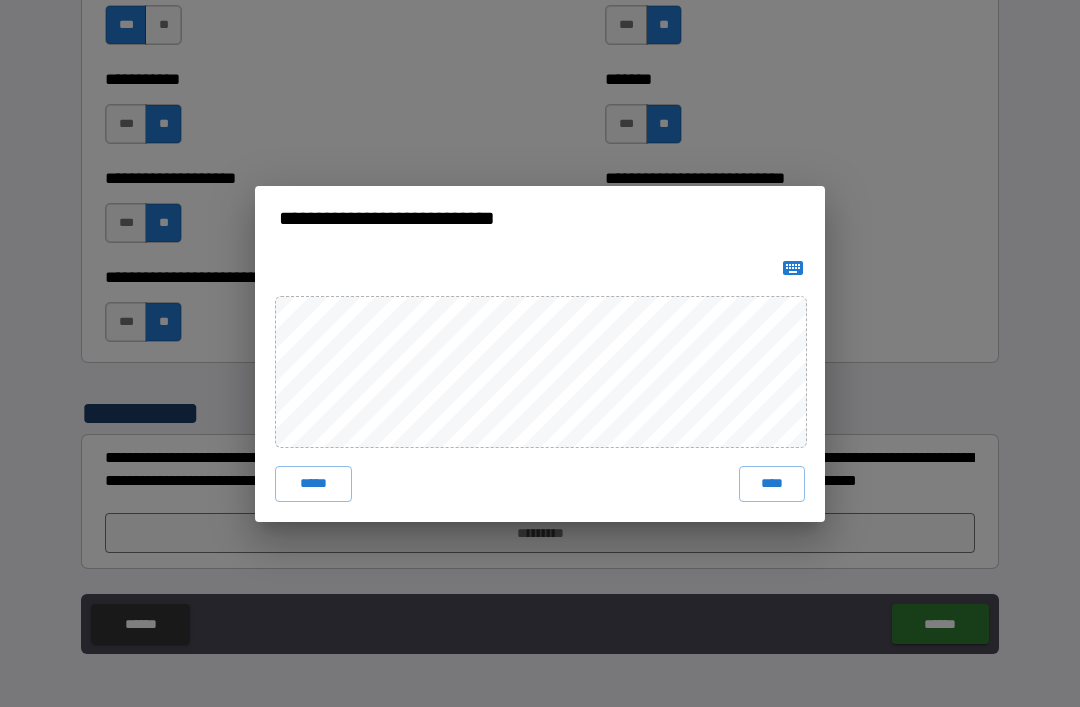 click on "****" at bounding box center [772, 484] 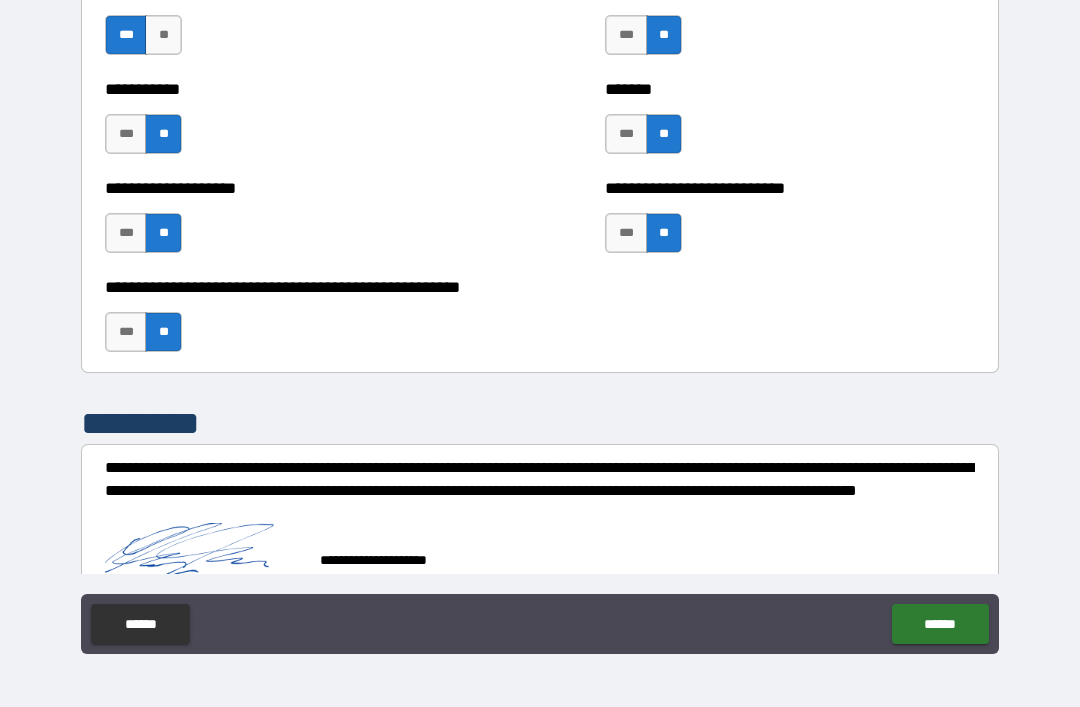 click on "******" at bounding box center [940, 624] 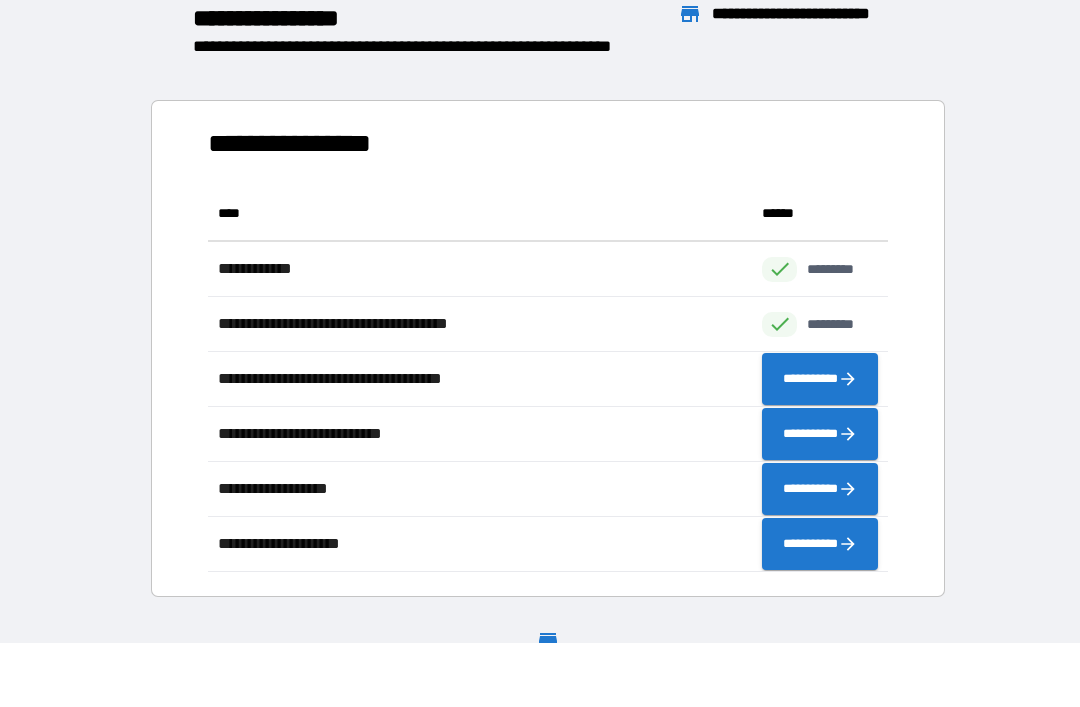 scroll, scrollTop: 1, scrollLeft: 1, axis: both 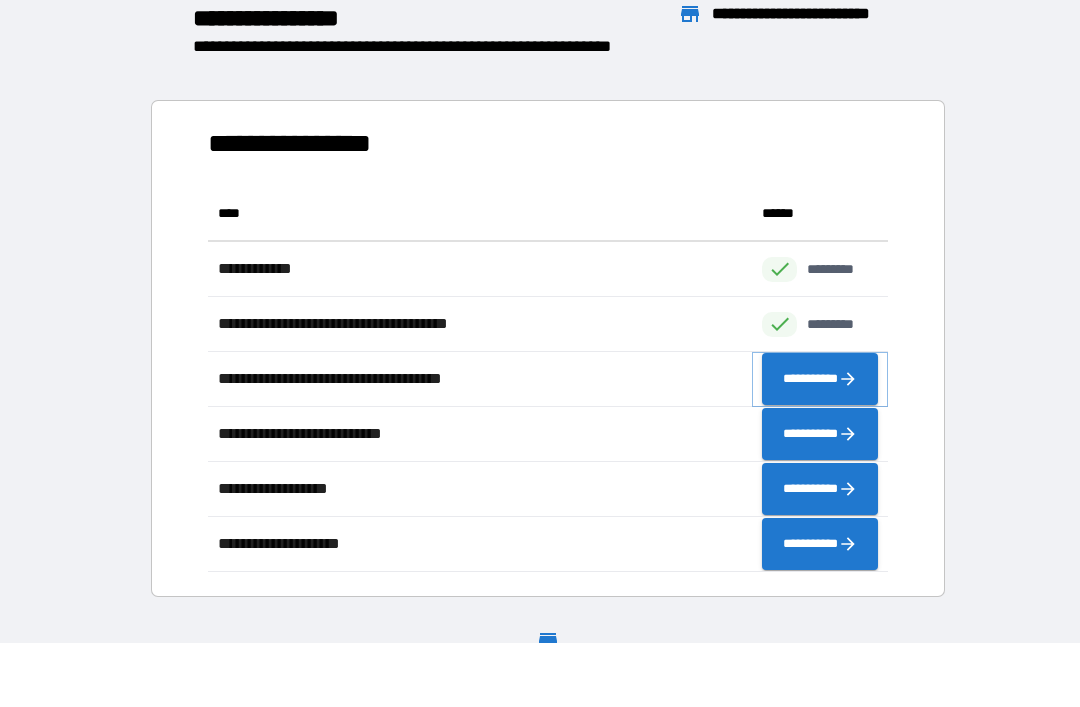 click on "**********" at bounding box center [820, 379] 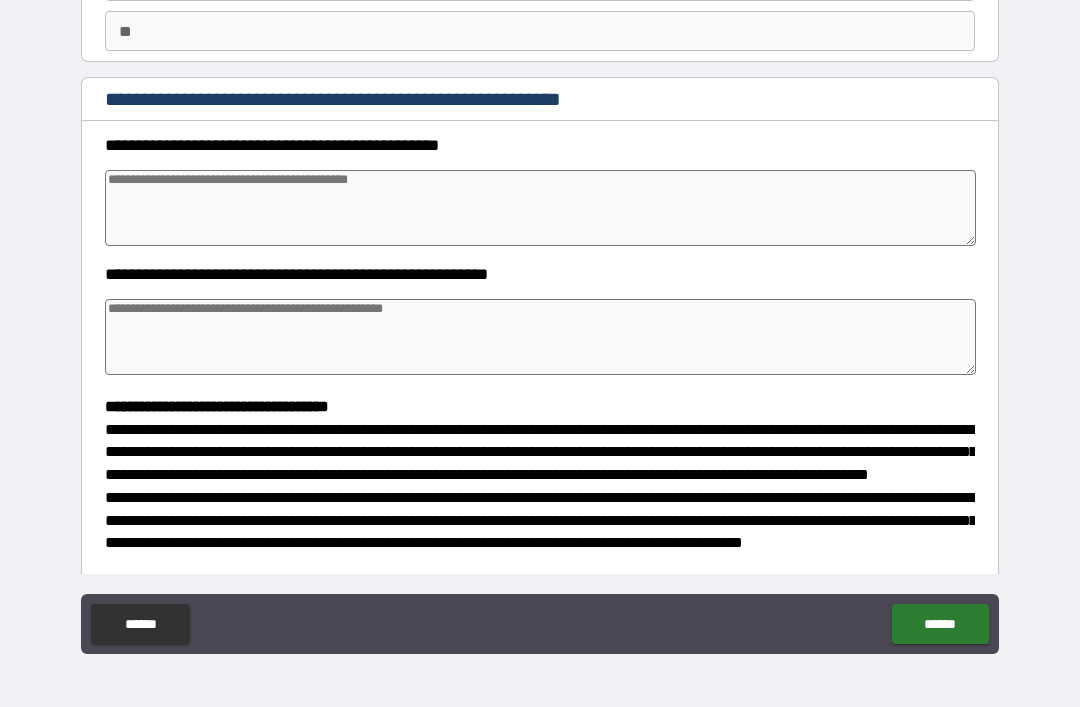 scroll, scrollTop: 169, scrollLeft: 0, axis: vertical 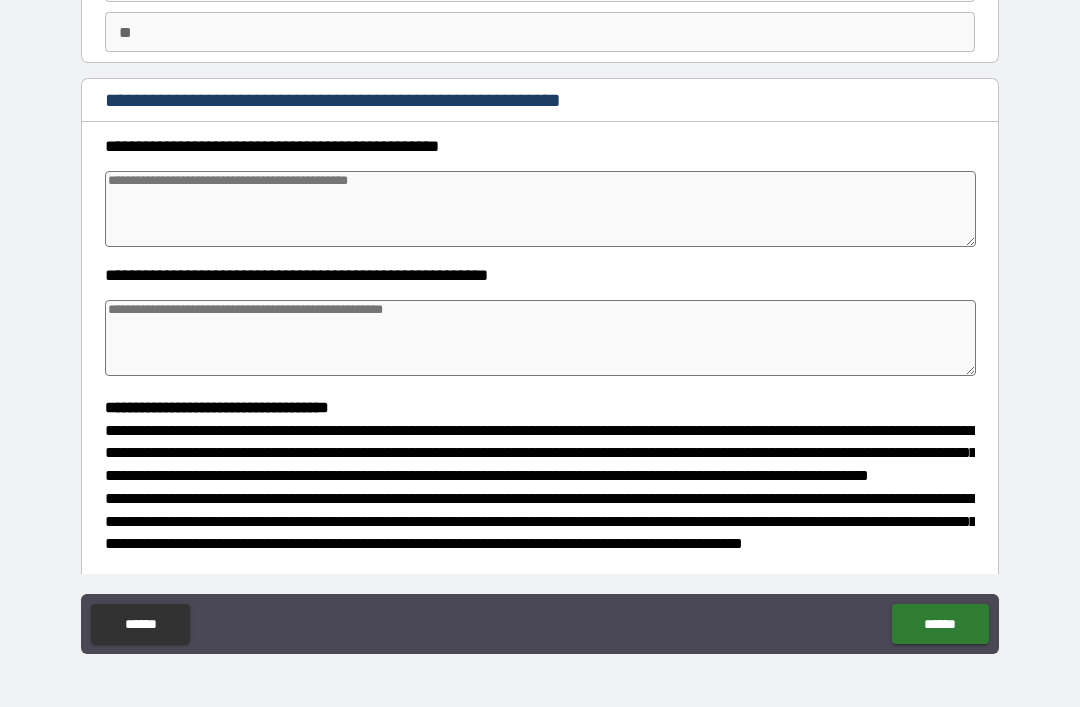 click at bounding box center (540, 209) 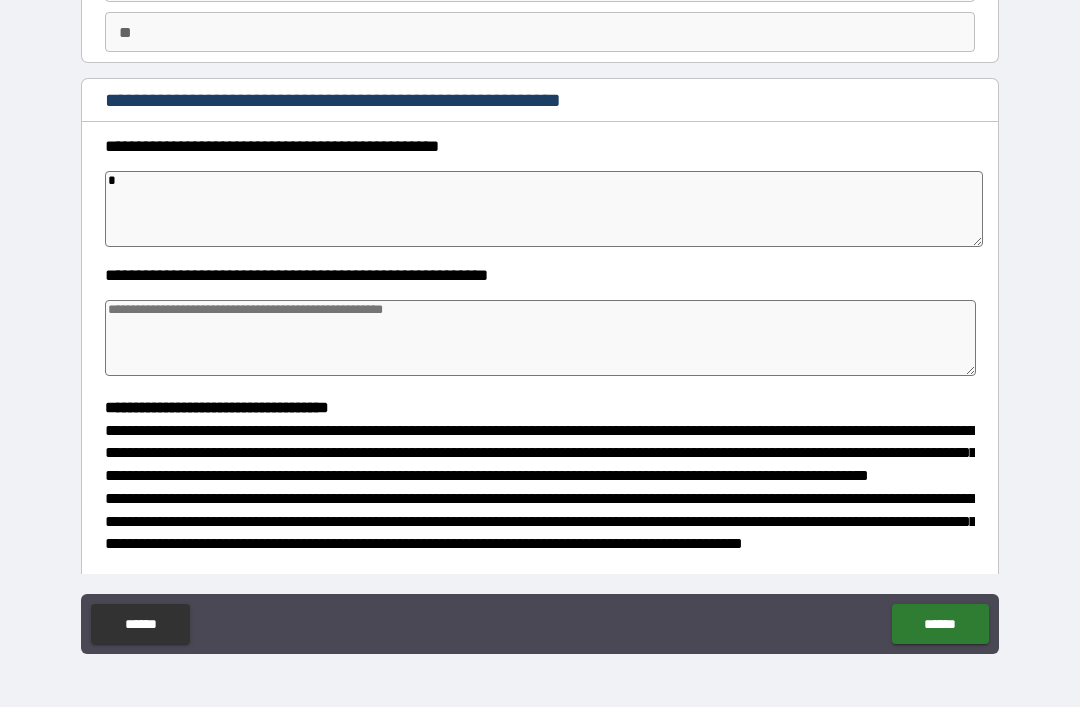 type on "*" 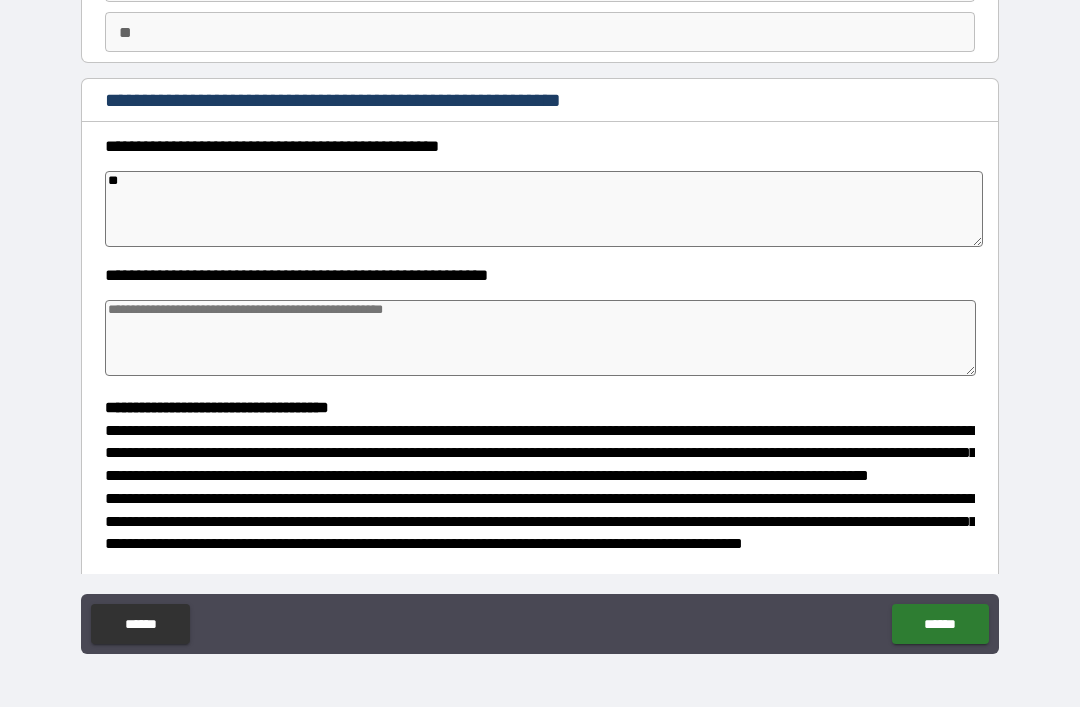type on "*" 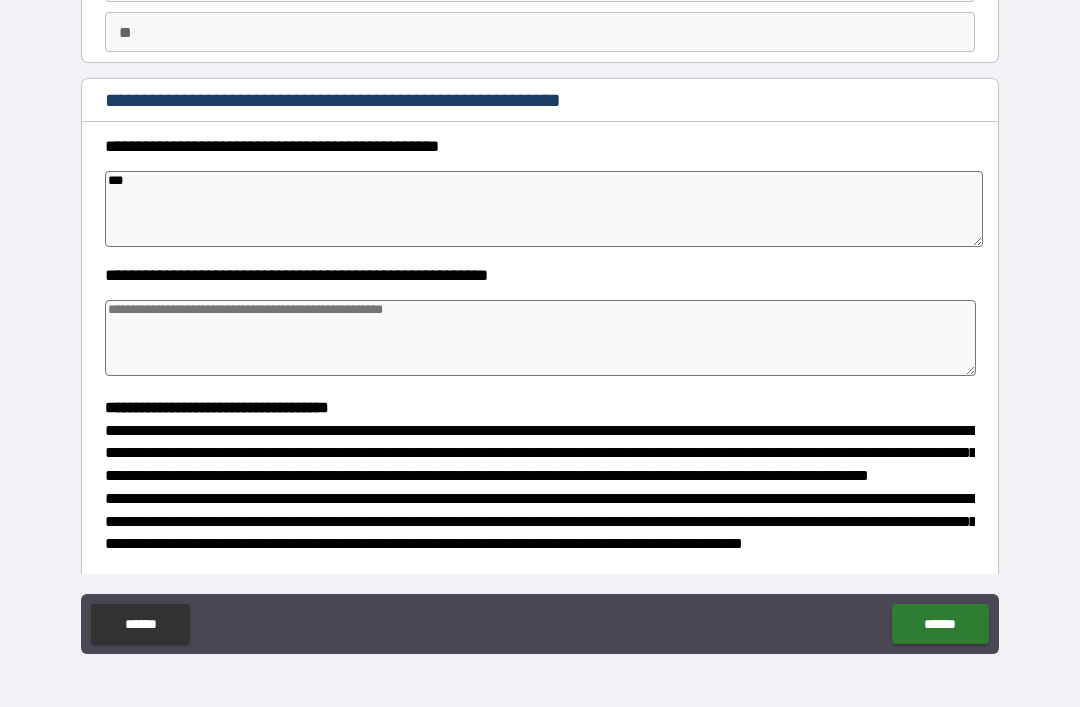 type on "*" 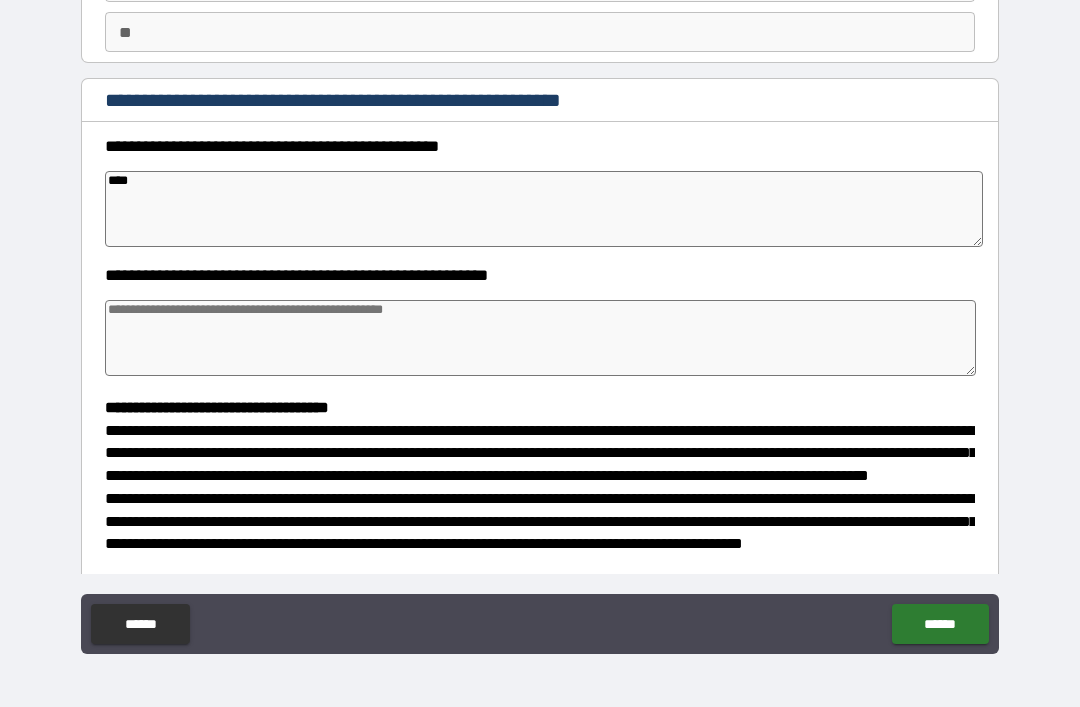 type on "*" 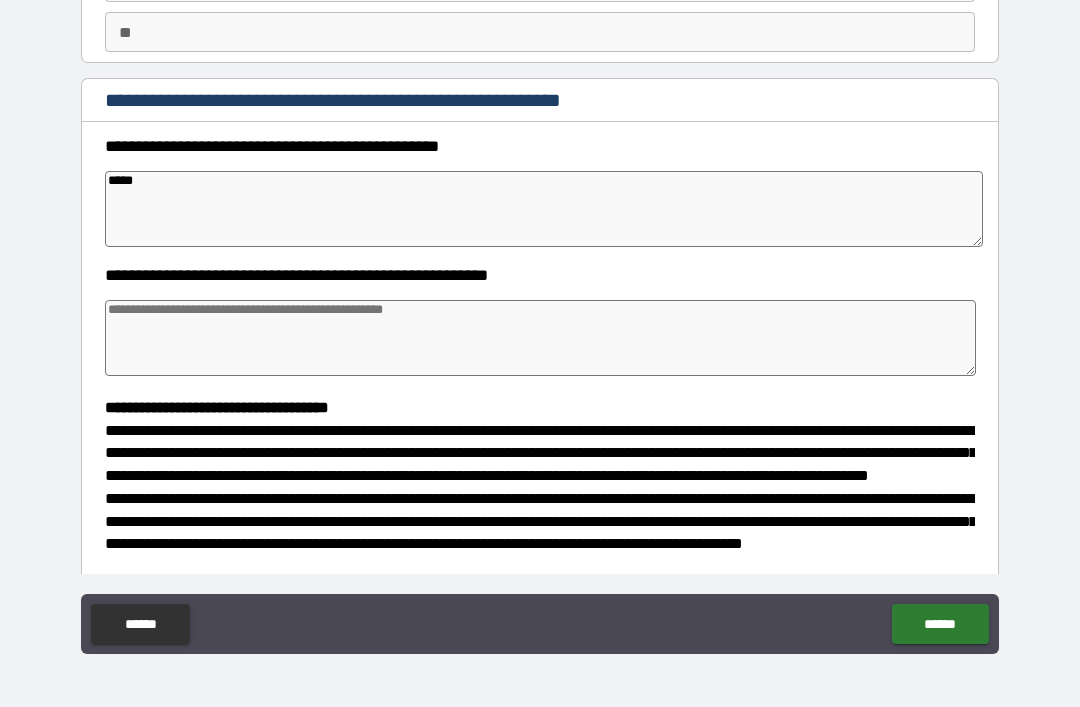 type on "*" 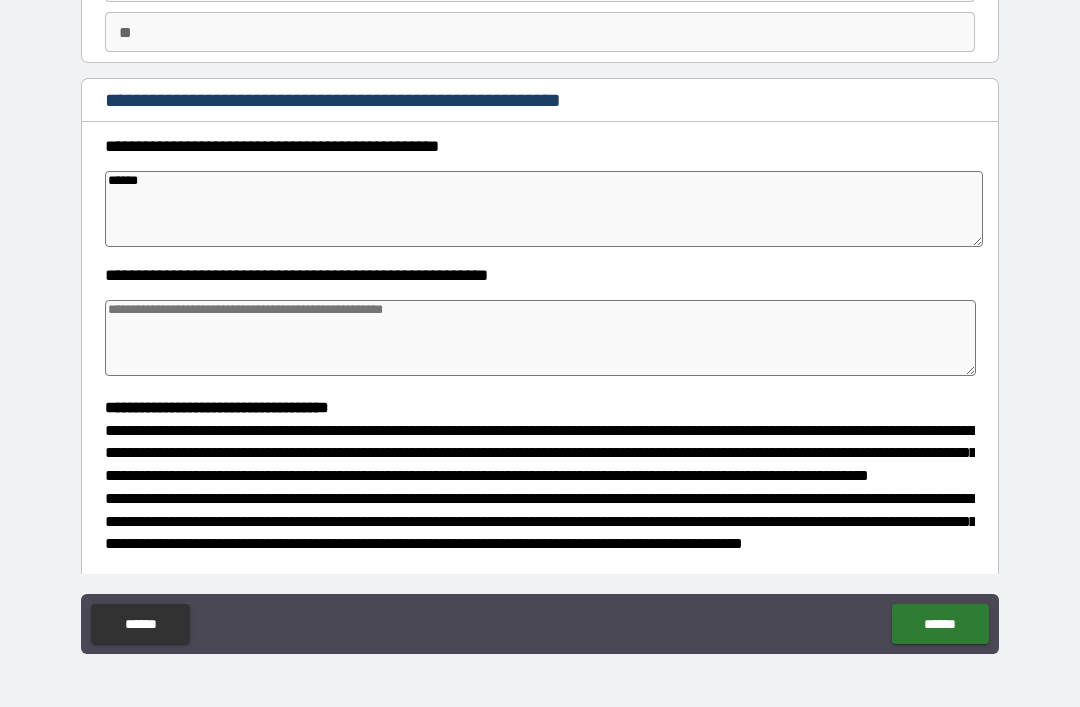 type on "*" 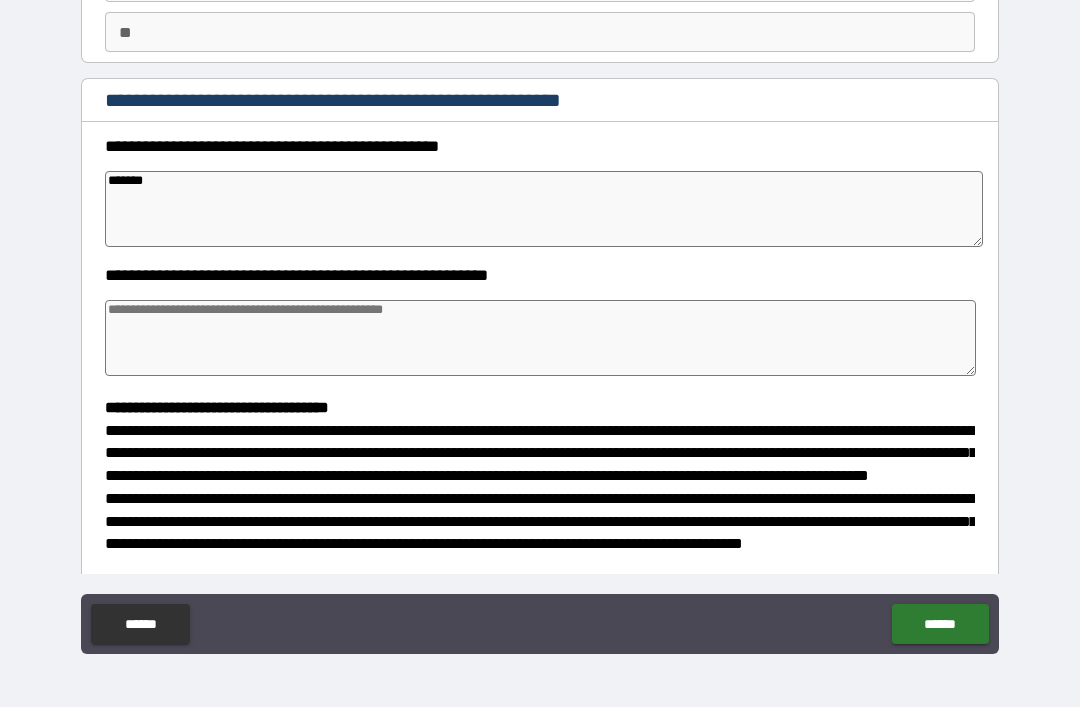 type on "*" 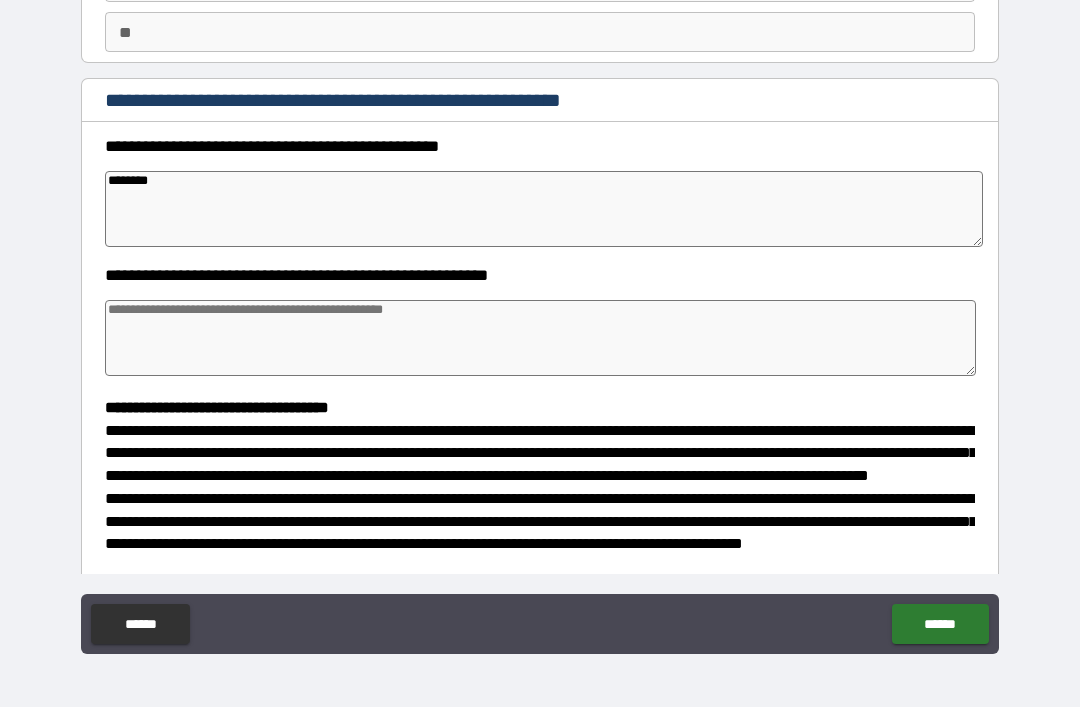 type on "*" 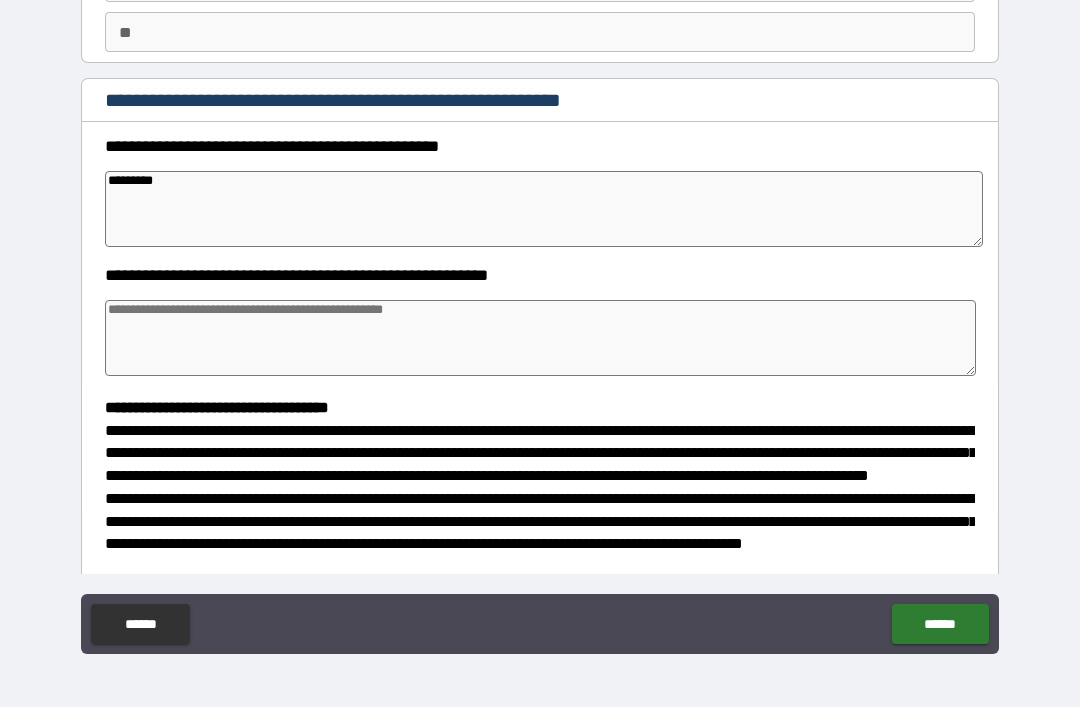 type on "*" 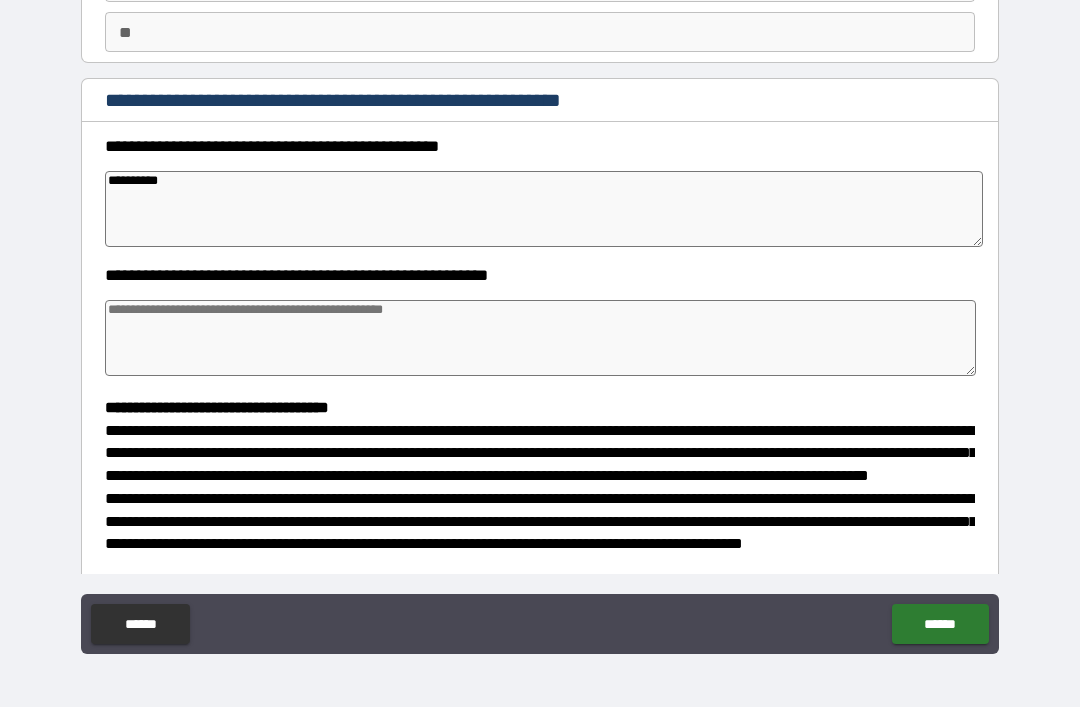 type on "*" 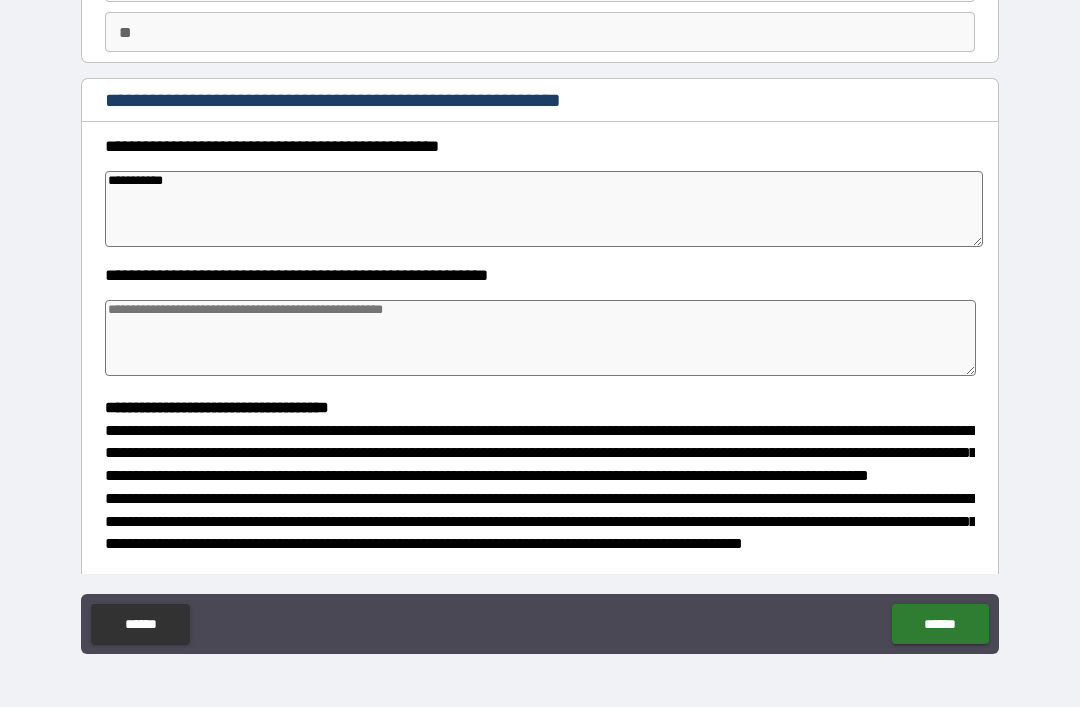 type on "*" 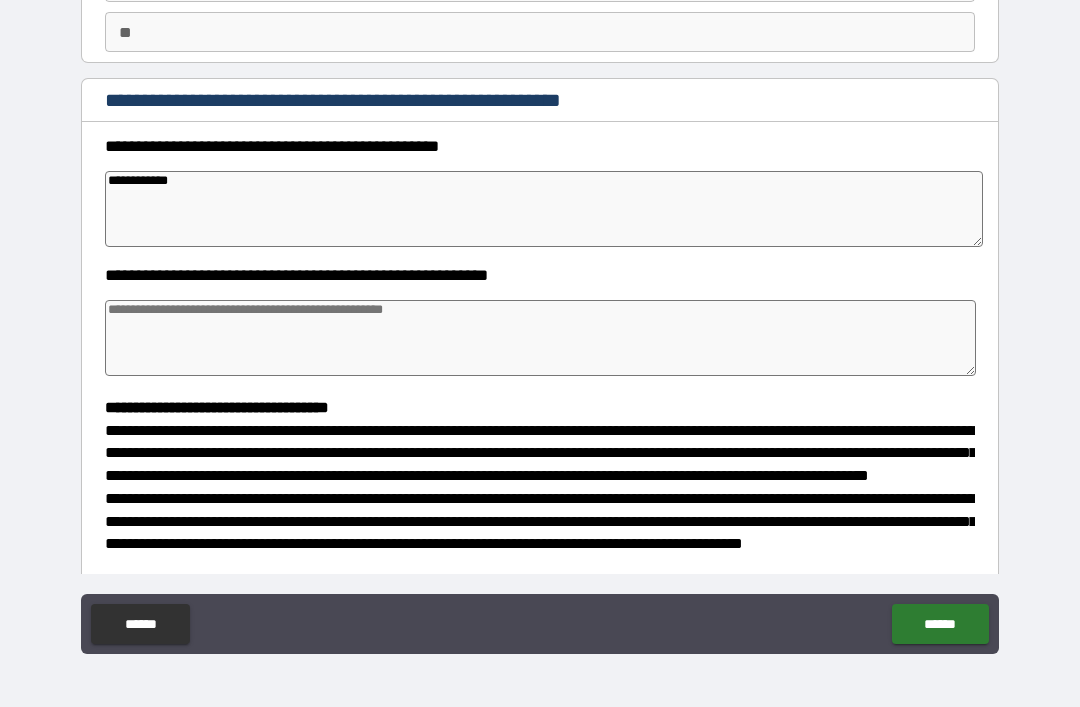 type on "*" 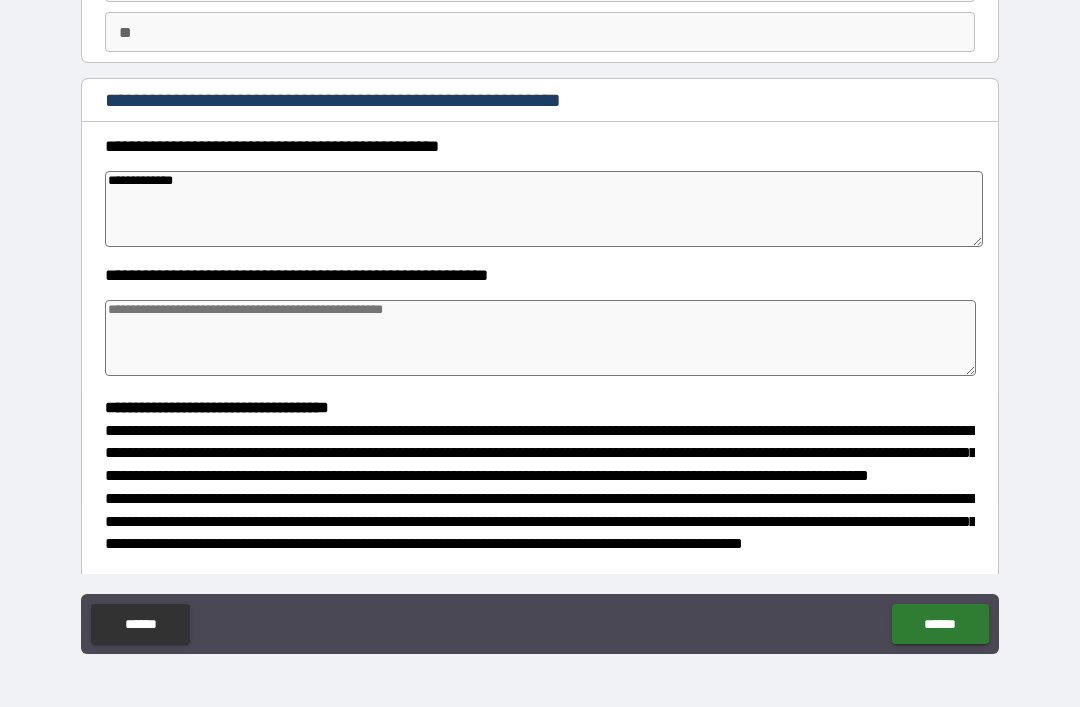 type on "*" 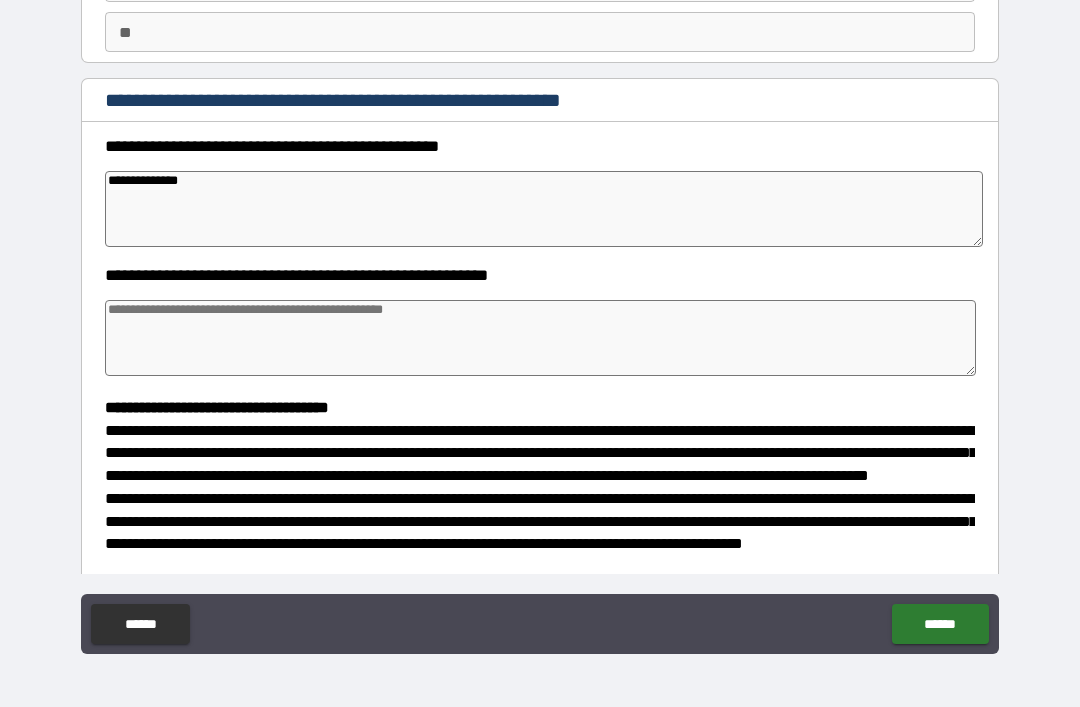 type on "*" 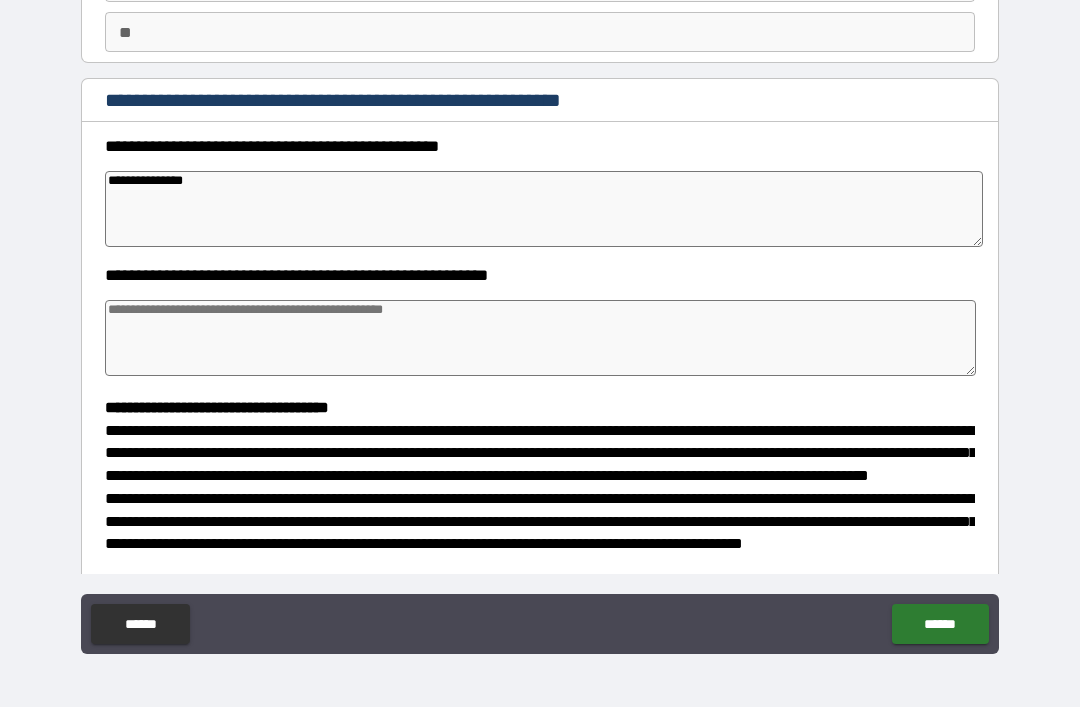 type on "*" 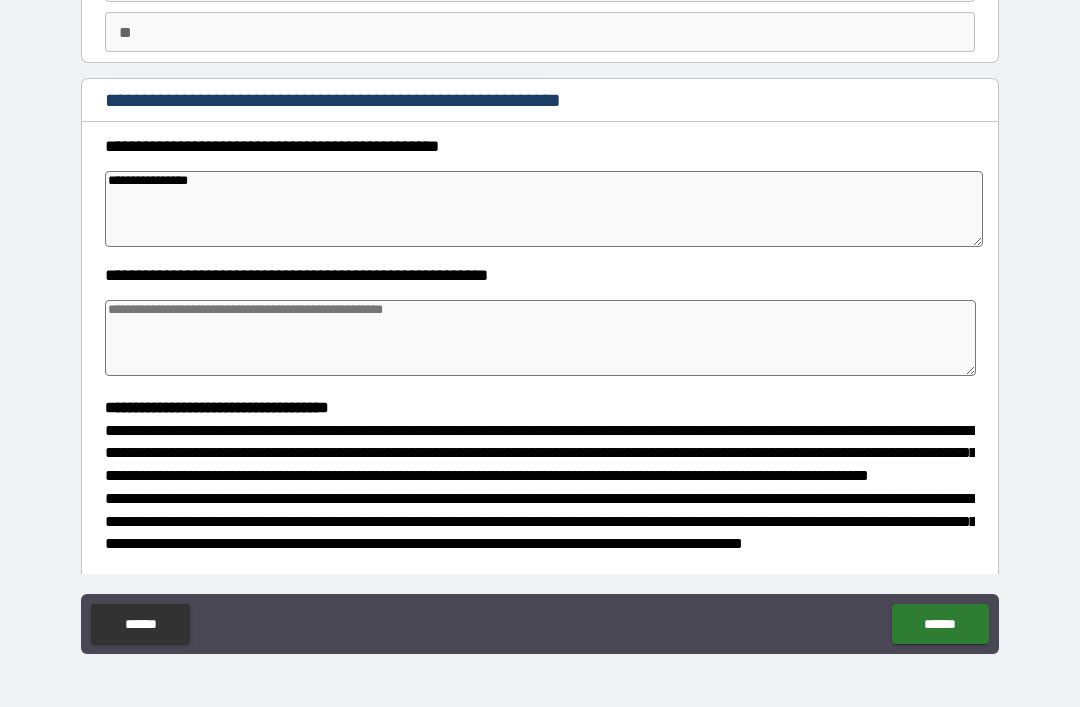 type on "*" 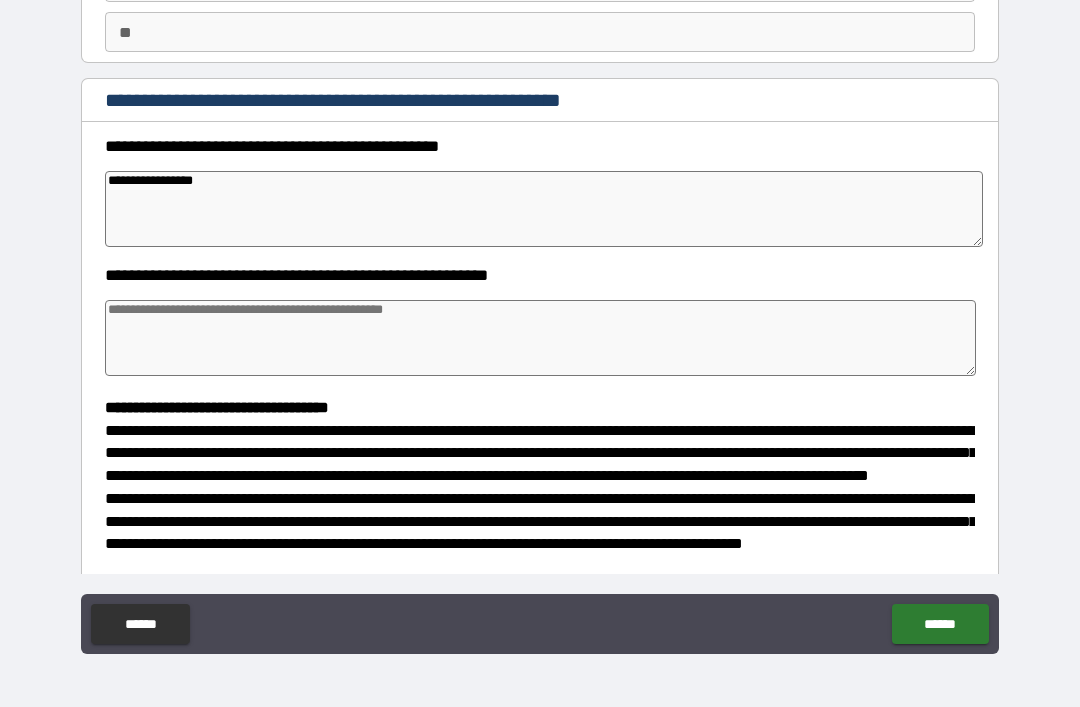 type on "*" 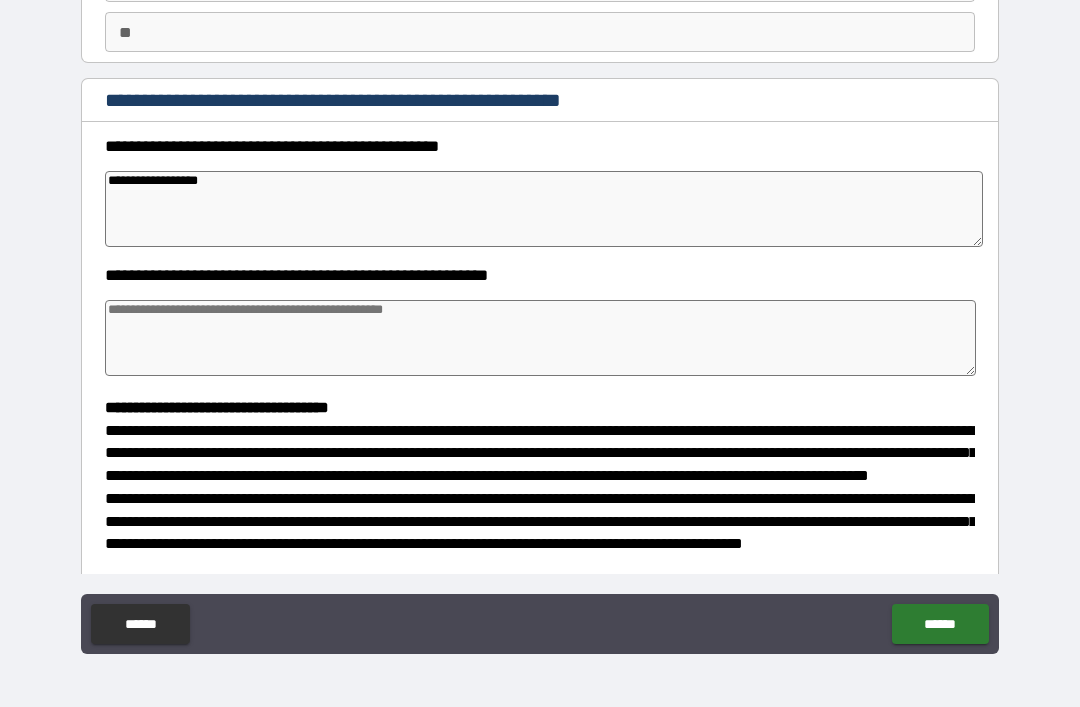 type on "*" 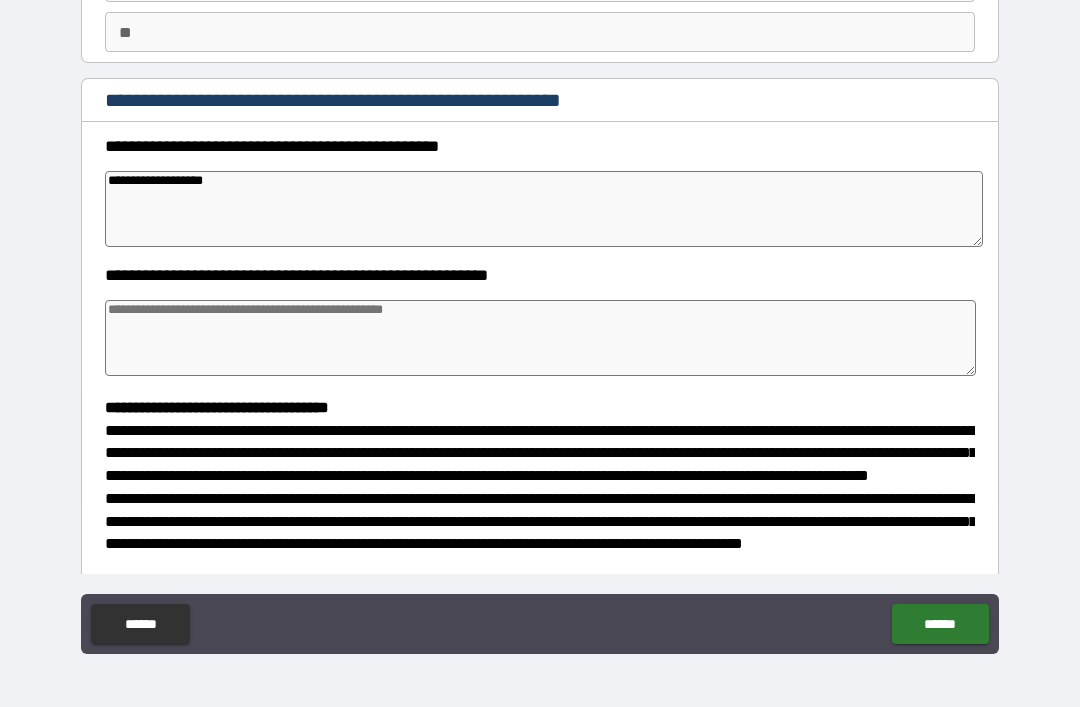 type on "*" 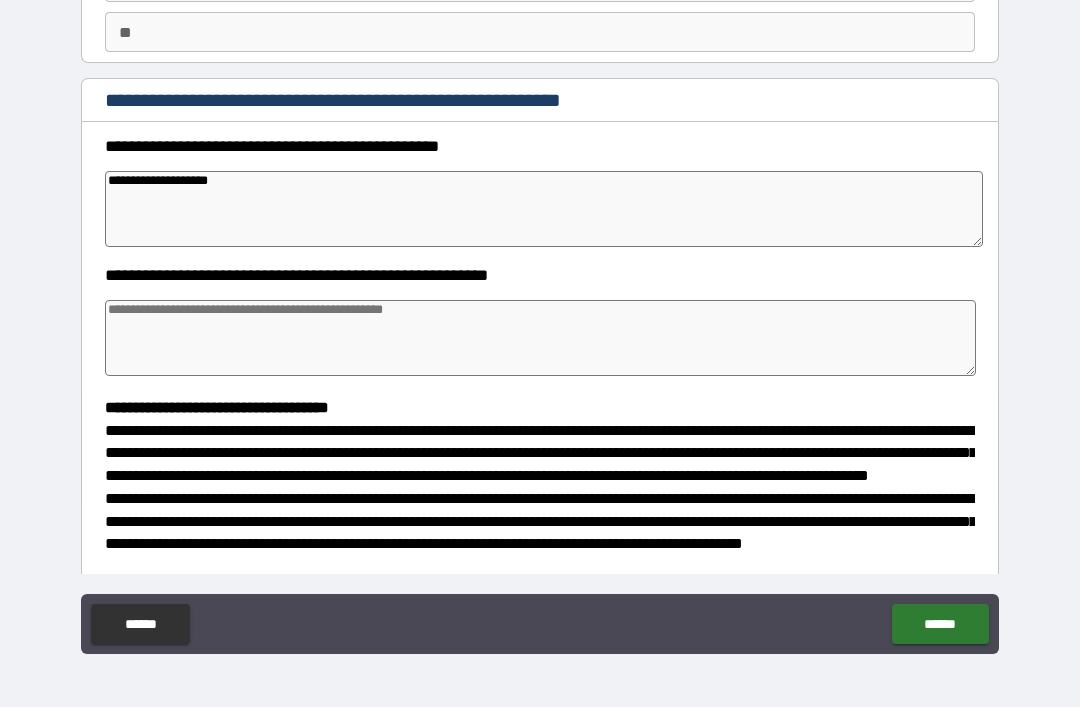 type on "*" 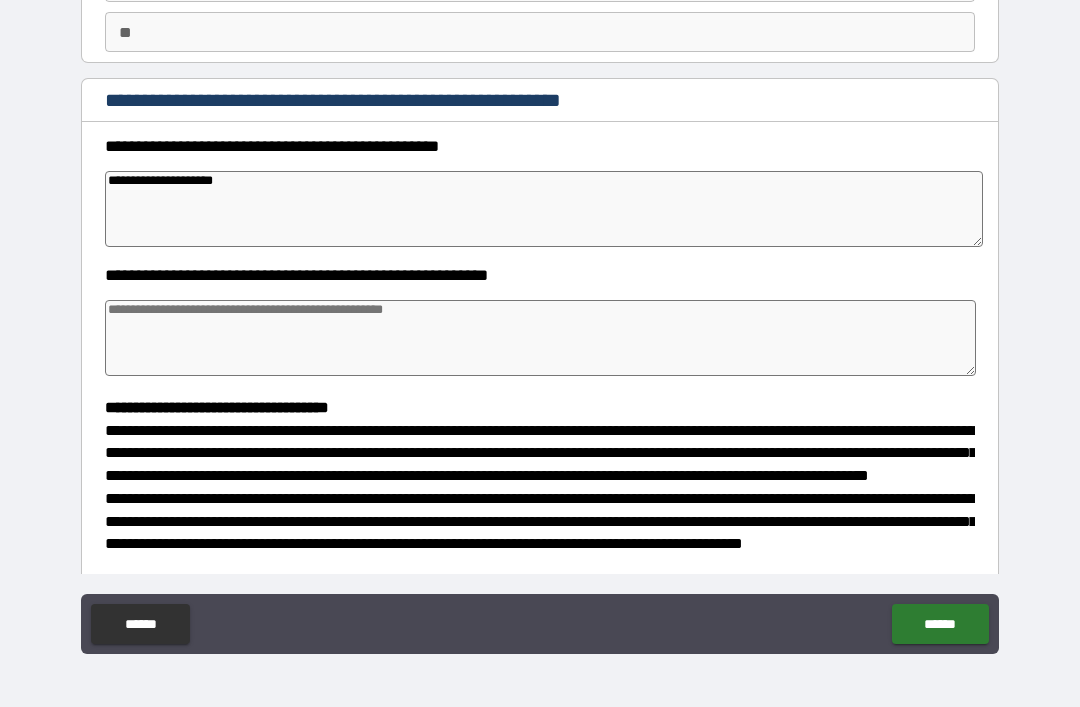 type on "*" 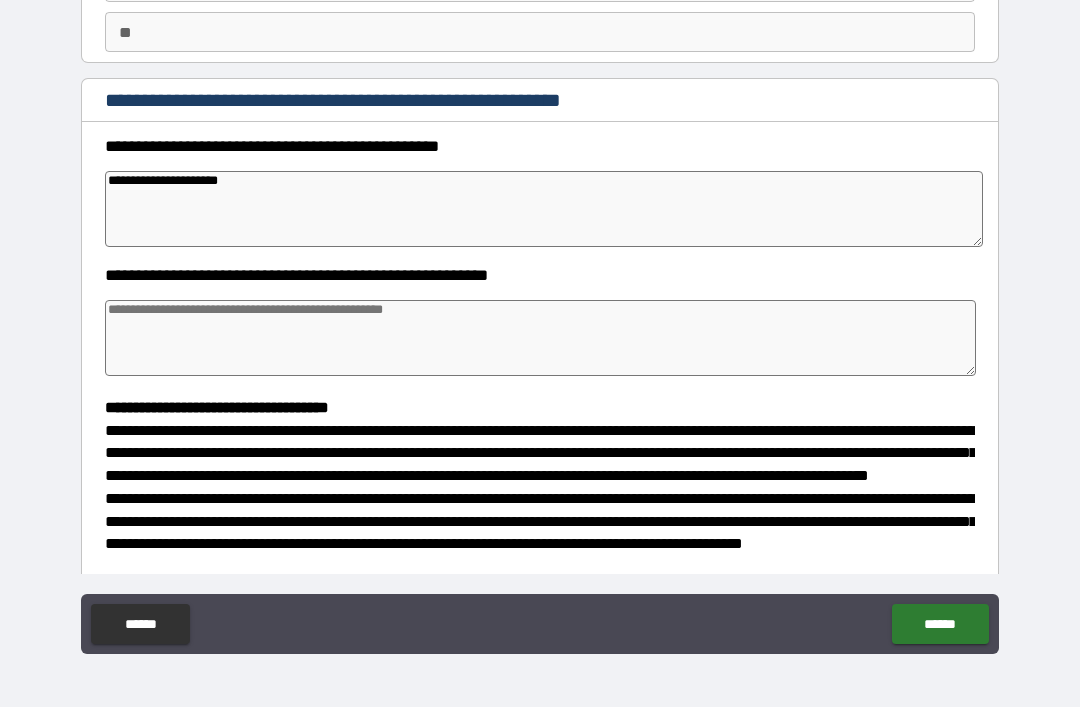 type on "*" 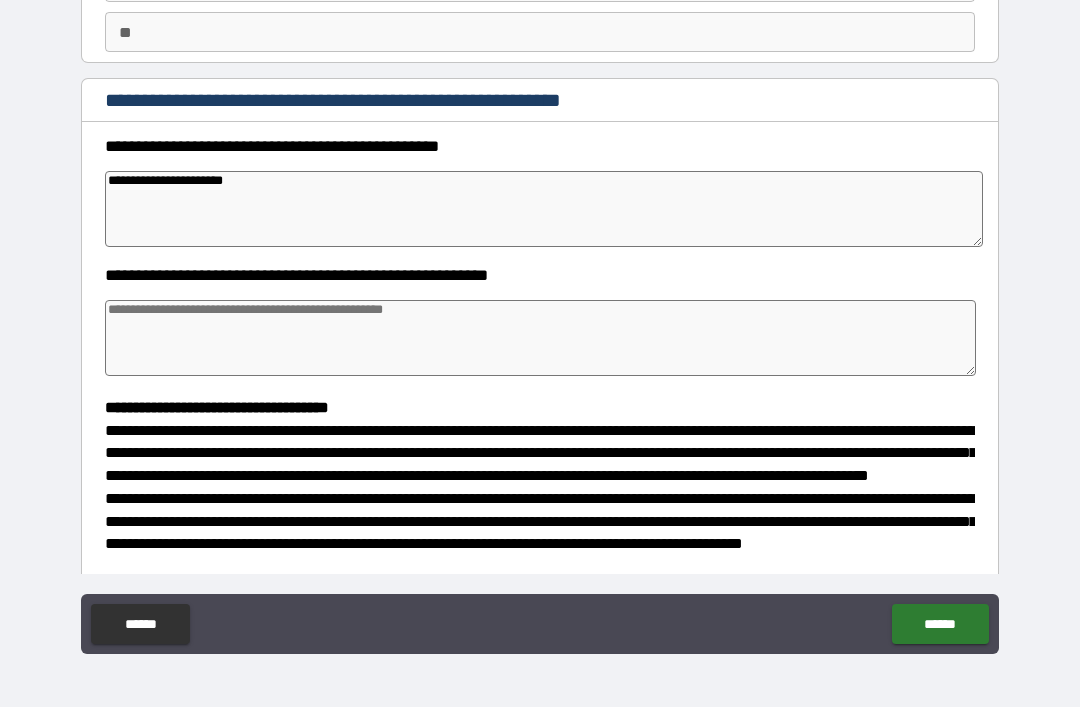 type on "*" 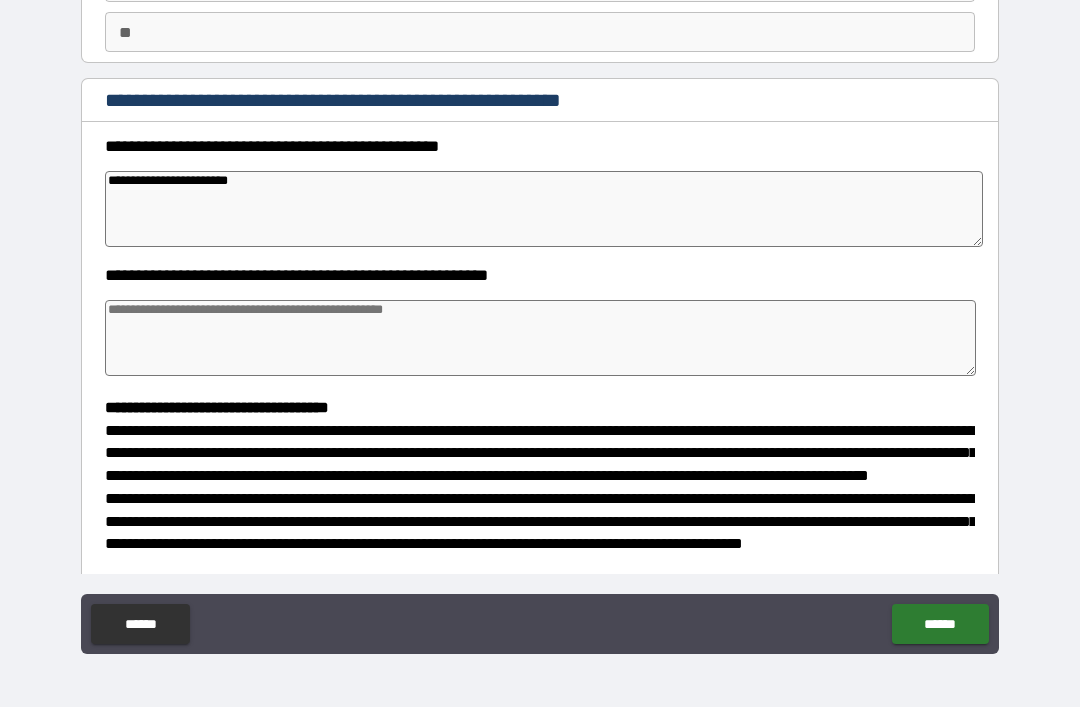 type on "*" 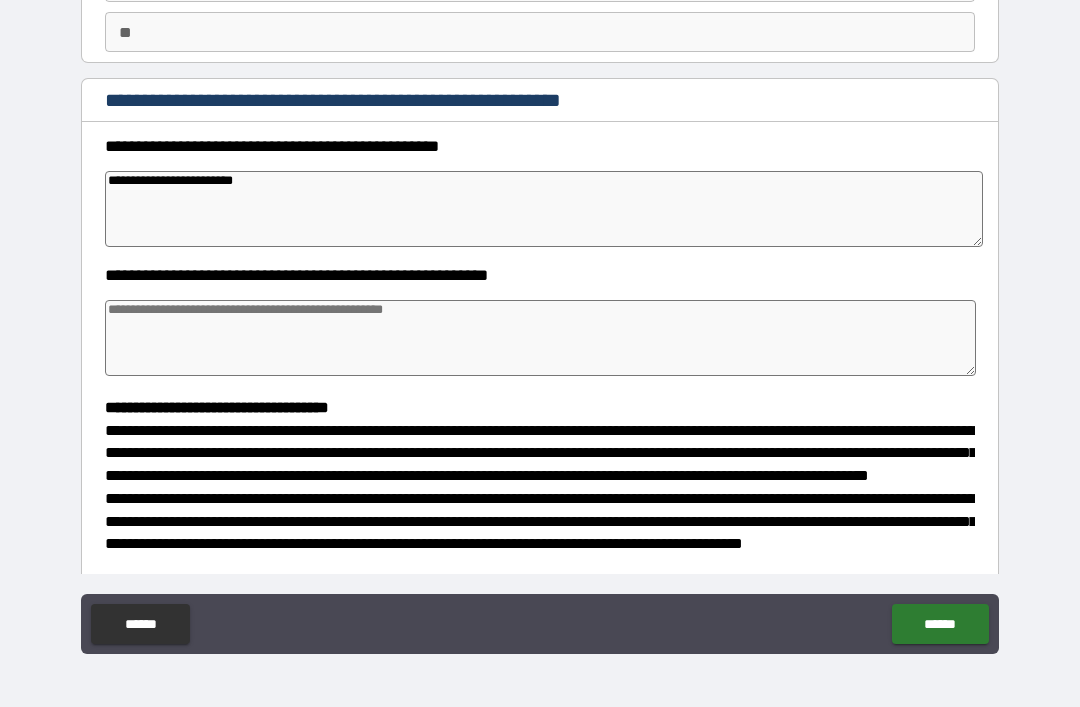 type on "*" 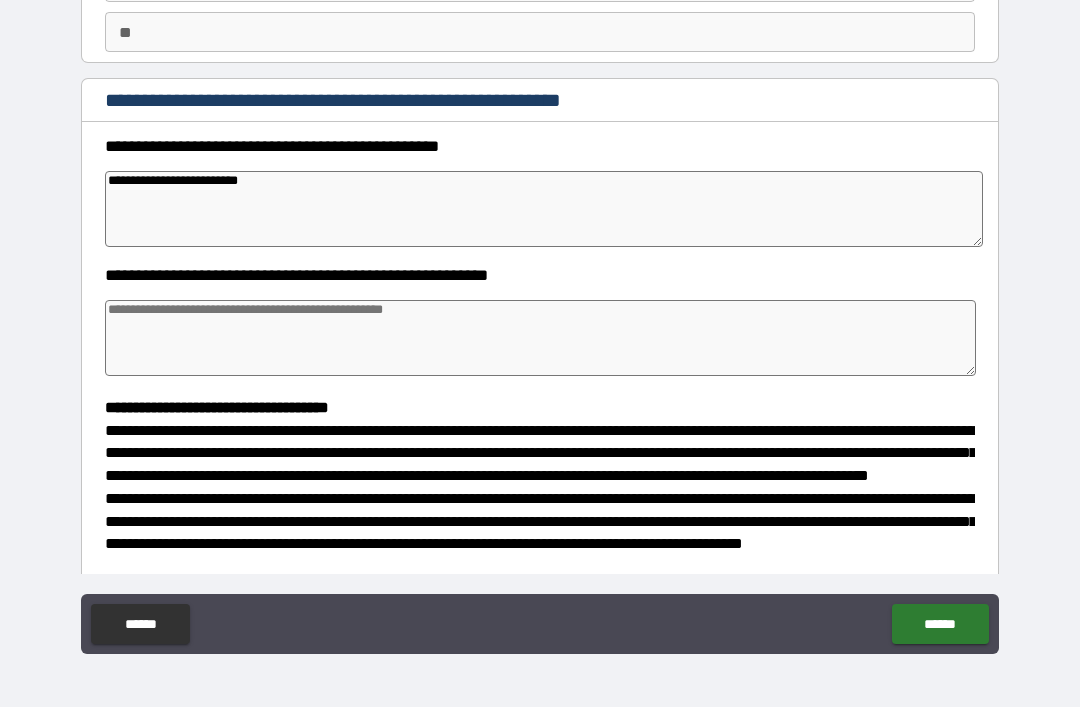 type on "*" 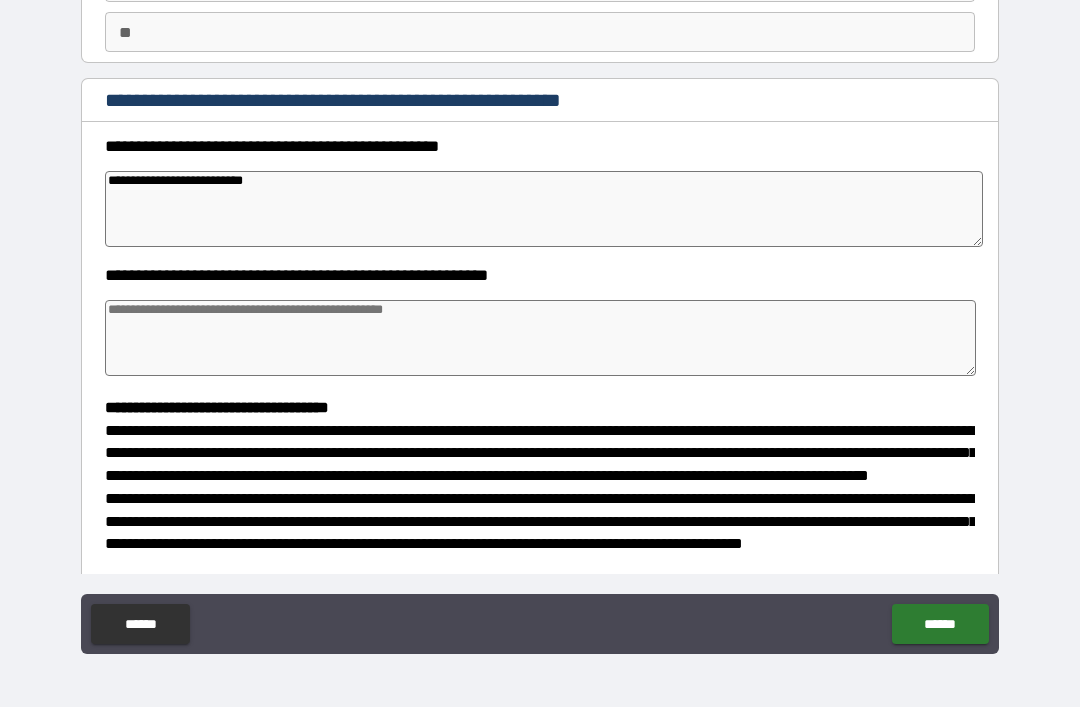 type on "*" 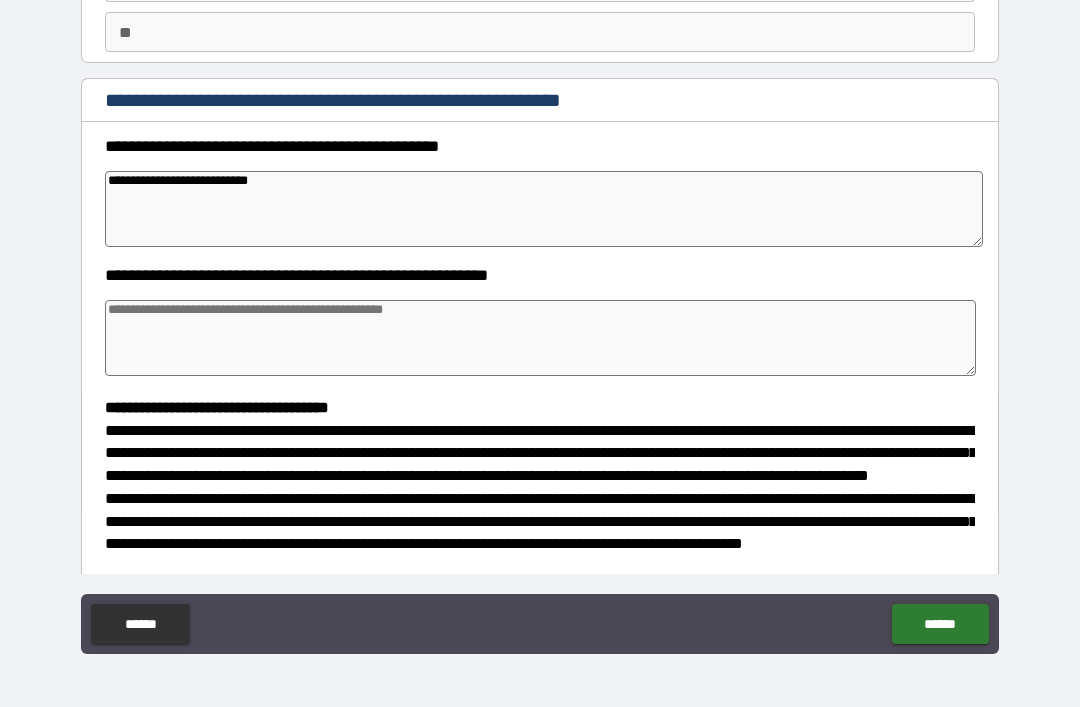 type on "*" 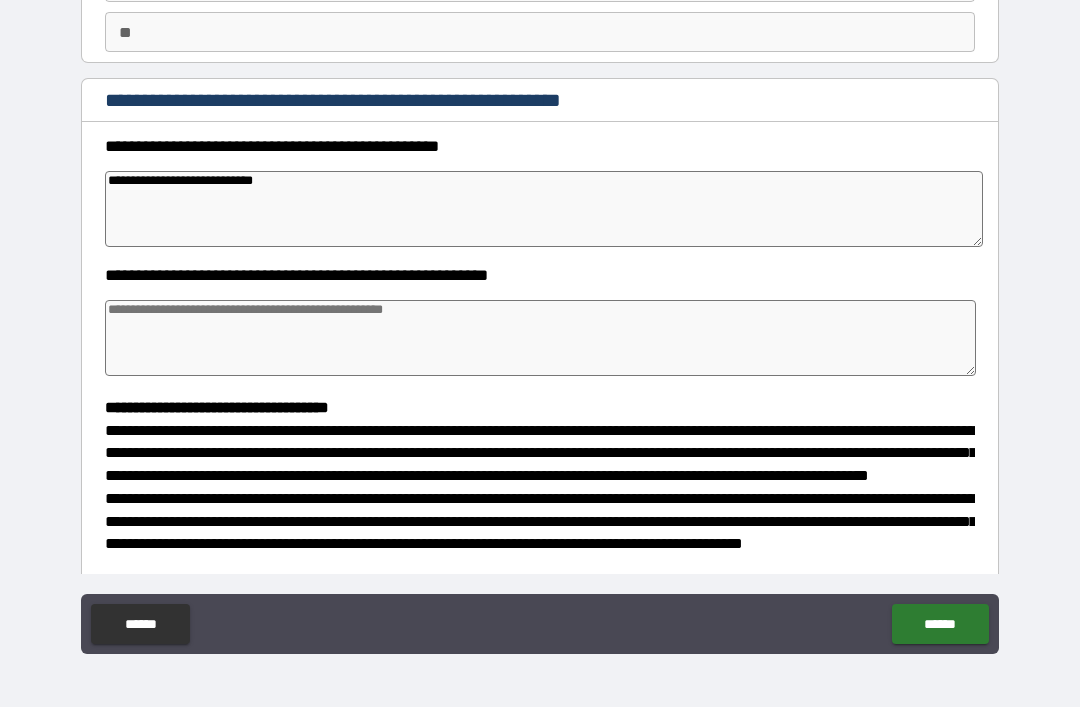 type on "*" 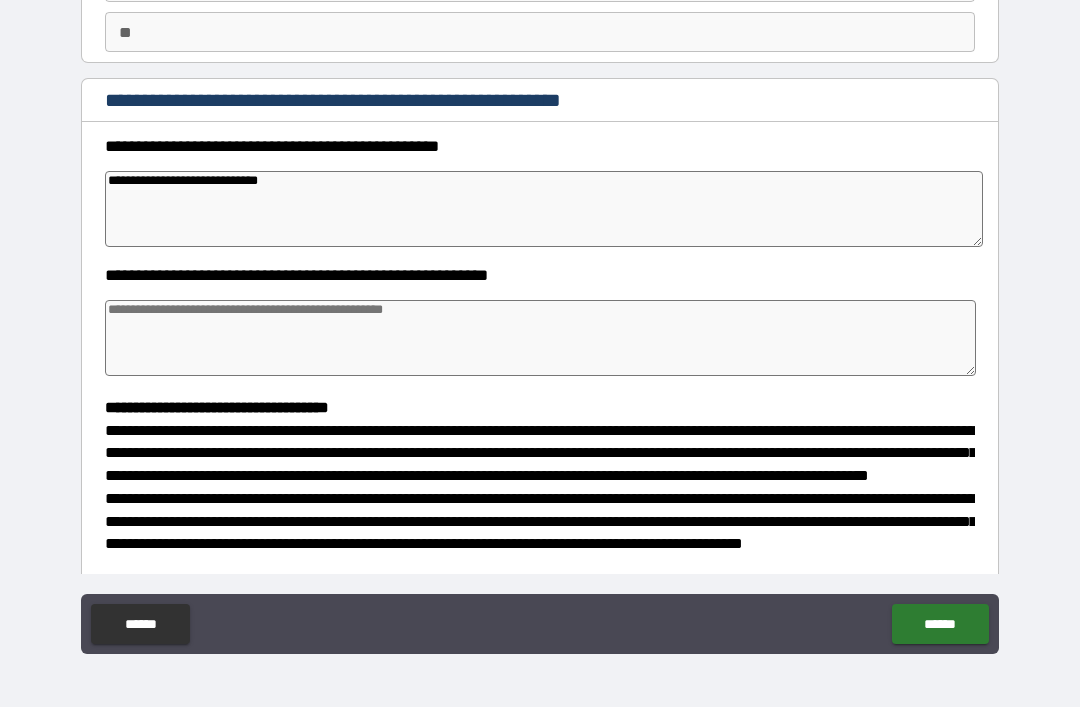 type on "*" 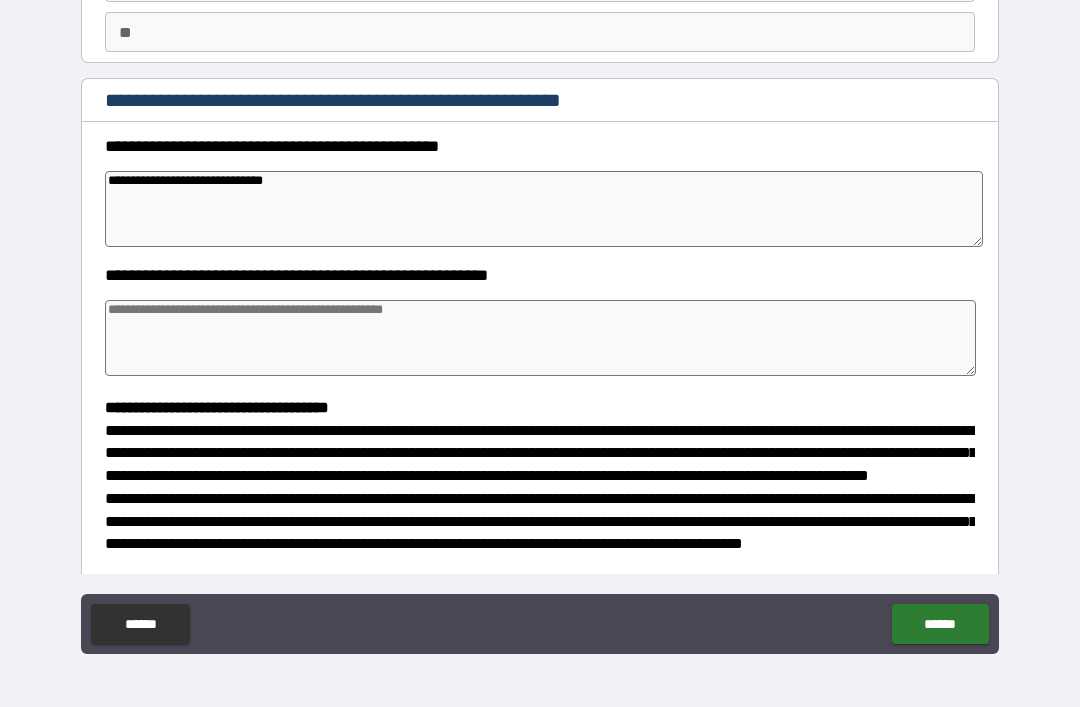 type on "*" 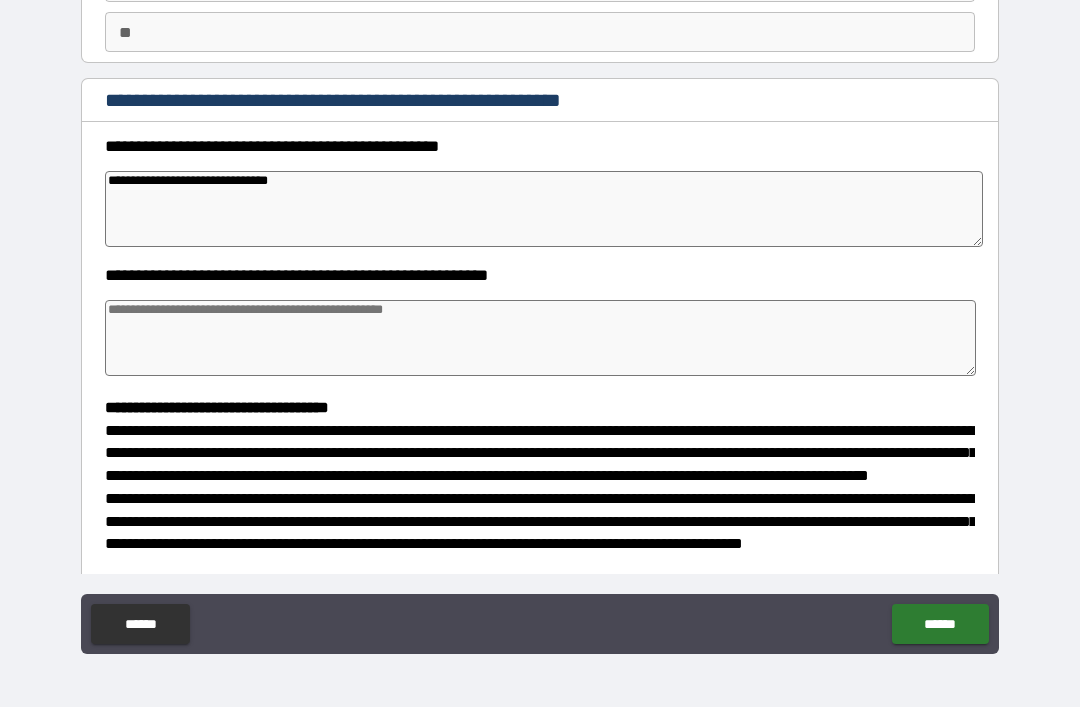 type on "*" 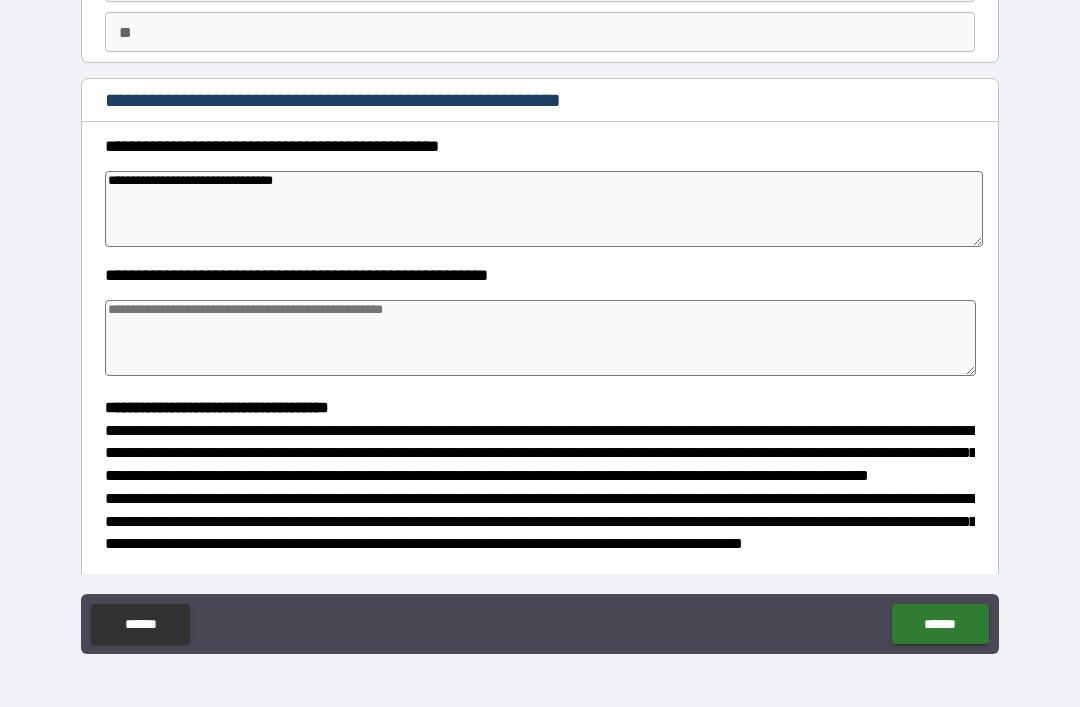 type on "*" 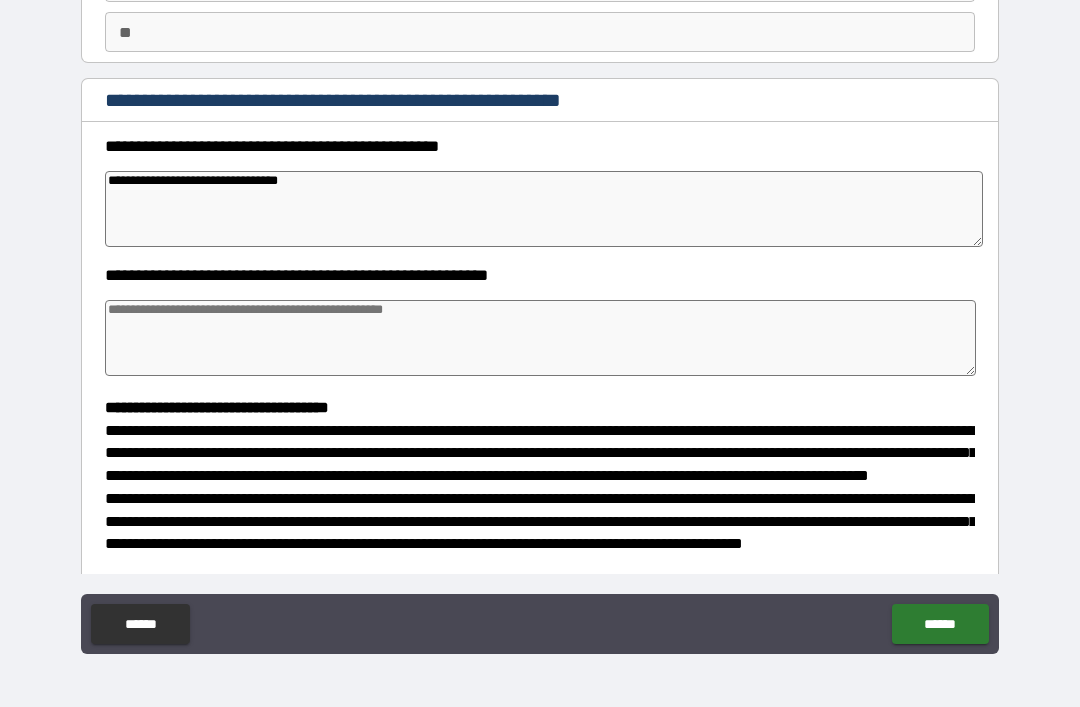 type on "*" 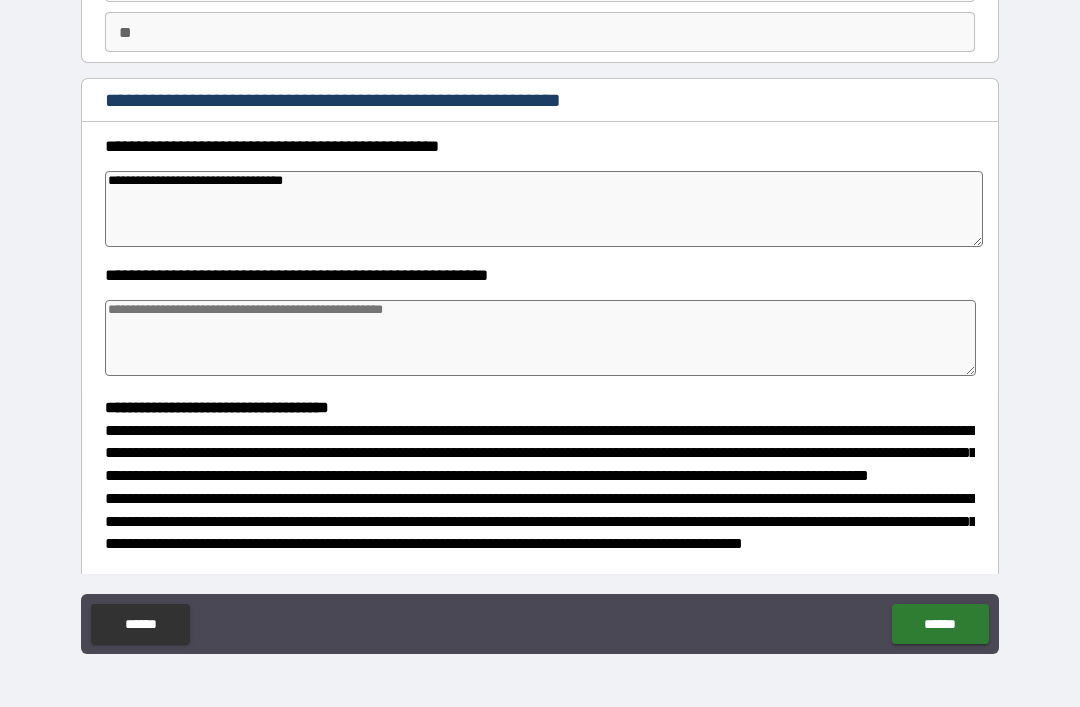 type on "*" 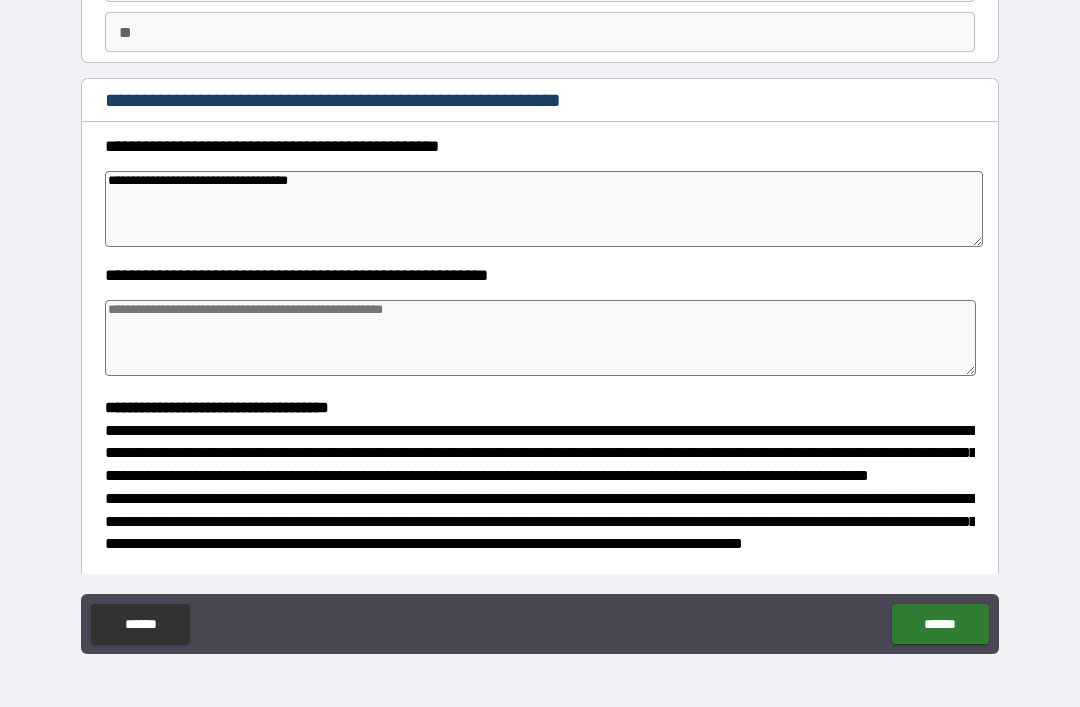 type on "*" 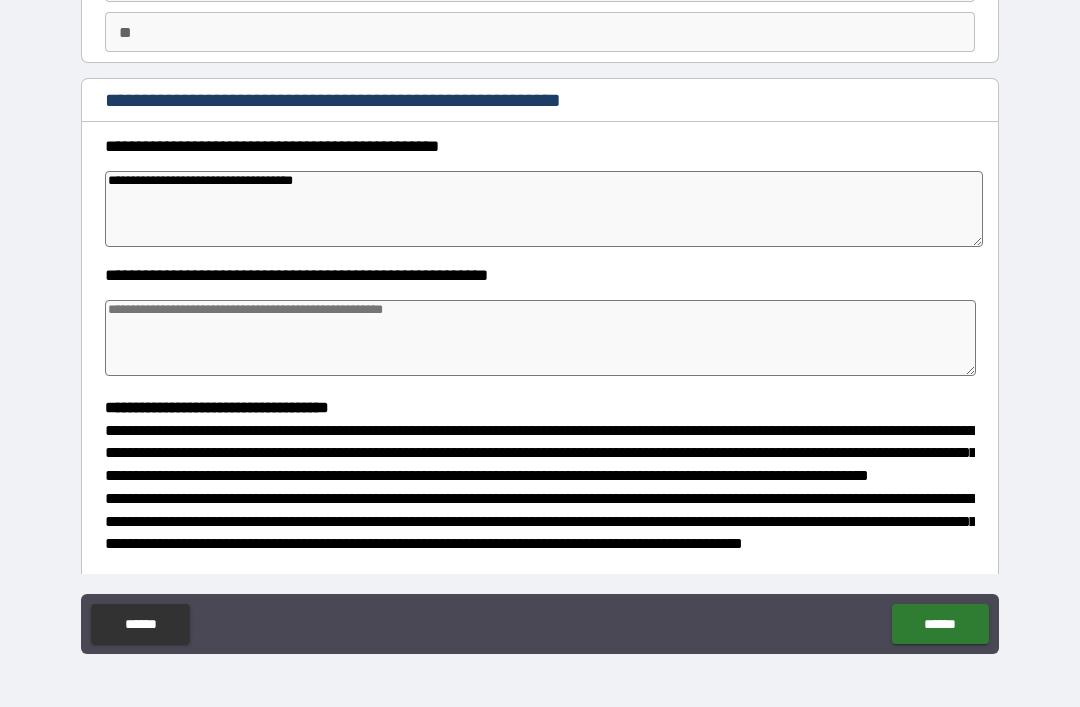 type on "*" 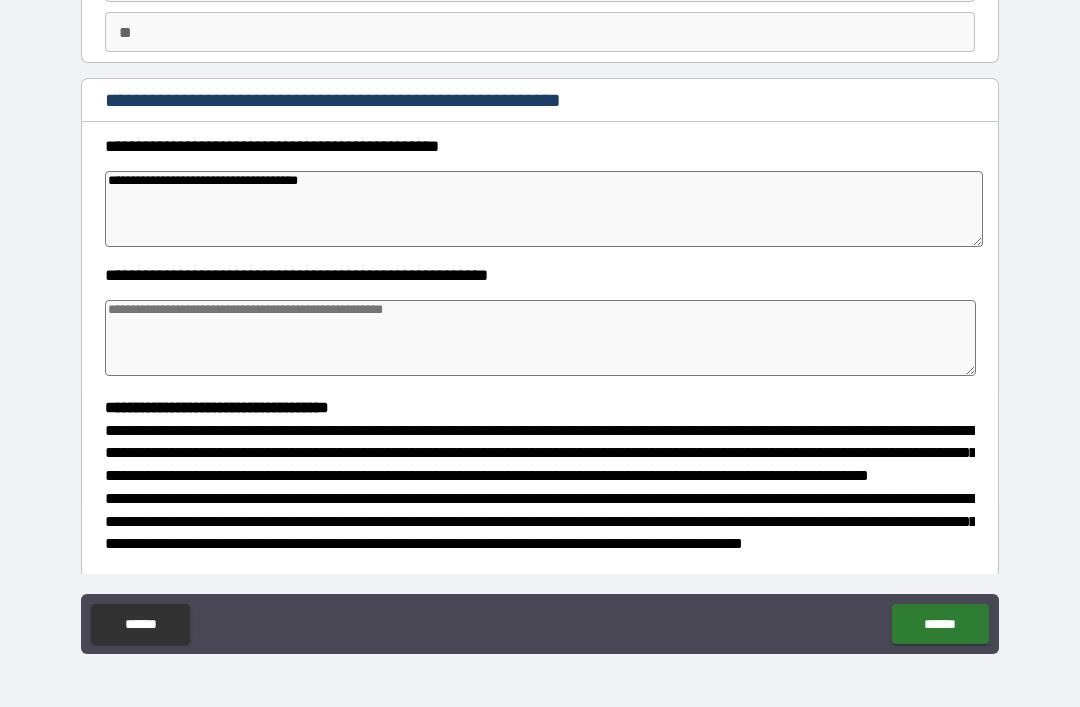 type on "*" 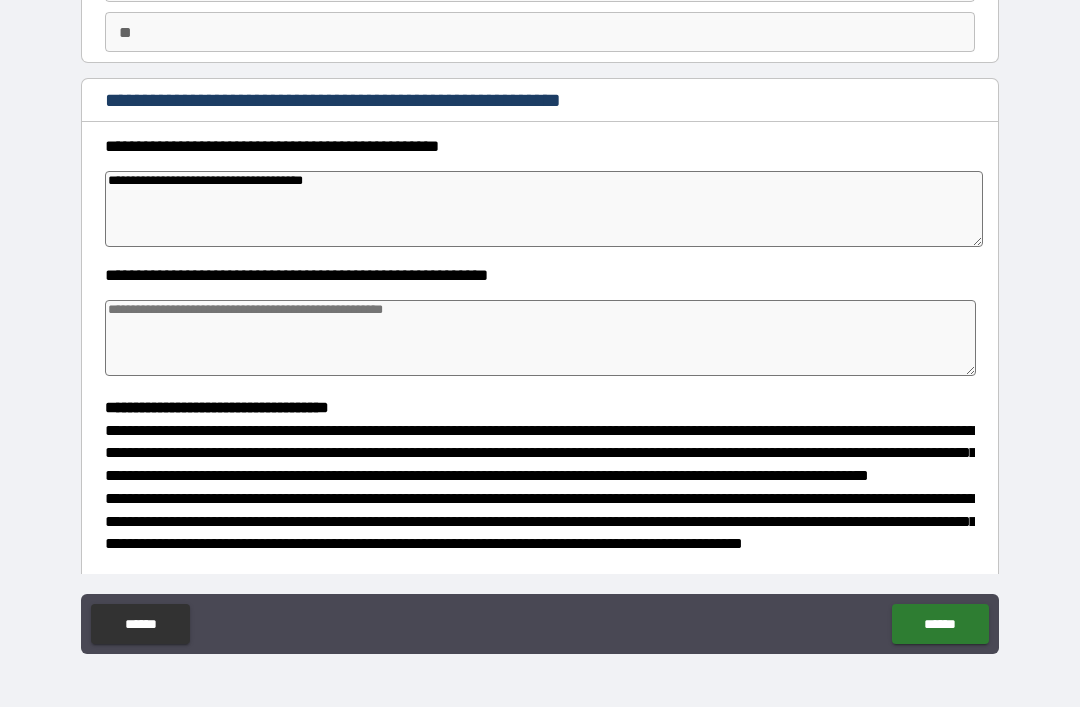 type on "*" 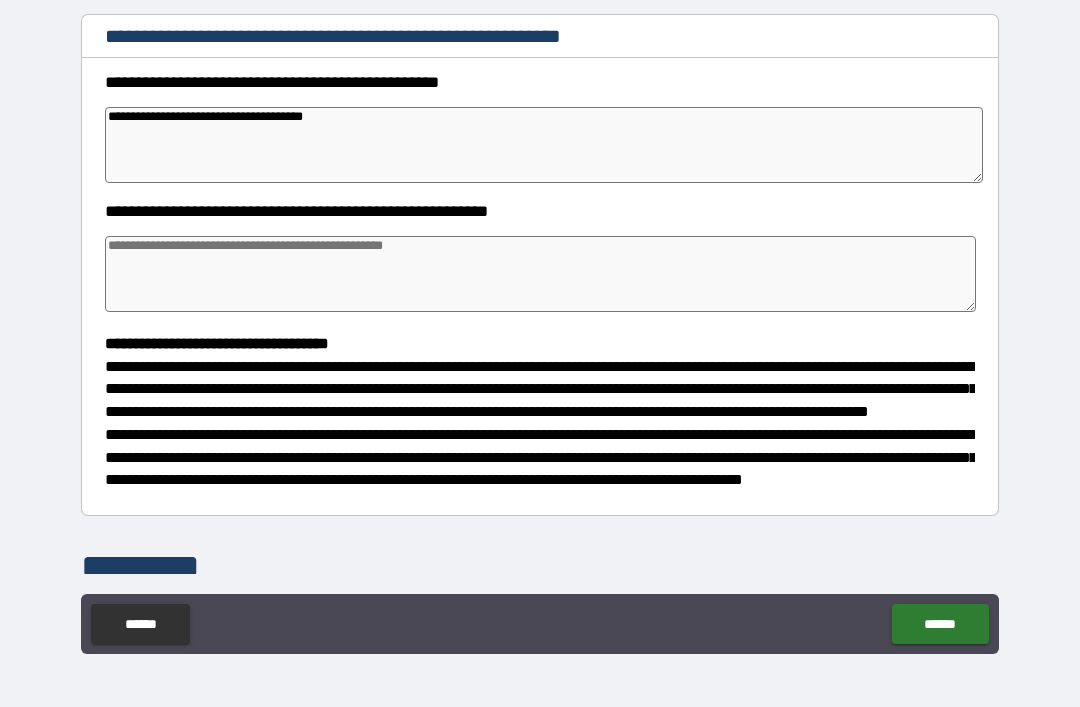 scroll, scrollTop: 235, scrollLeft: 0, axis: vertical 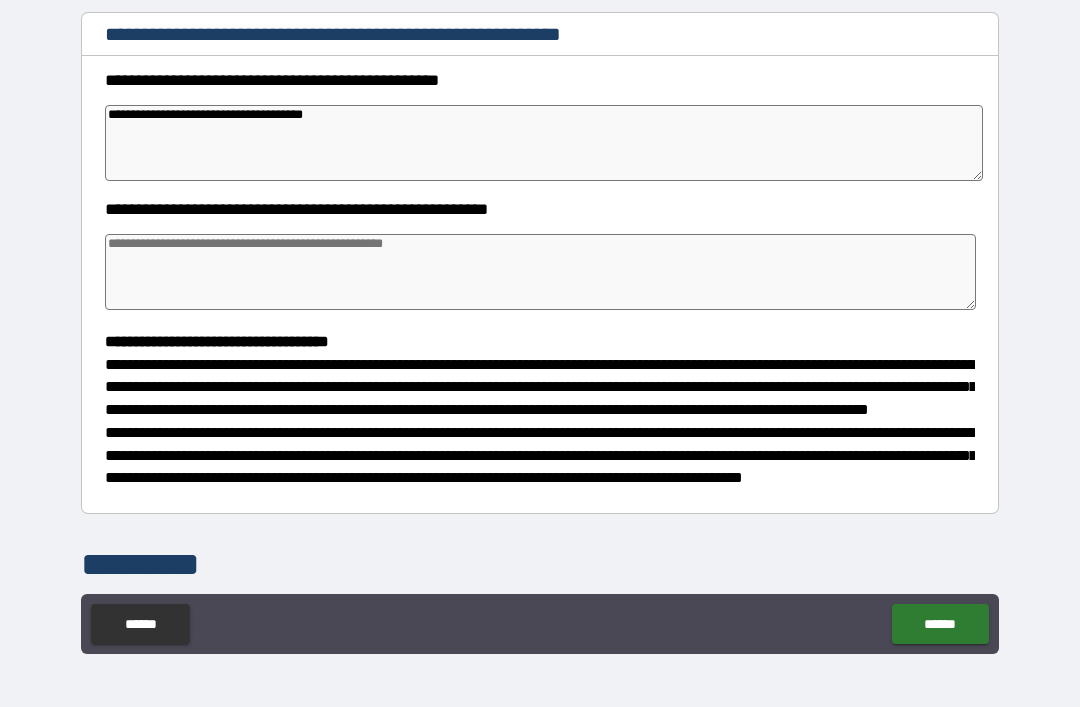 type on "**********" 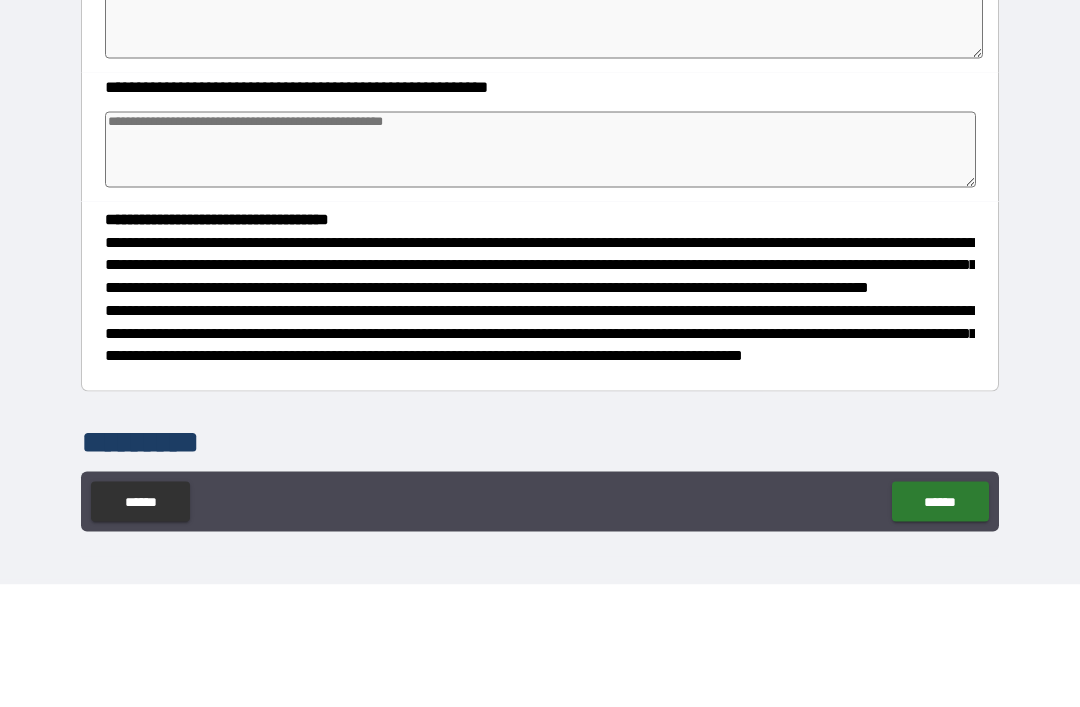 type on "*" 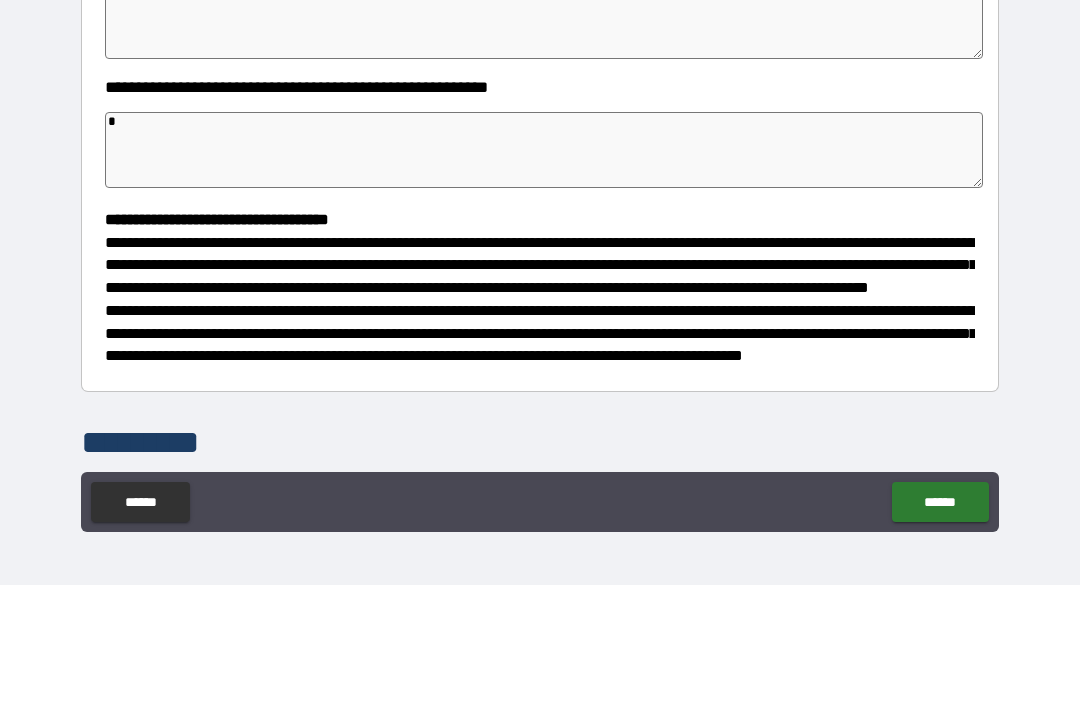 type on "*" 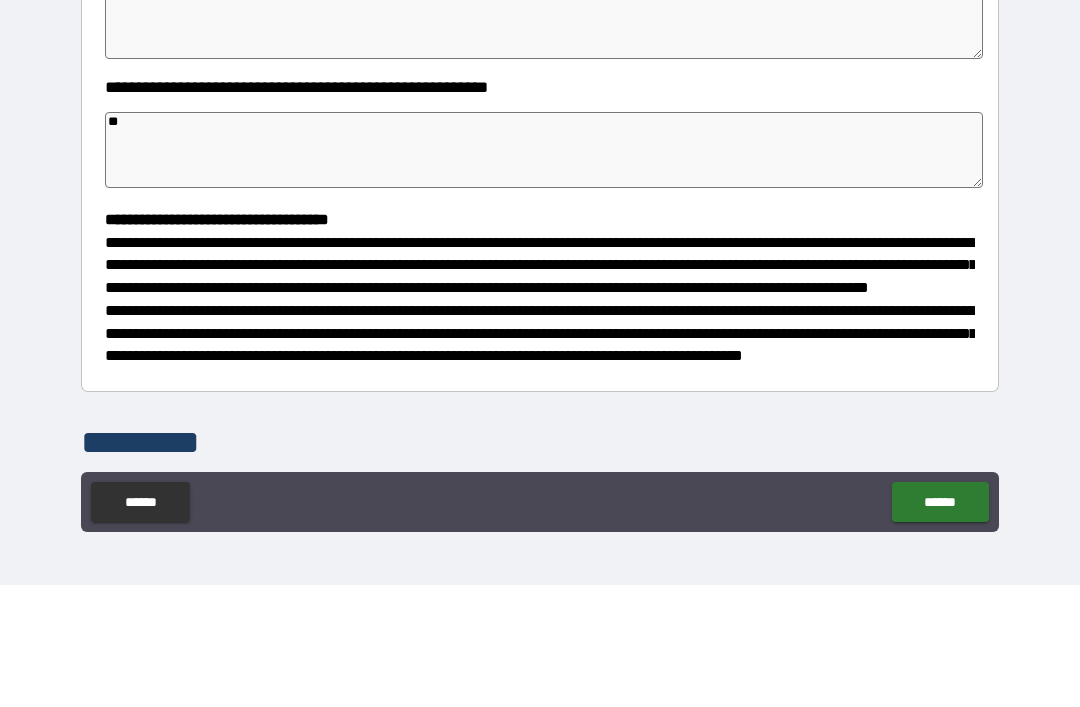 type 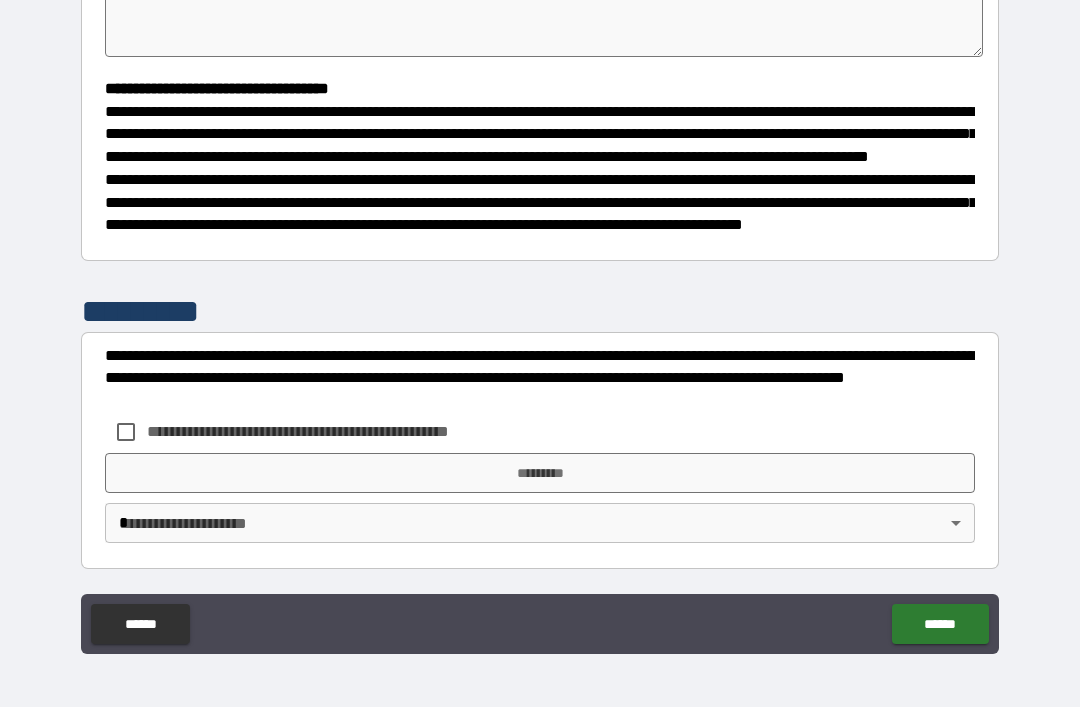 scroll, scrollTop: 526, scrollLeft: 0, axis: vertical 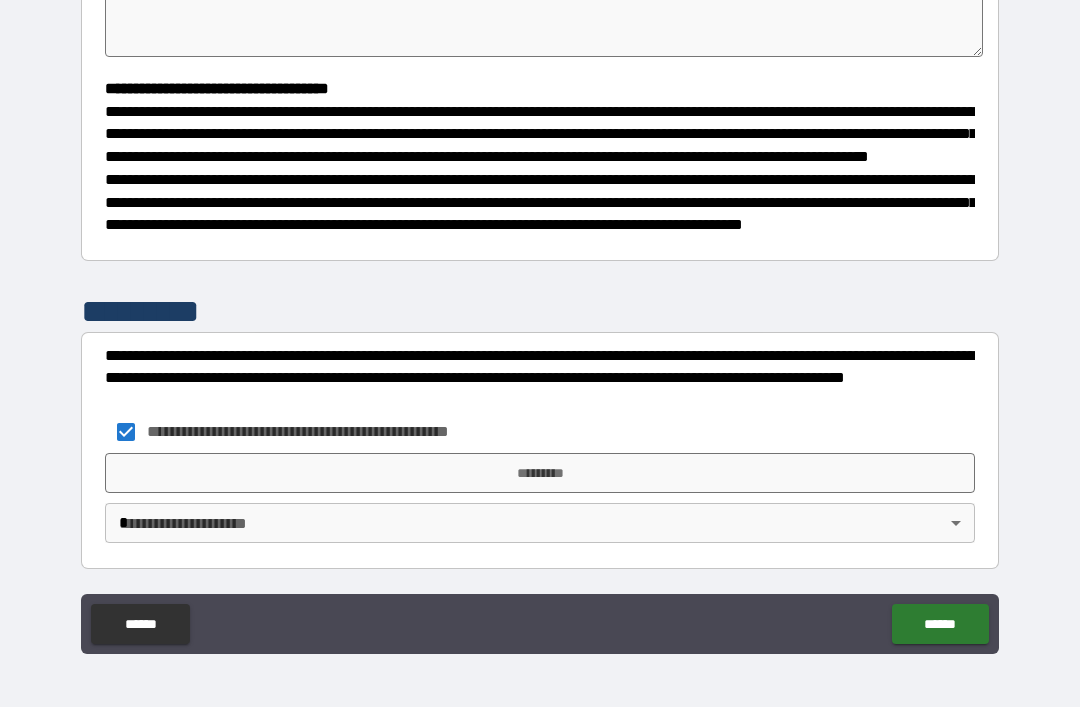 click on "*********" at bounding box center (540, 473) 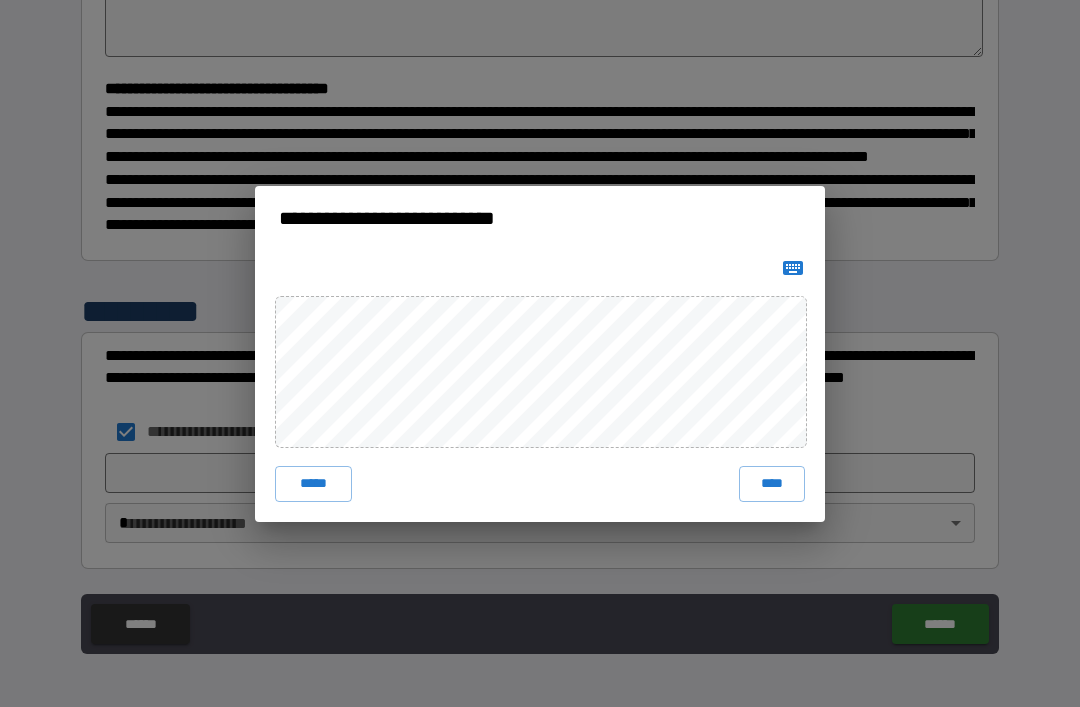 click on "****" at bounding box center (772, 484) 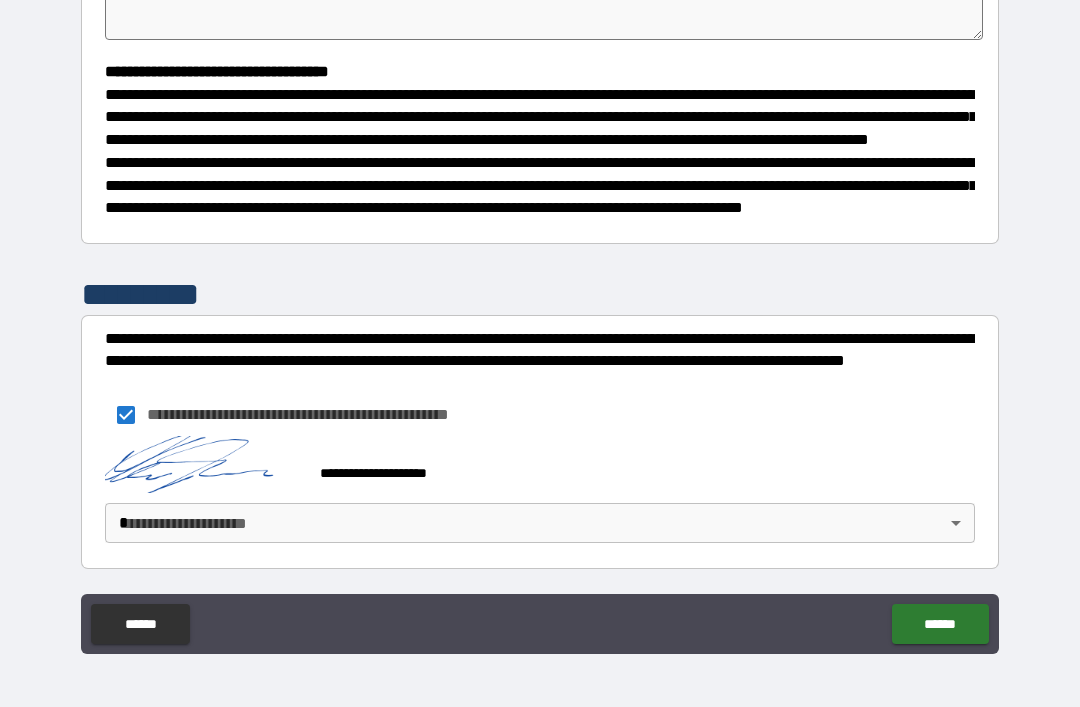 click on "**********" at bounding box center (540, 321) 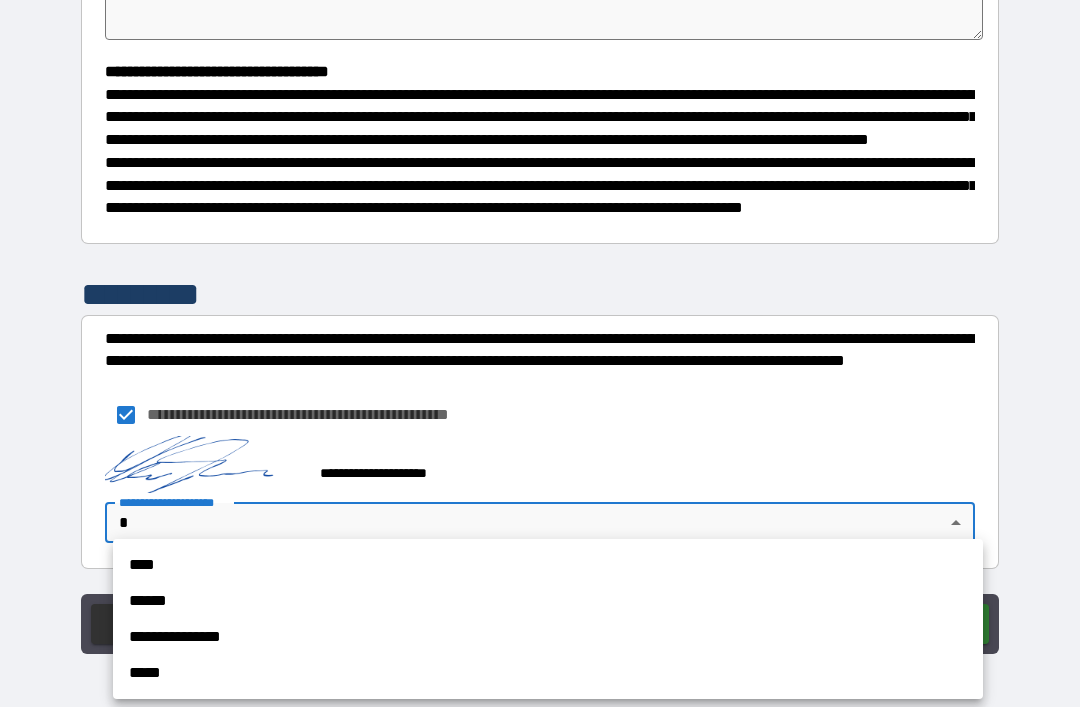 click on "**********" at bounding box center [548, 637] 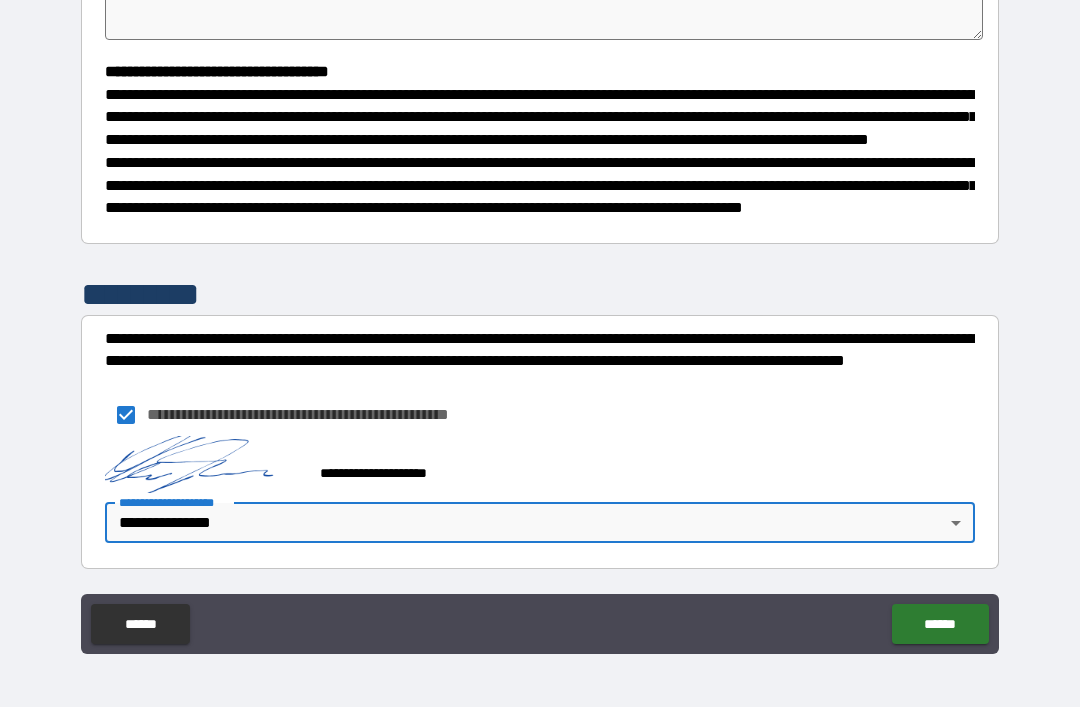 scroll, scrollTop: 544, scrollLeft: 0, axis: vertical 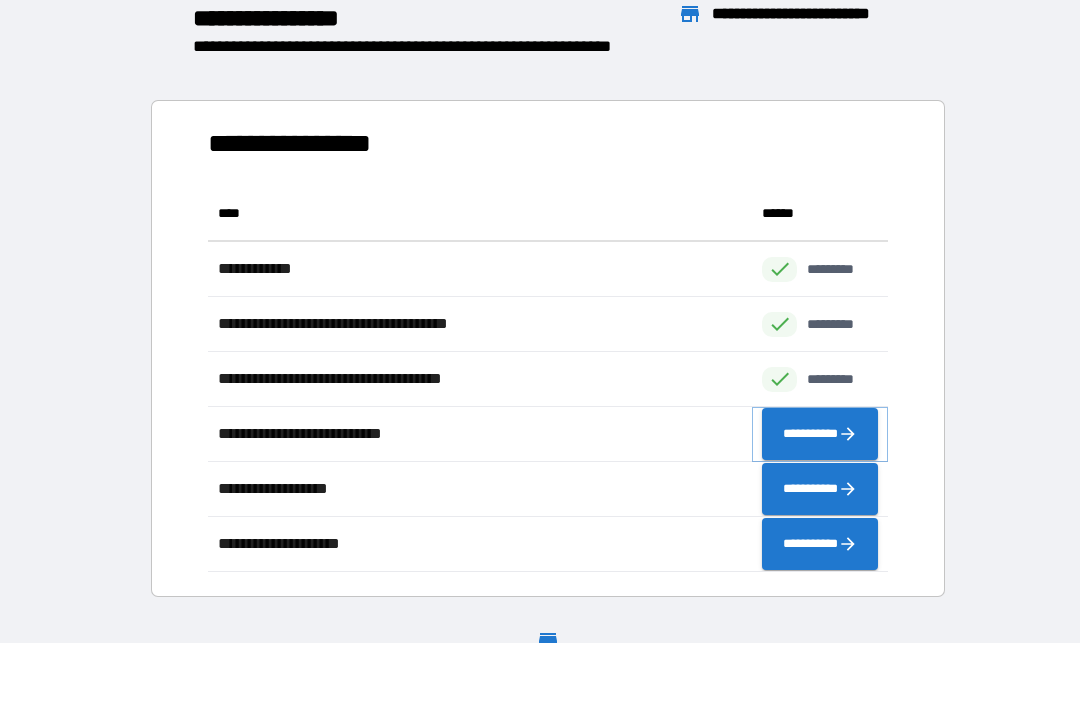 click on "**********" at bounding box center [820, 434] 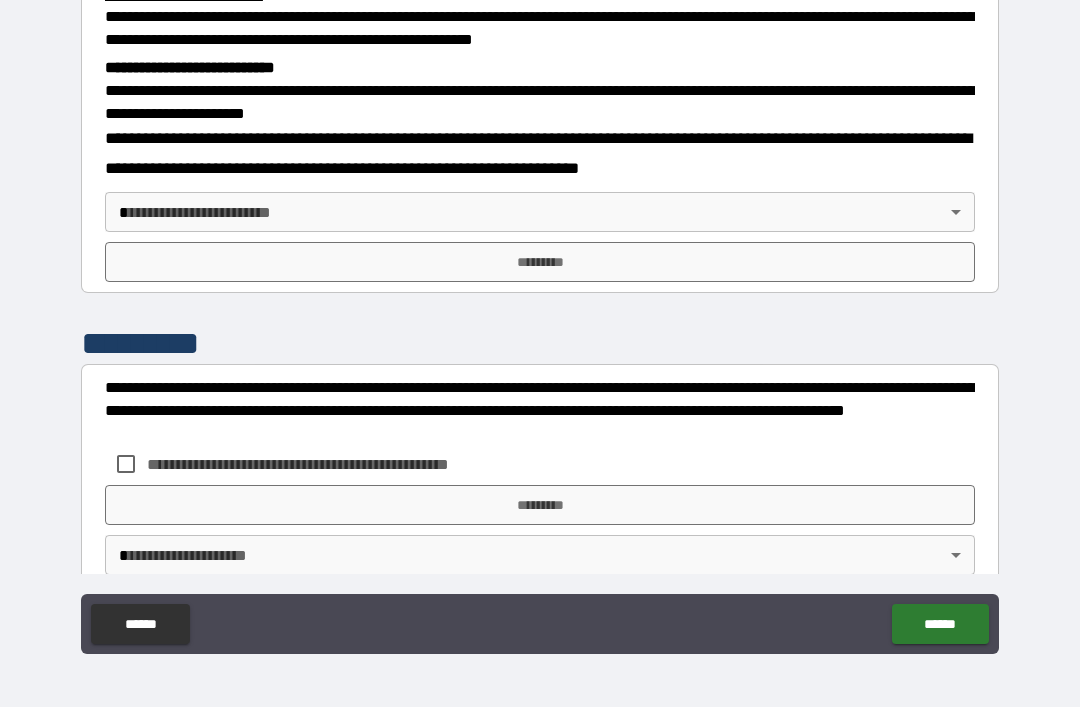 scroll, scrollTop: 606, scrollLeft: 0, axis: vertical 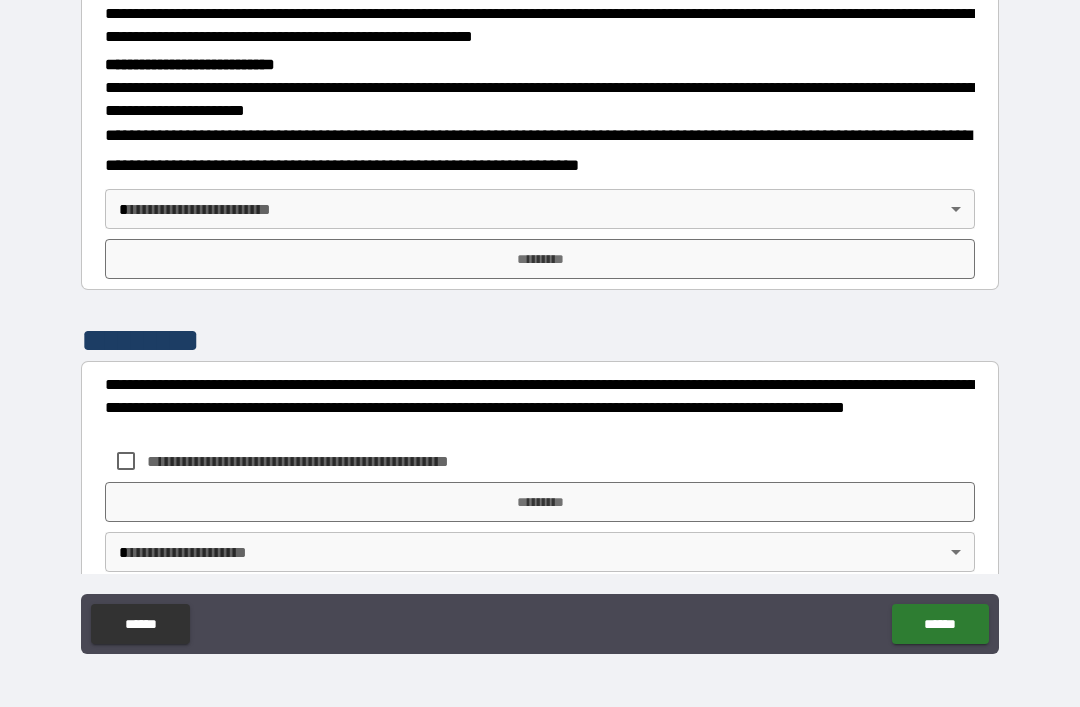click on "**********" at bounding box center [540, 321] 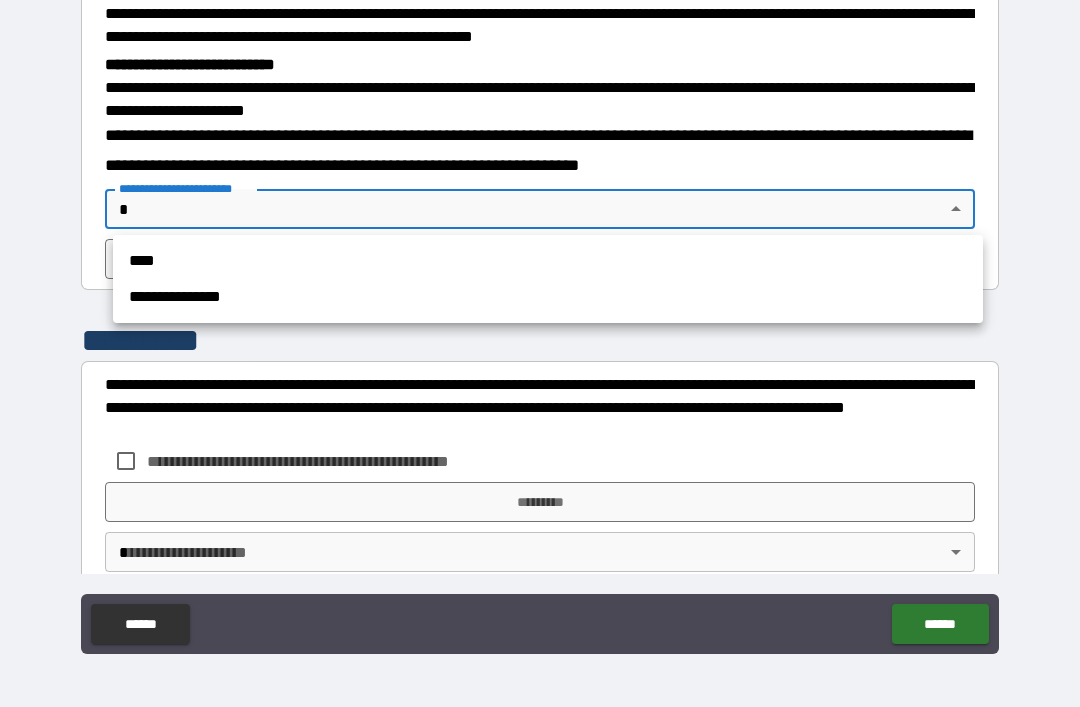 click on "**********" at bounding box center (548, 297) 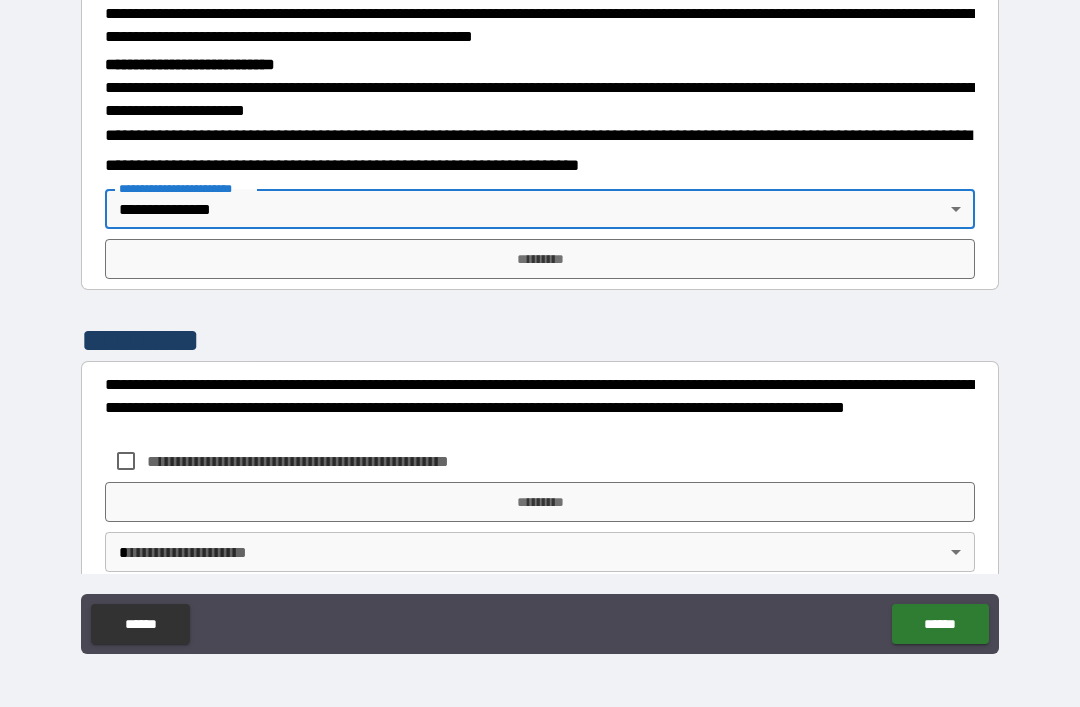 click on "*********" at bounding box center [540, 259] 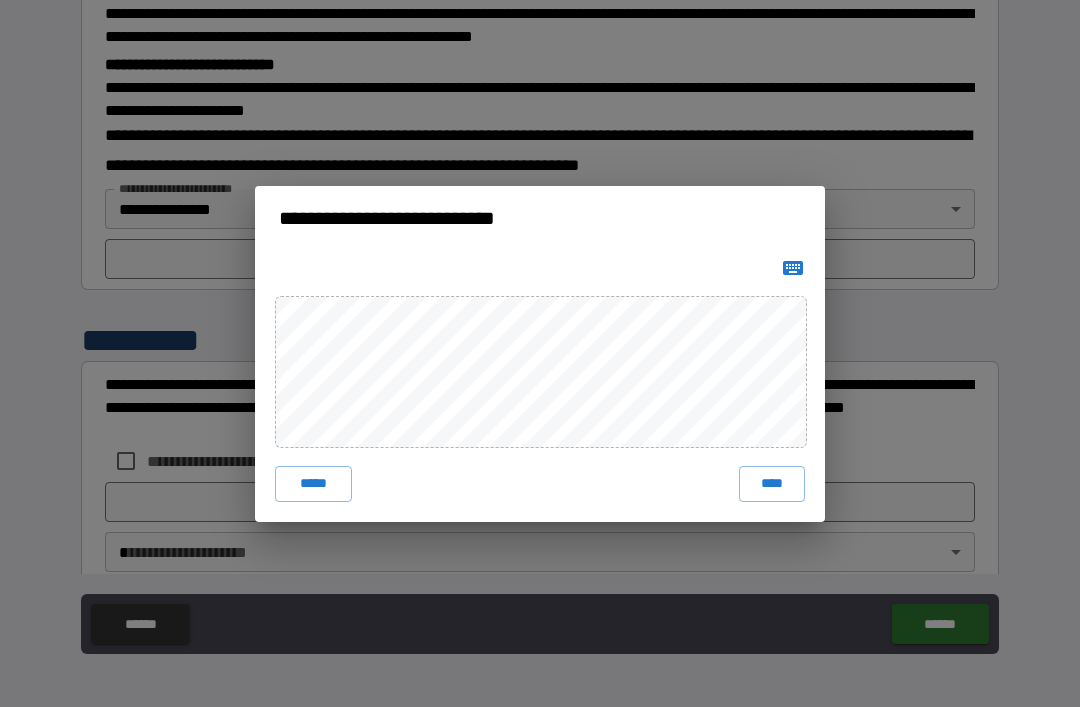 click on "****" at bounding box center [772, 484] 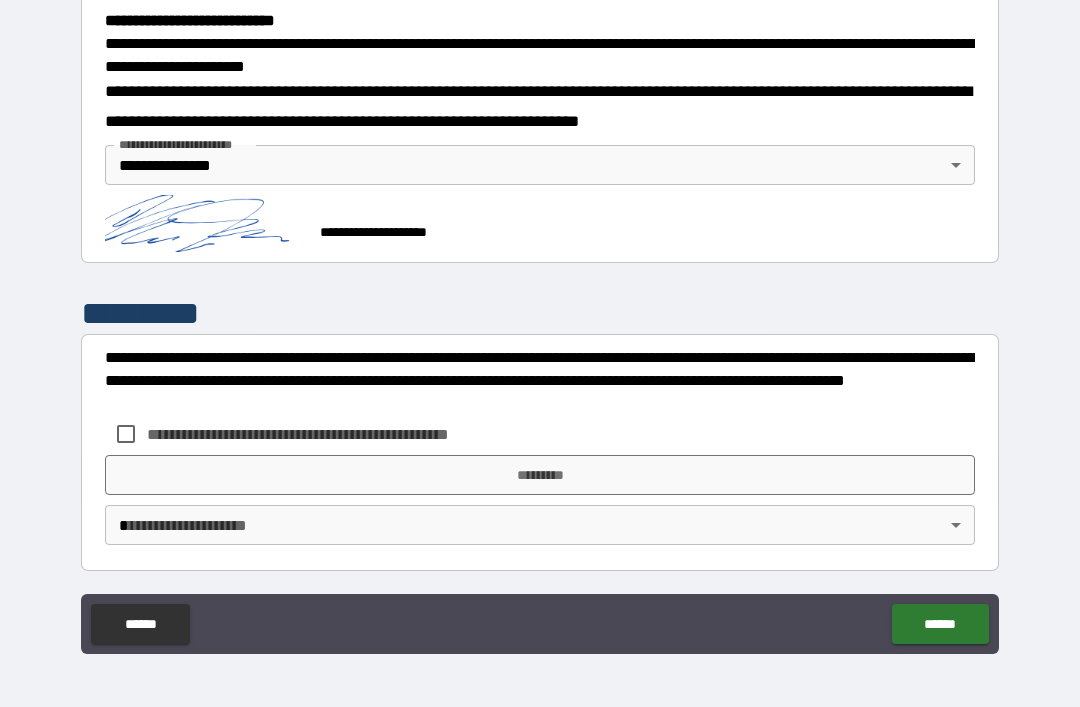 scroll, scrollTop: 650, scrollLeft: 0, axis: vertical 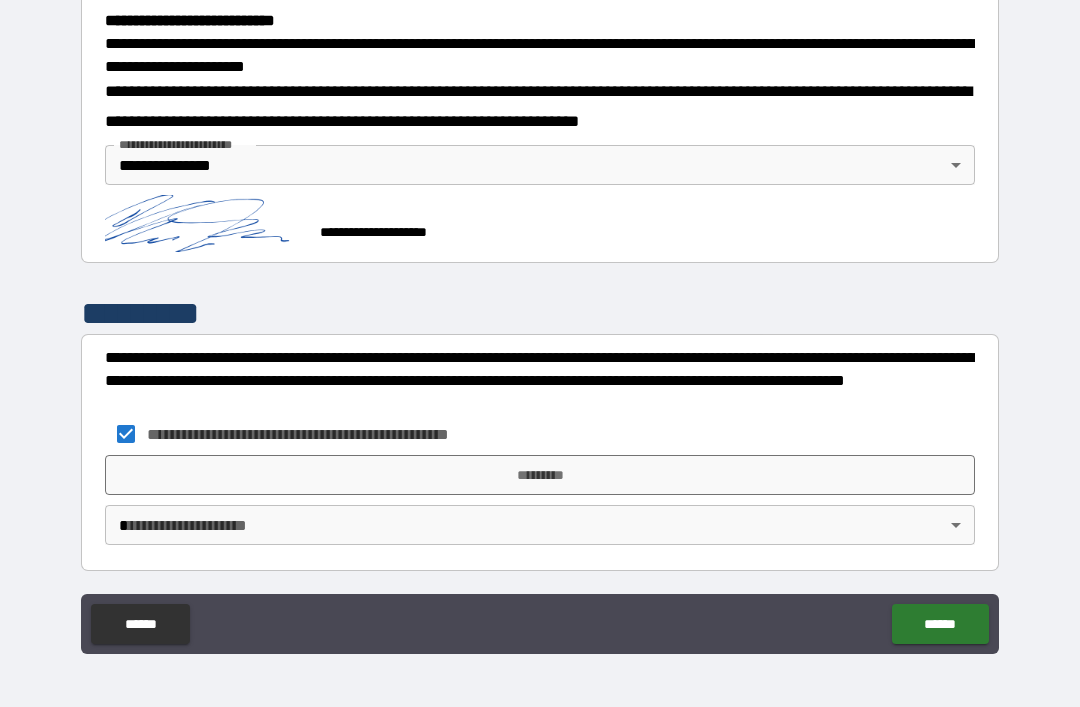 click on "*********" at bounding box center (540, 475) 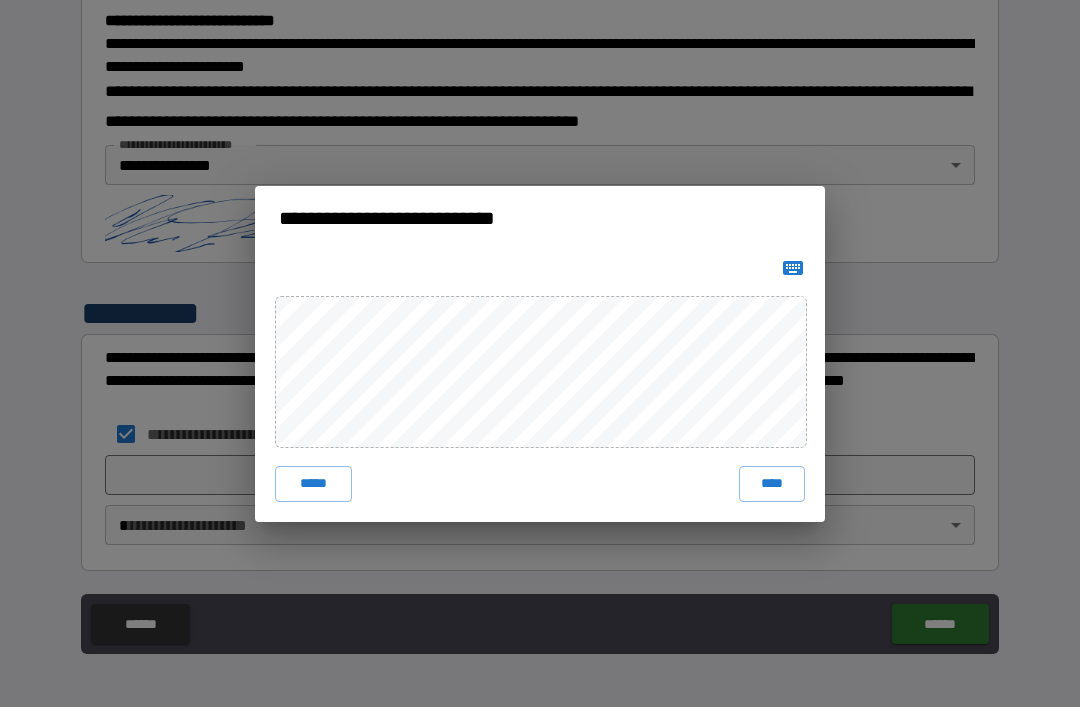 click on "****" at bounding box center (772, 484) 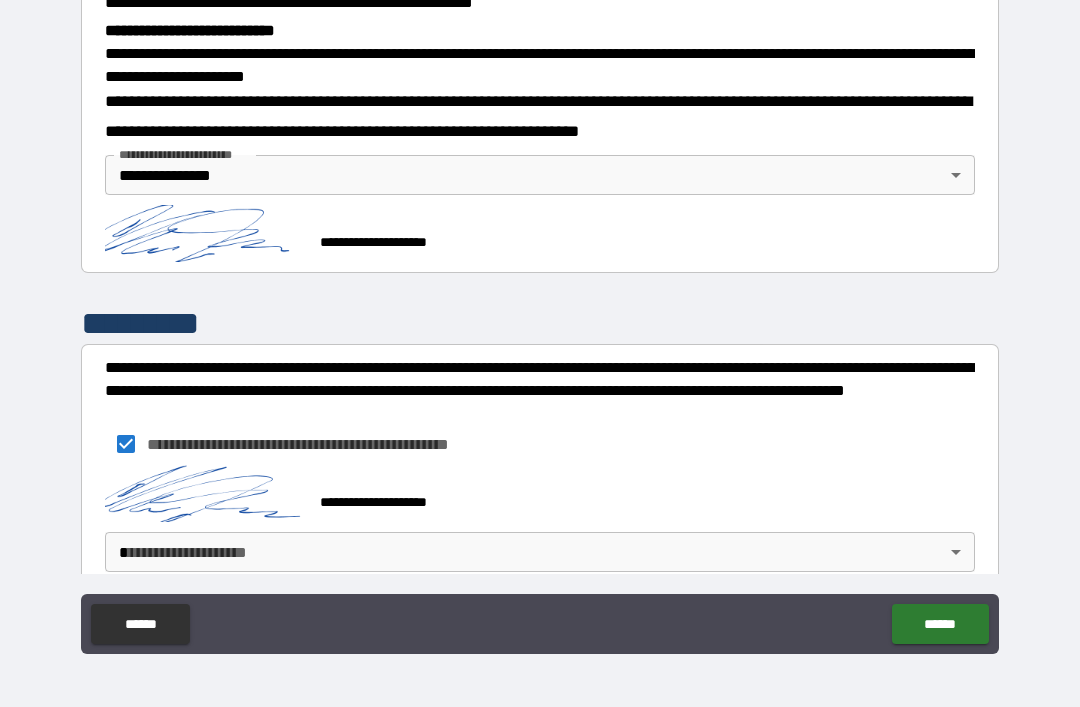 click on "**********" at bounding box center [540, 321] 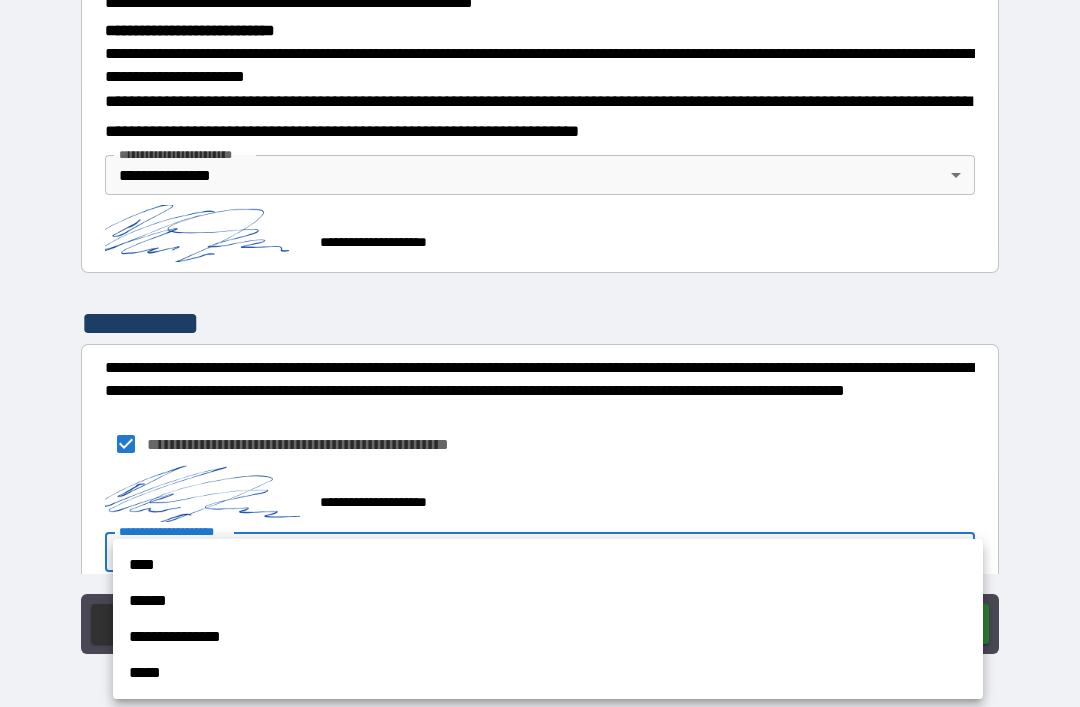 click on "**********" at bounding box center [548, 637] 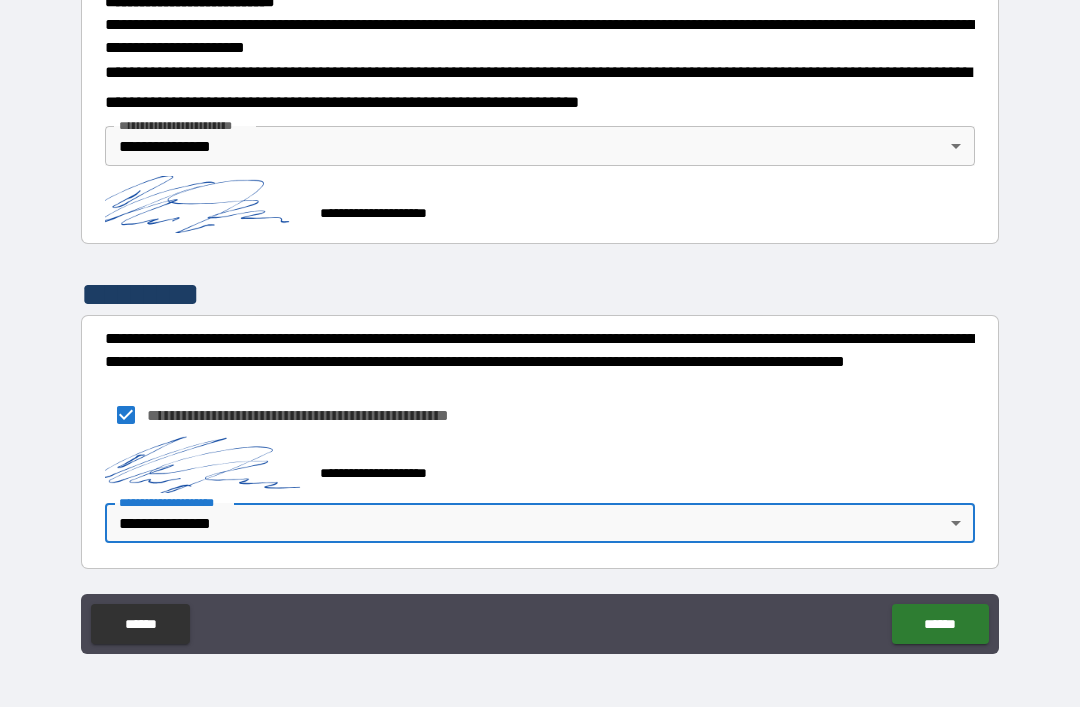 scroll, scrollTop: 668, scrollLeft: 0, axis: vertical 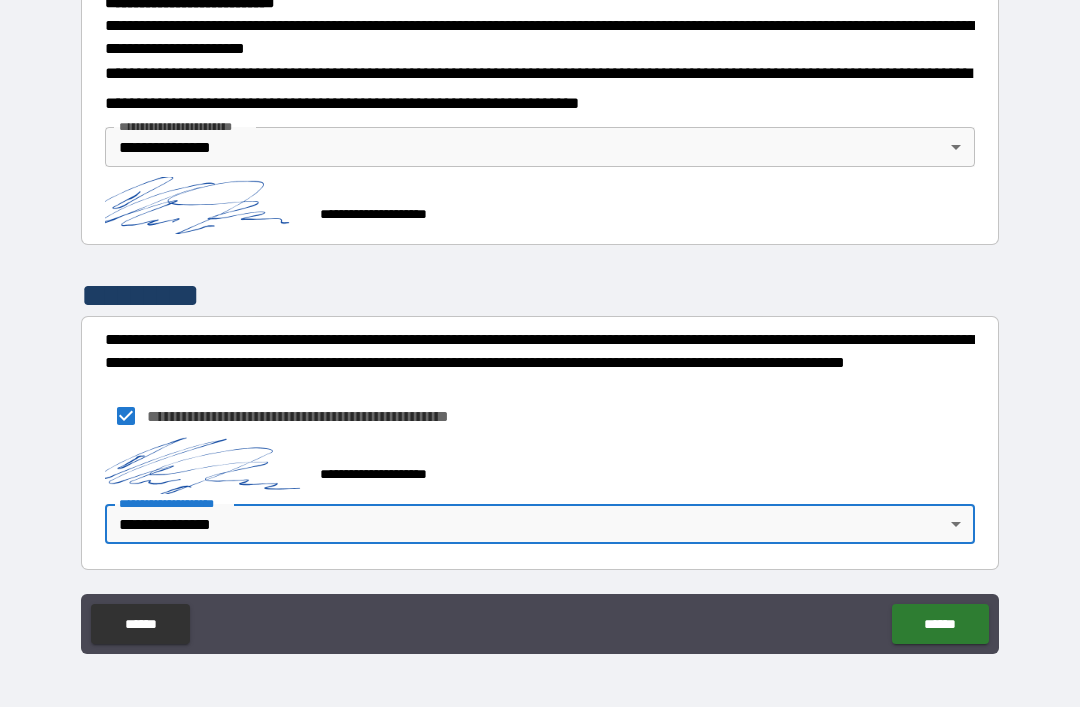 click on "******" at bounding box center (940, 624) 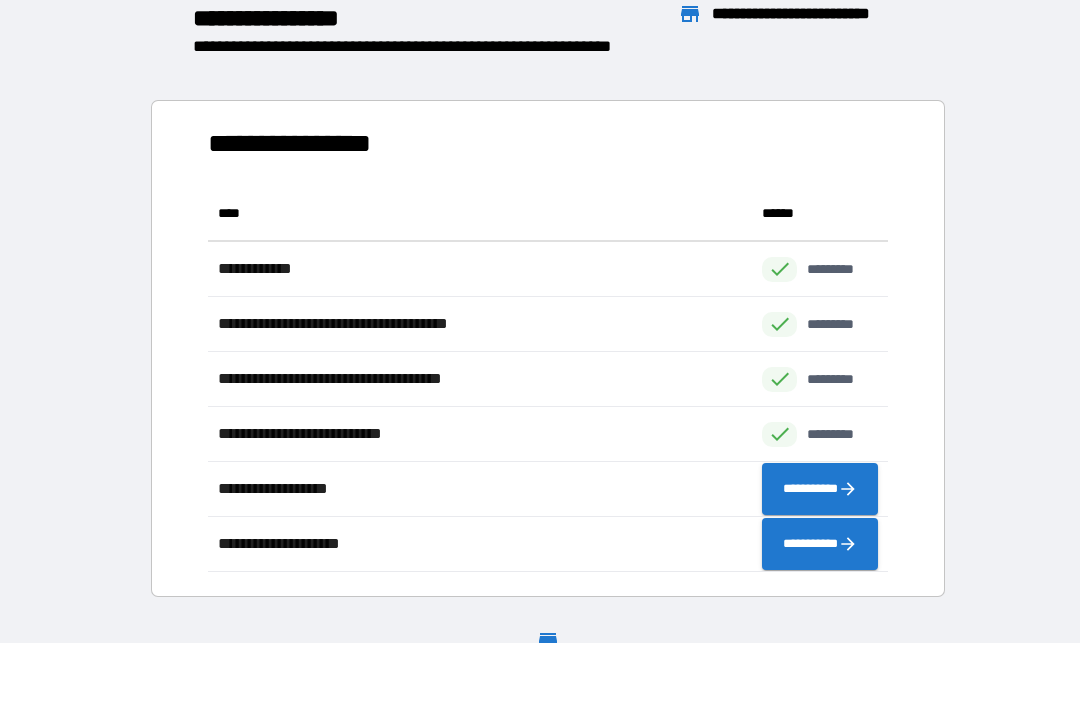 scroll, scrollTop: 1, scrollLeft: 1, axis: both 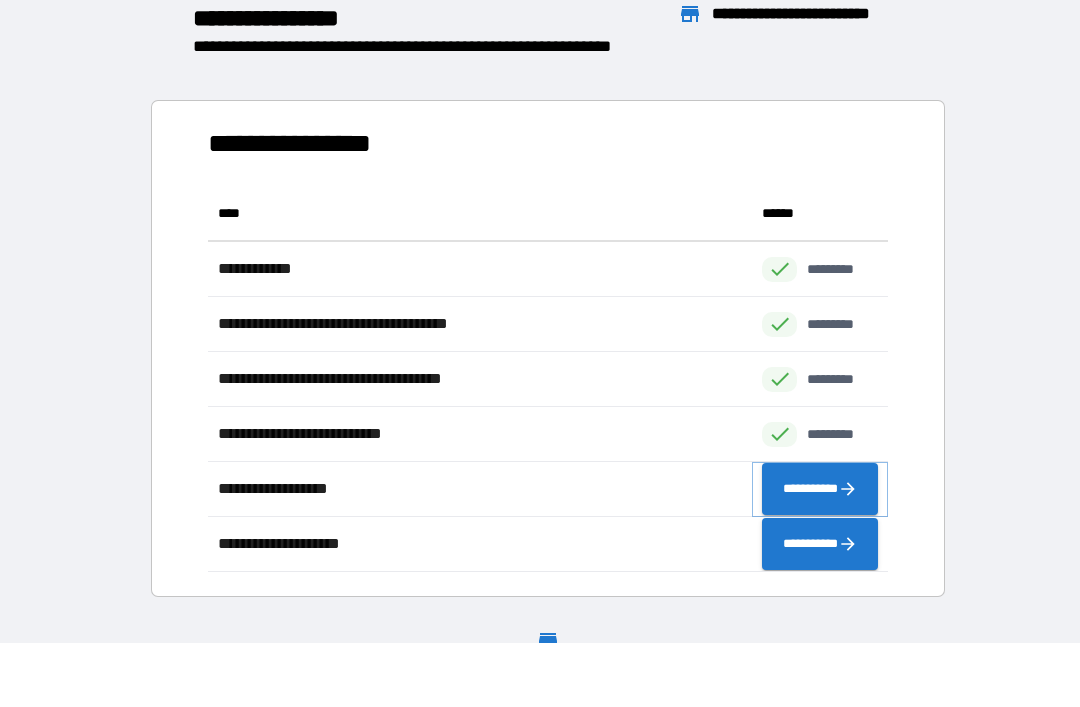 click on "**********" at bounding box center [820, 489] 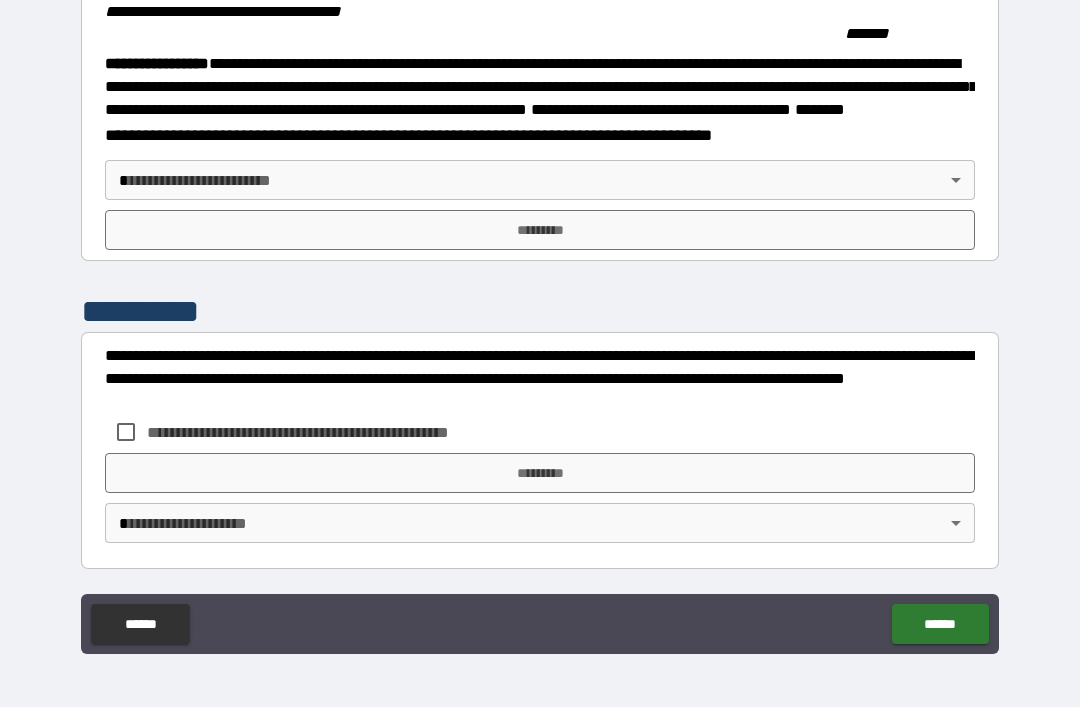 scroll, scrollTop: 2237, scrollLeft: 0, axis: vertical 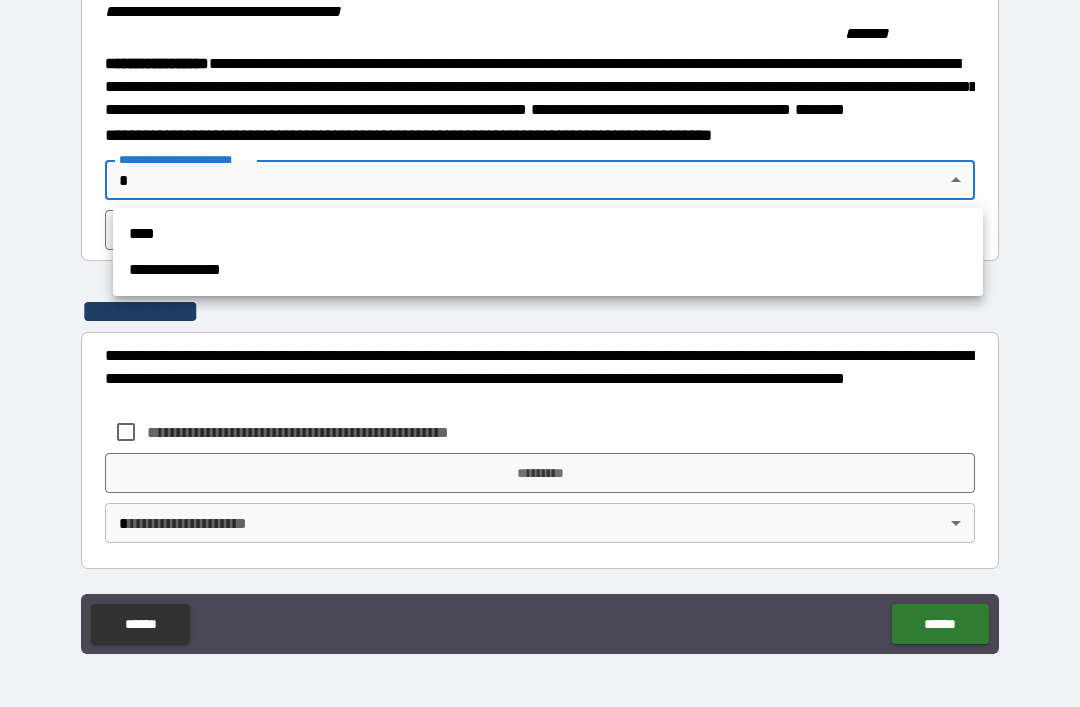 click on "**********" at bounding box center (548, 270) 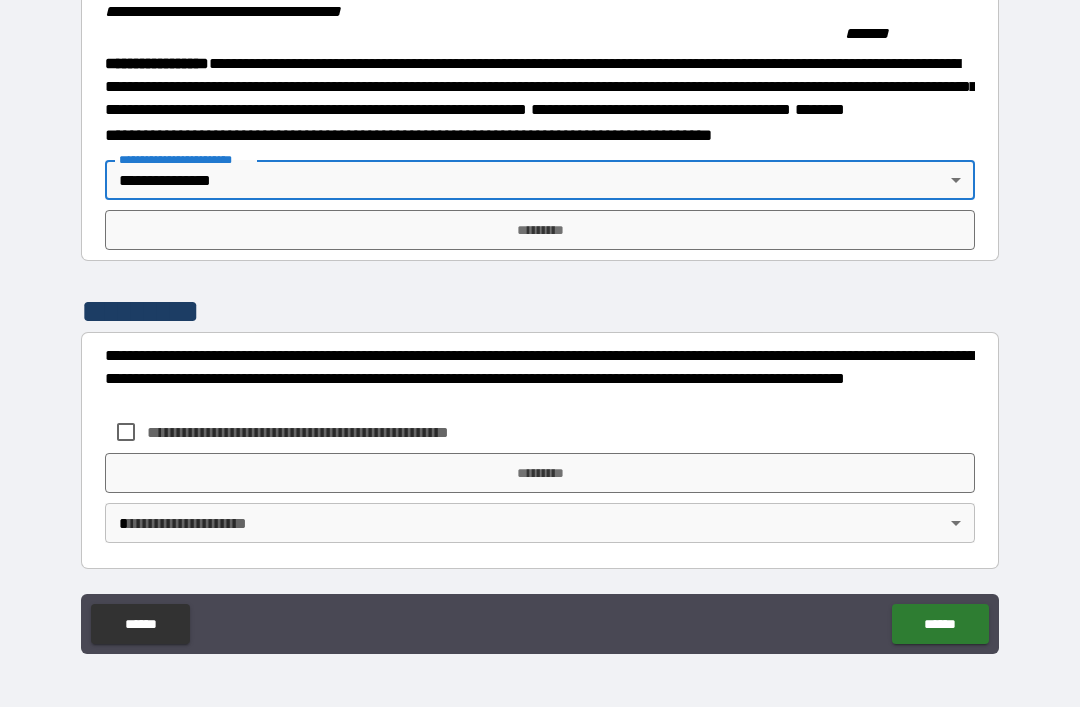 click on "*********" at bounding box center [540, 230] 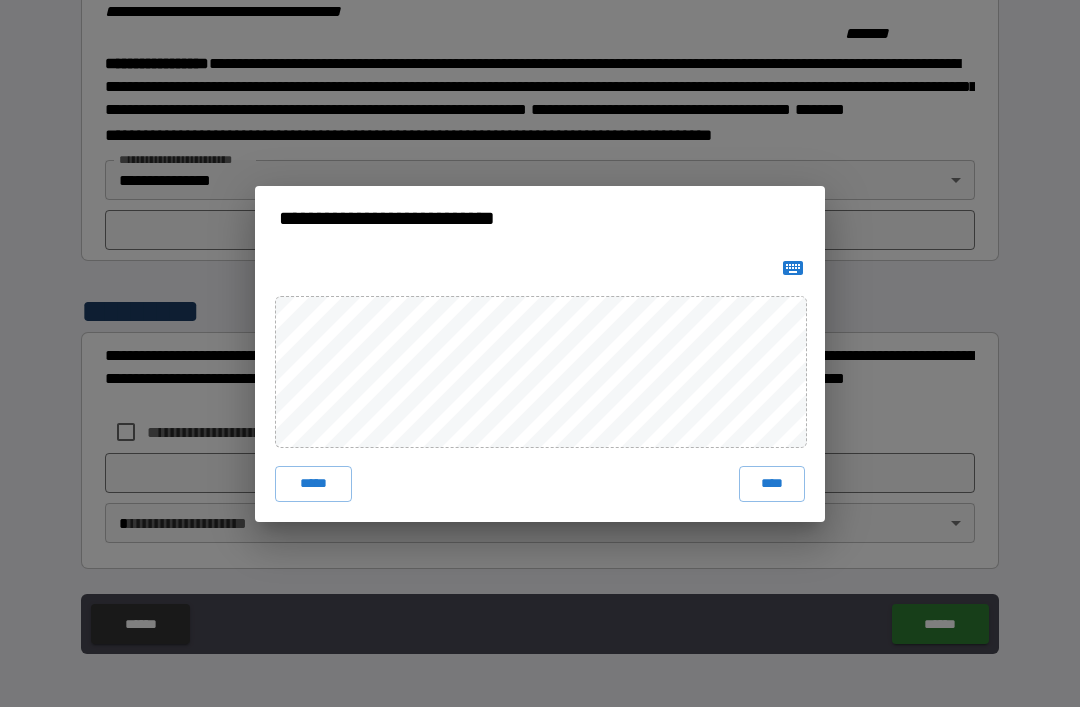 click on "****" at bounding box center [772, 484] 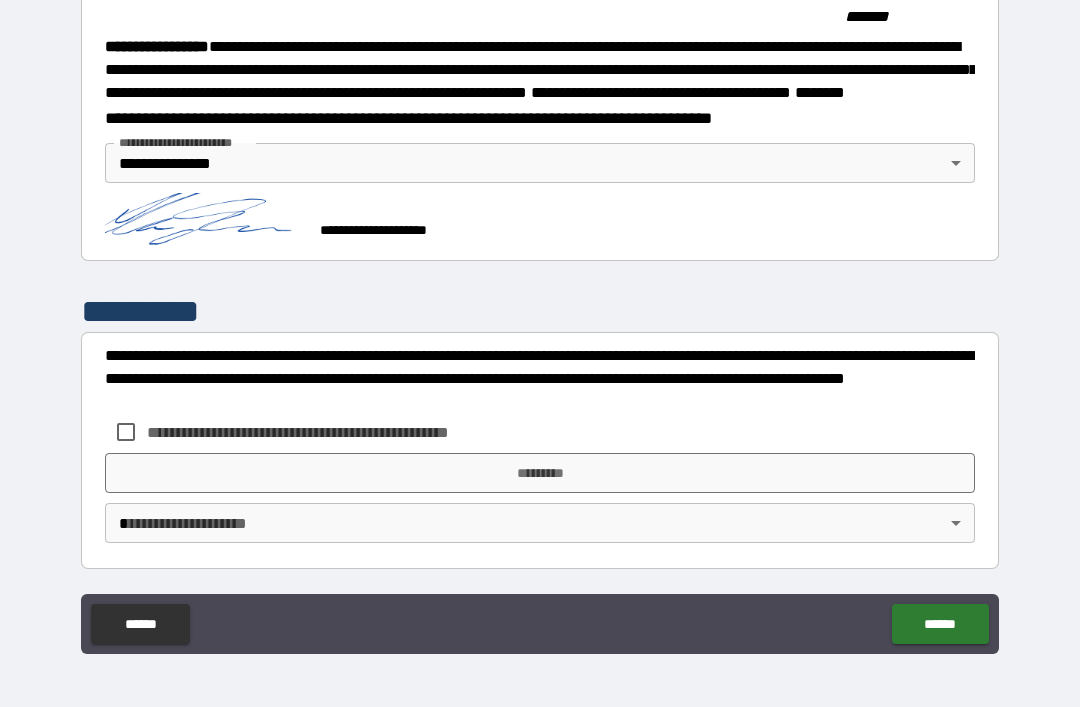 scroll, scrollTop: 2254, scrollLeft: 0, axis: vertical 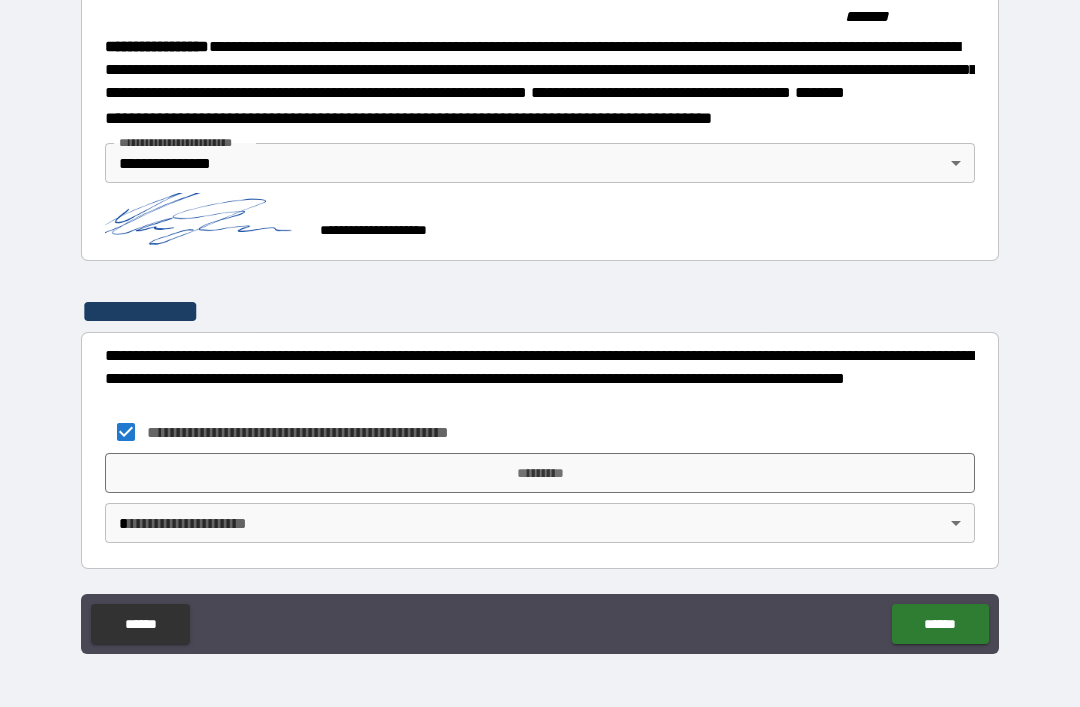 click on "*********" at bounding box center [540, 473] 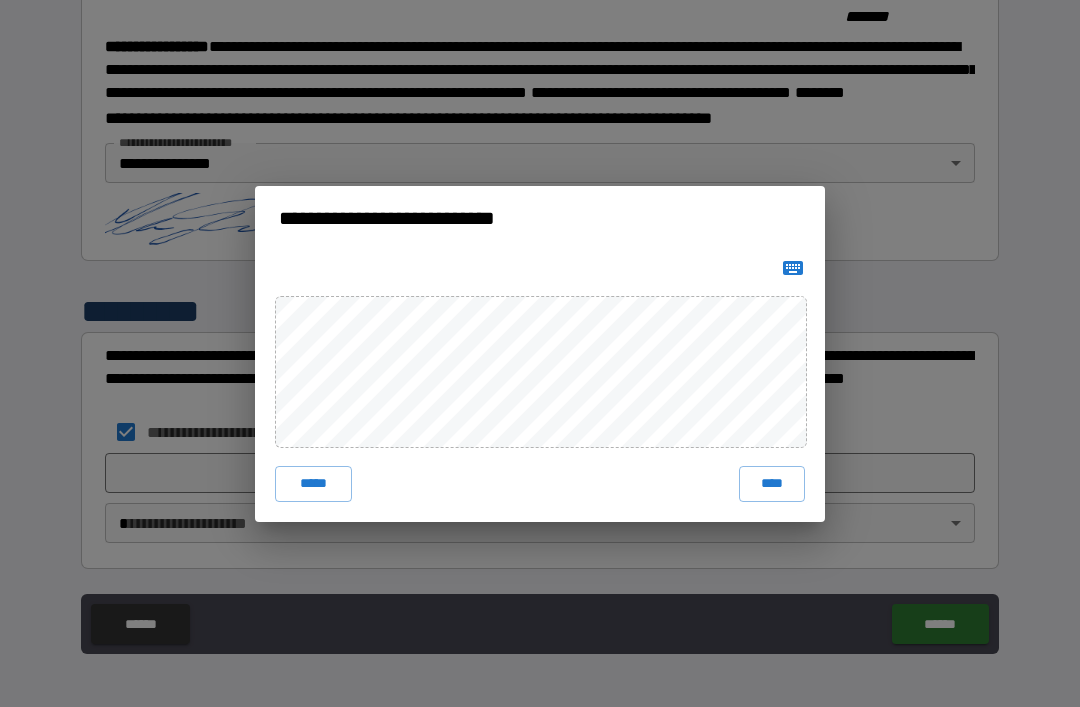 click on "****" at bounding box center (772, 484) 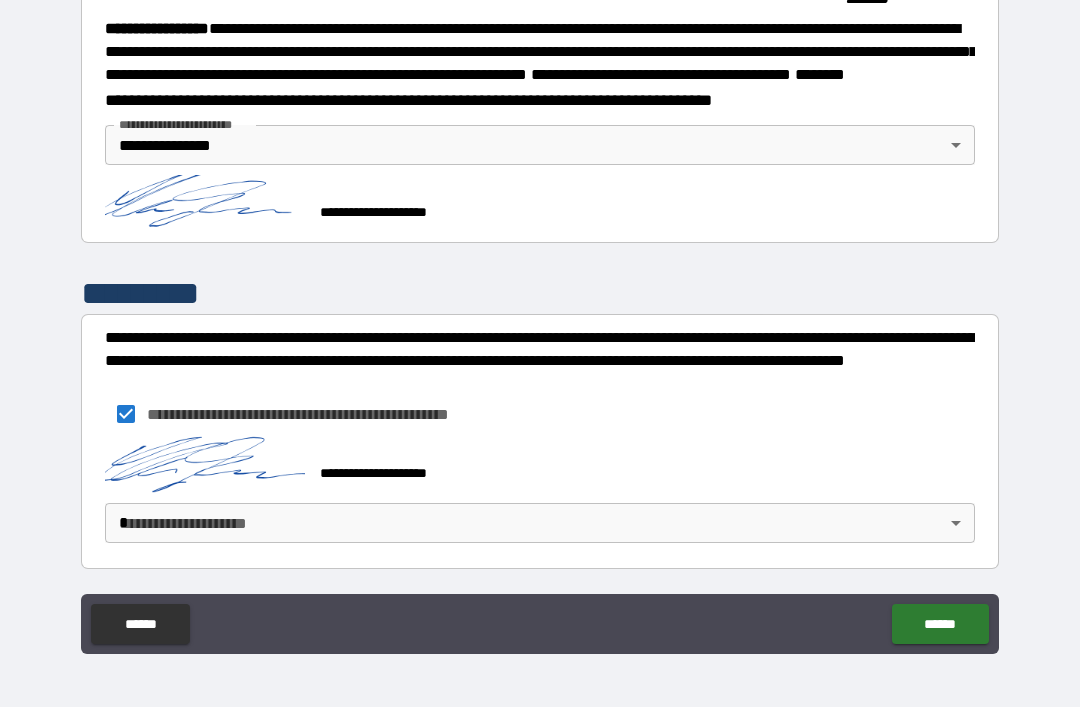 scroll, scrollTop: 2271, scrollLeft: 0, axis: vertical 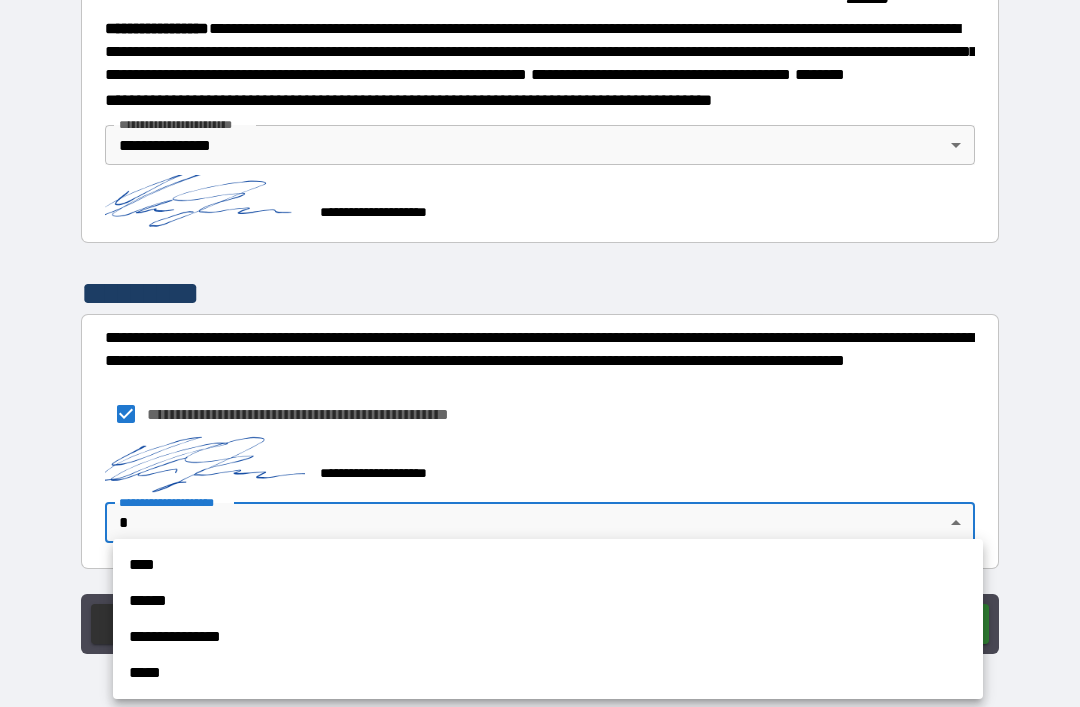 click on "**********" at bounding box center [548, 637] 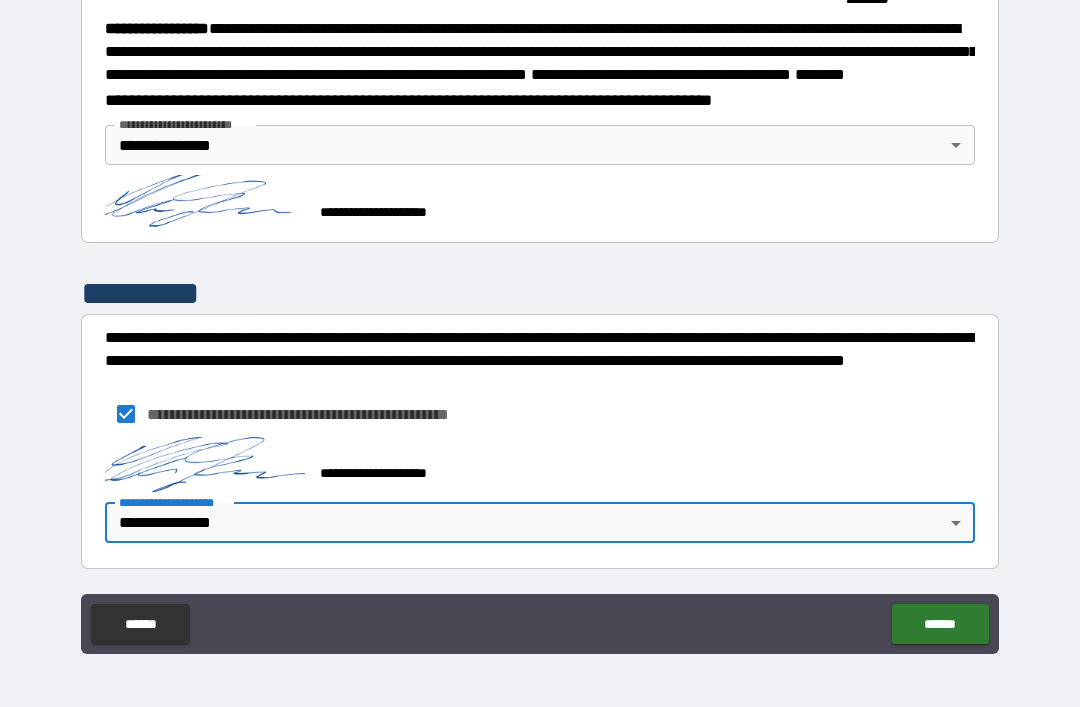 scroll, scrollTop: 2272, scrollLeft: 0, axis: vertical 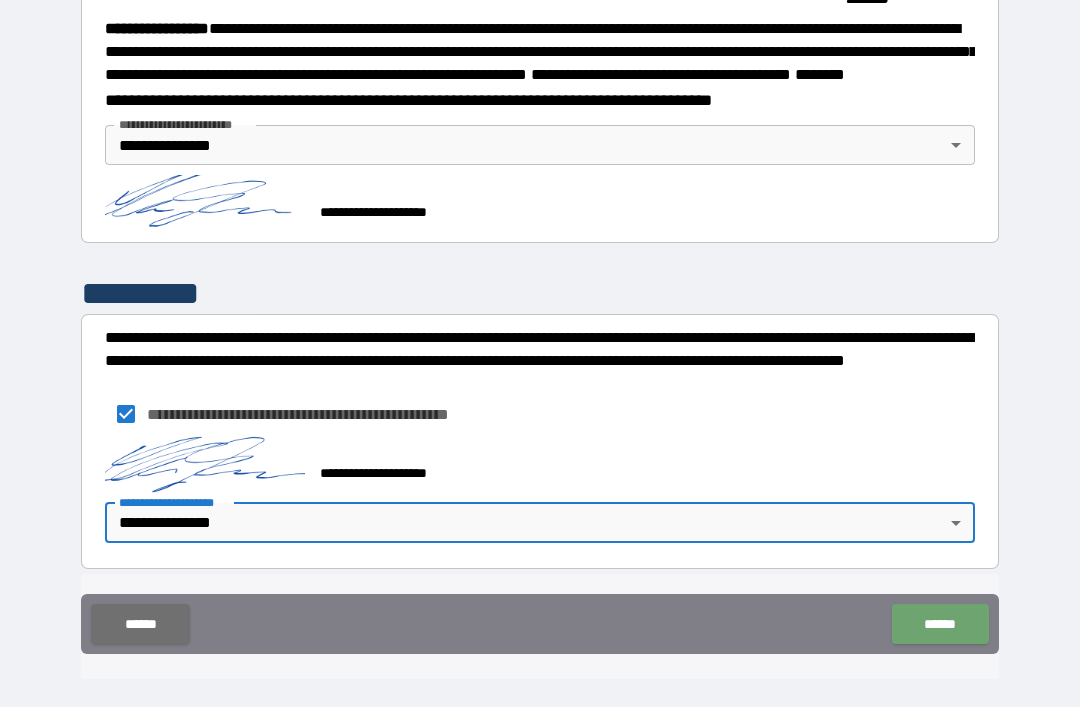 click on "******" at bounding box center (940, 624) 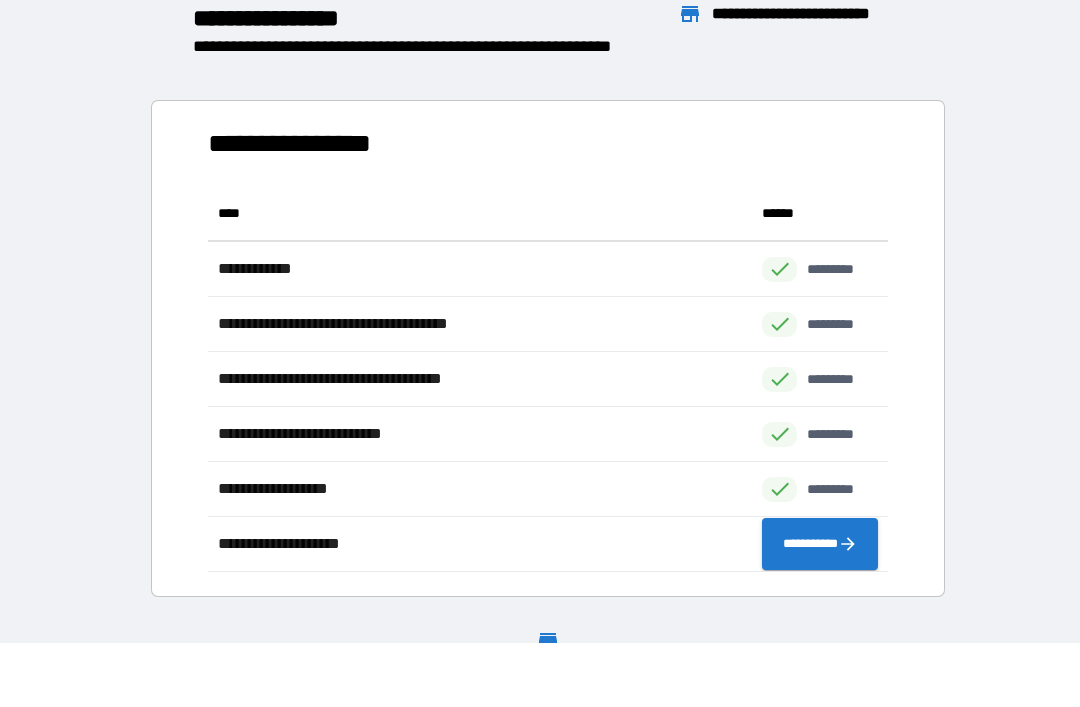 scroll, scrollTop: 386, scrollLeft: 680, axis: both 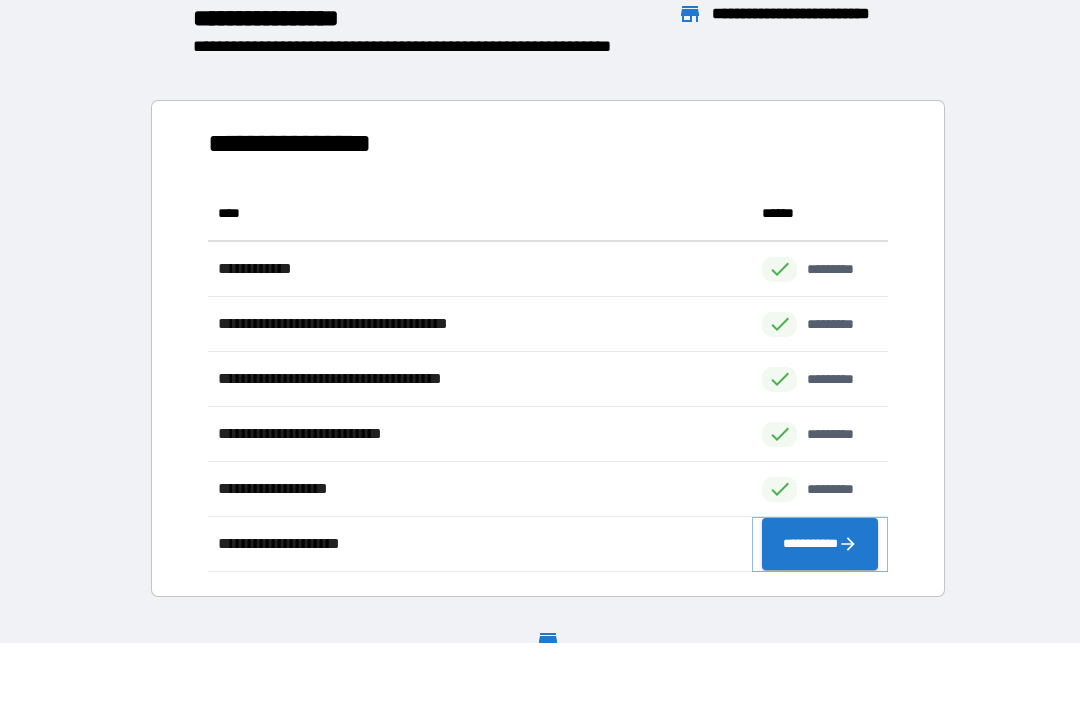 click on "**********" at bounding box center [820, 544] 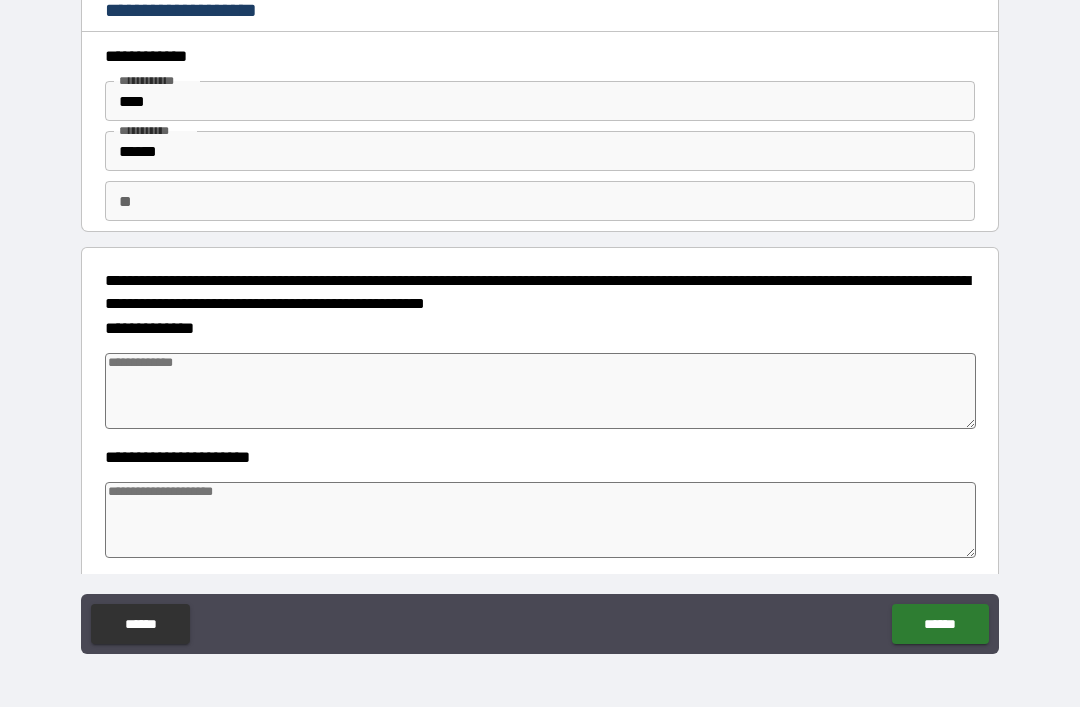 click at bounding box center [540, 391] 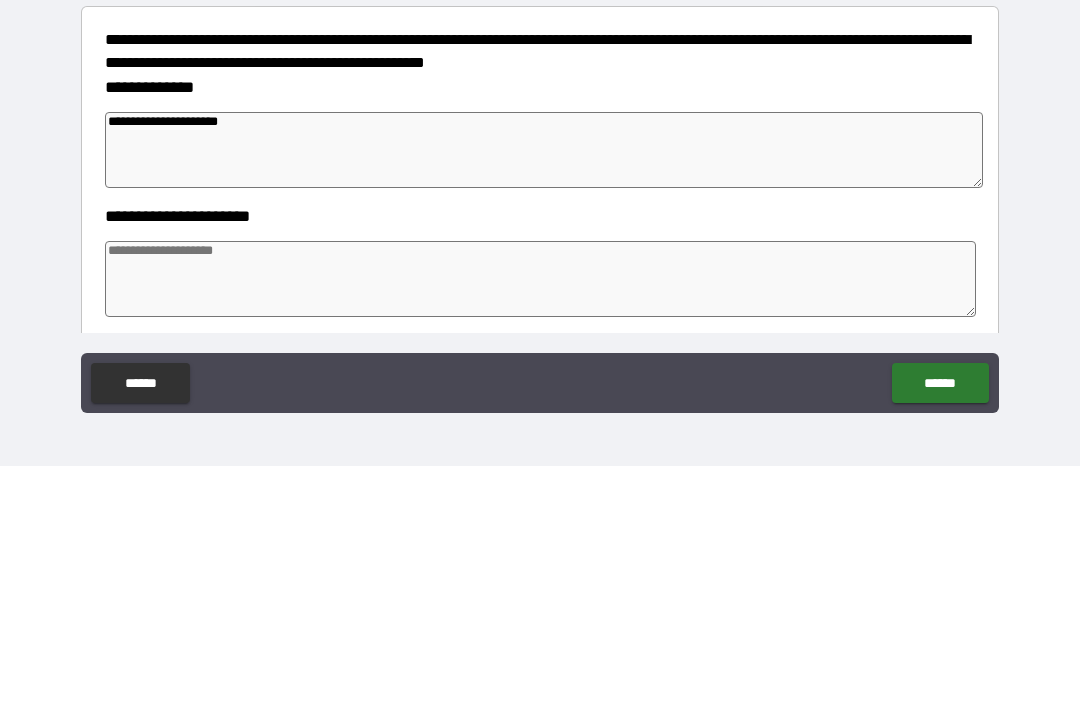 click at bounding box center (540, 520) 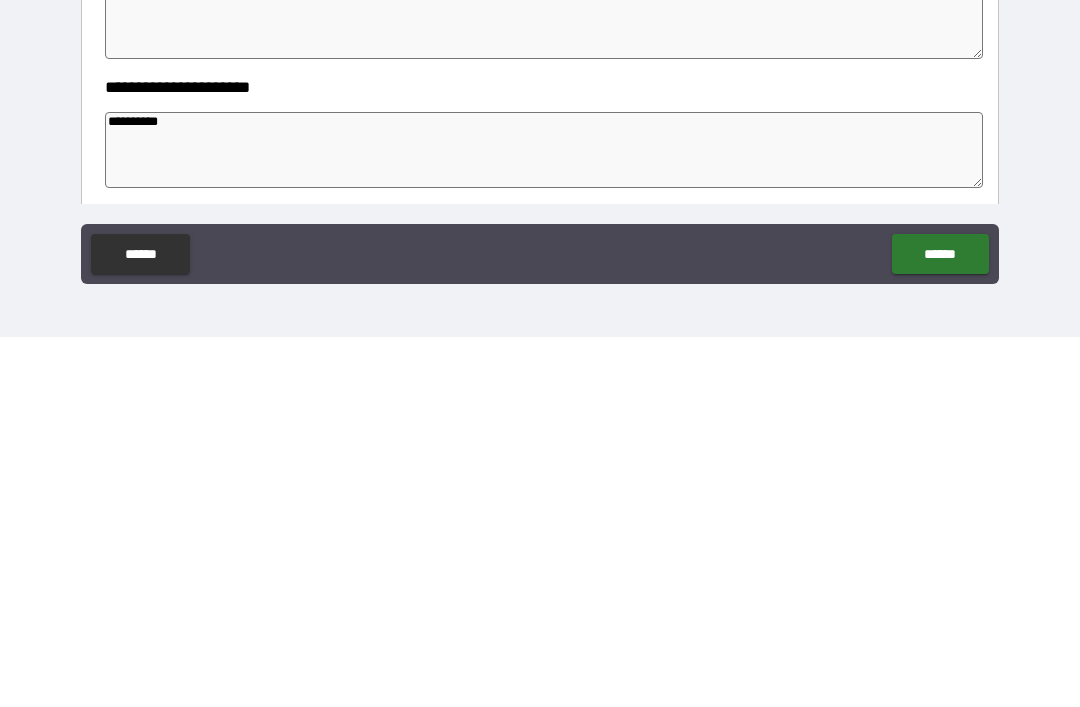 click on "**********" at bounding box center (544, 520) 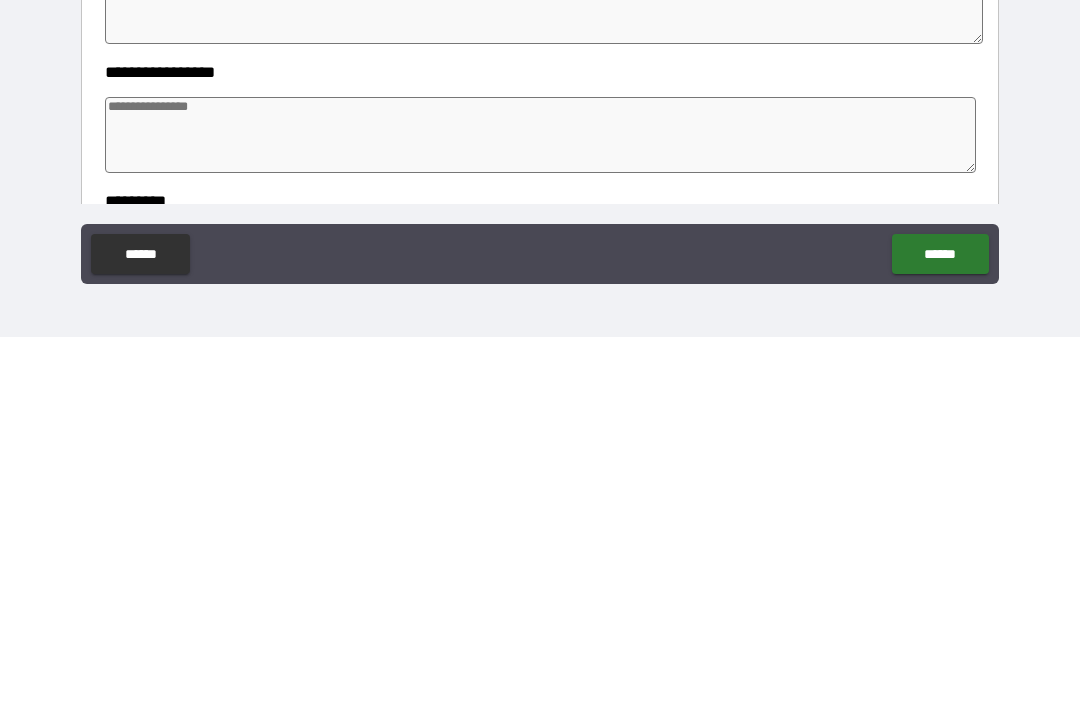 scroll, scrollTop: 143, scrollLeft: 0, axis: vertical 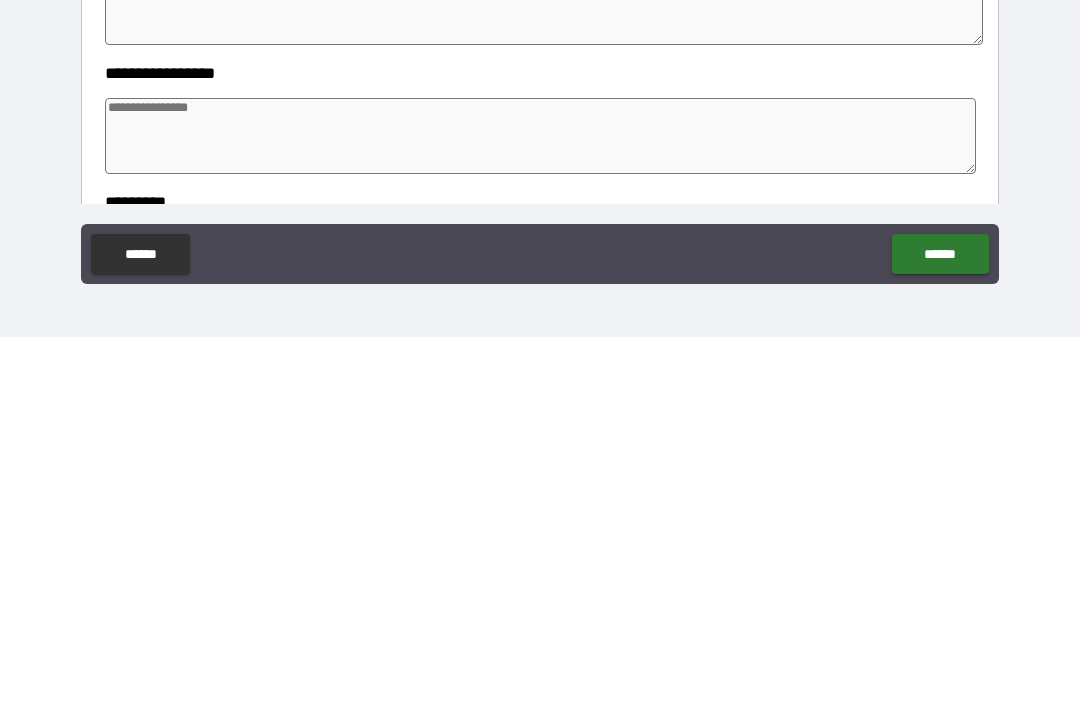click at bounding box center (540, 506) 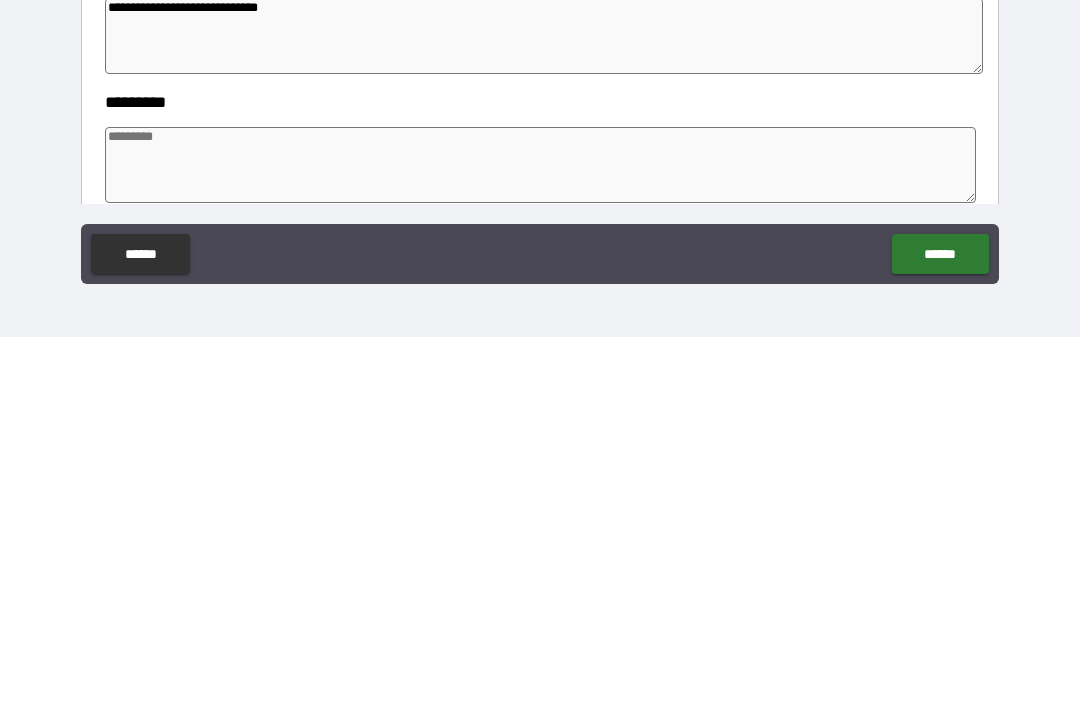 scroll, scrollTop: 245, scrollLeft: 0, axis: vertical 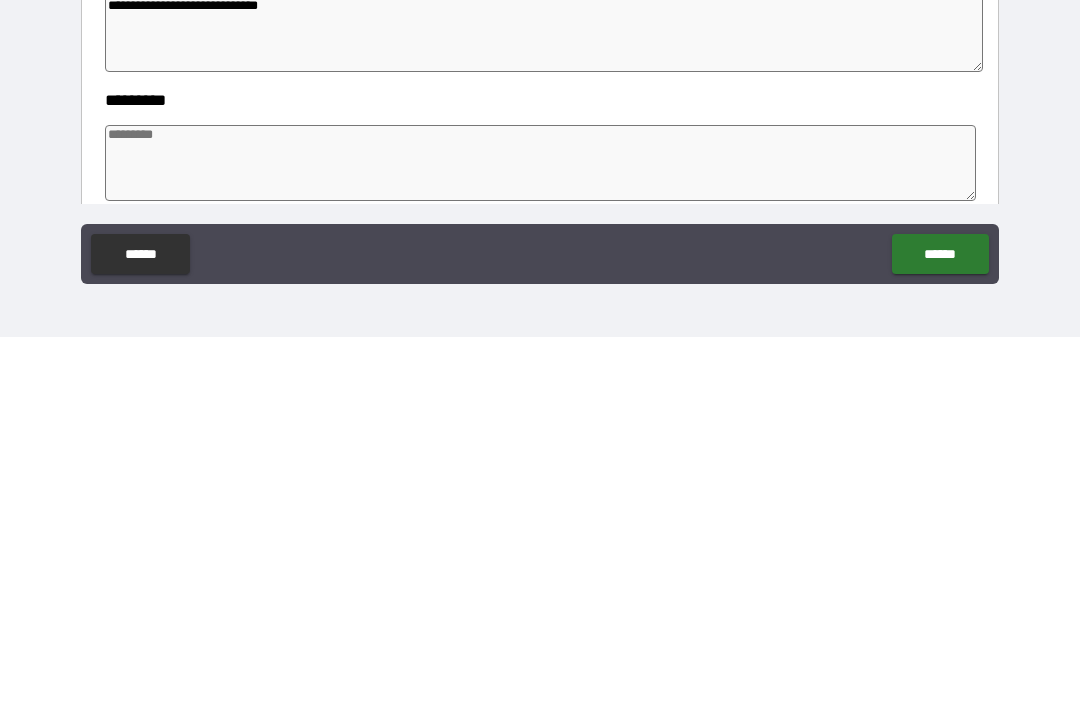 click at bounding box center (540, 533) 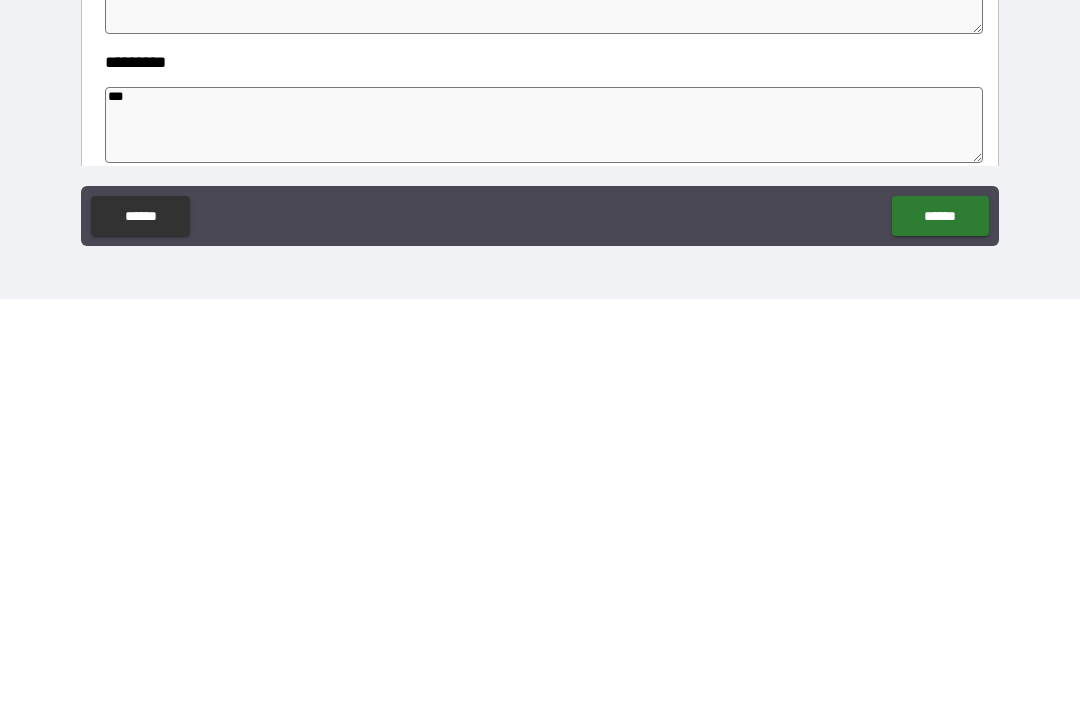 click on "******" at bounding box center (940, 624) 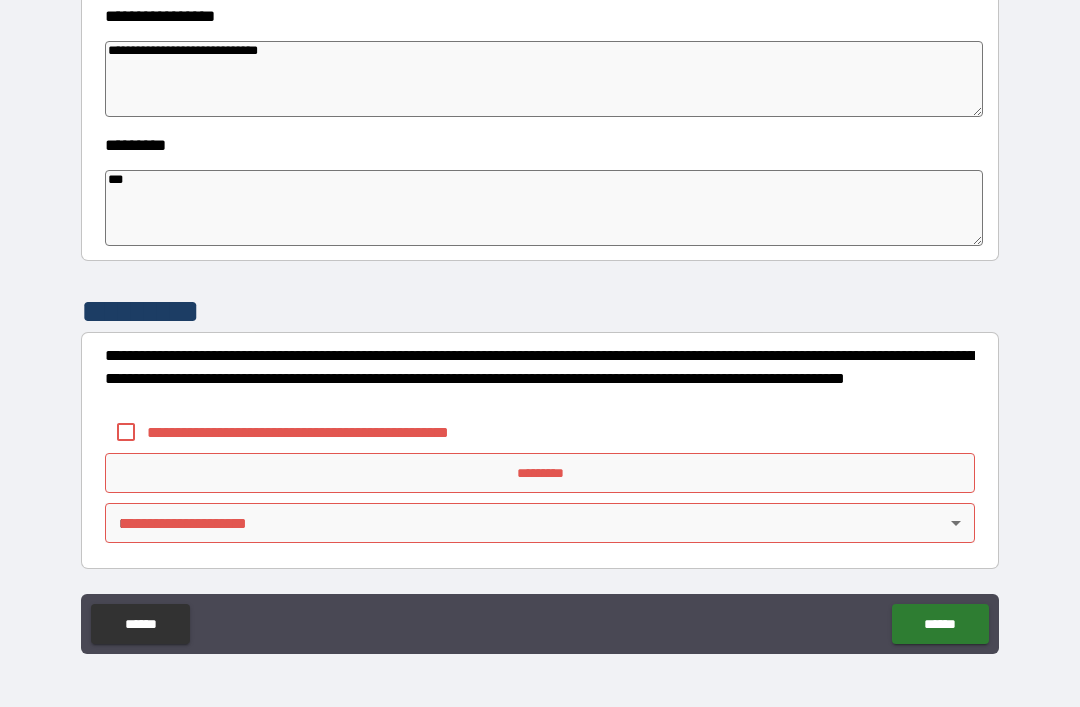 scroll, scrollTop: 570, scrollLeft: 0, axis: vertical 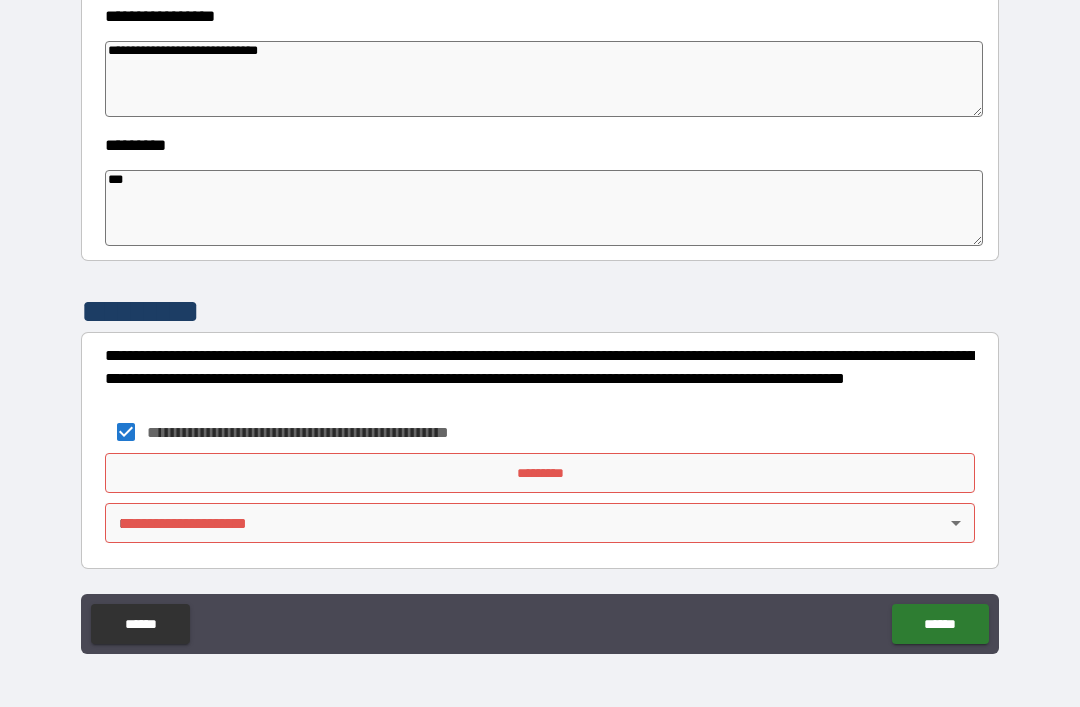 click on "*********" at bounding box center [540, 473] 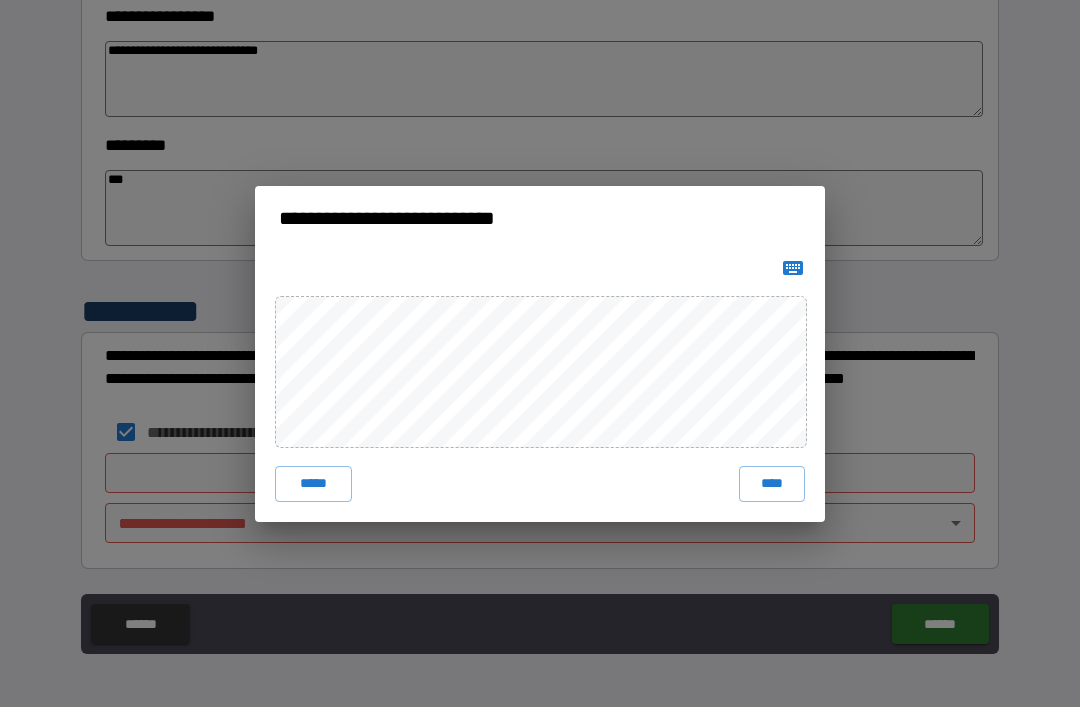 click on "****" at bounding box center (772, 484) 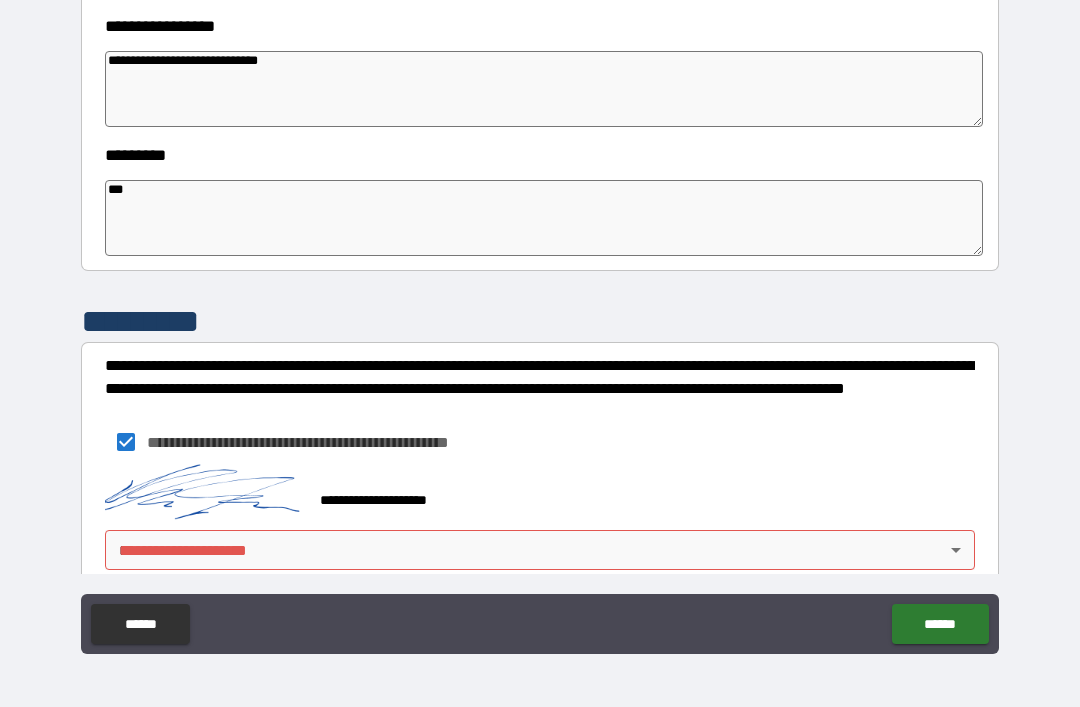 click on "**********" at bounding box center (540, 321) 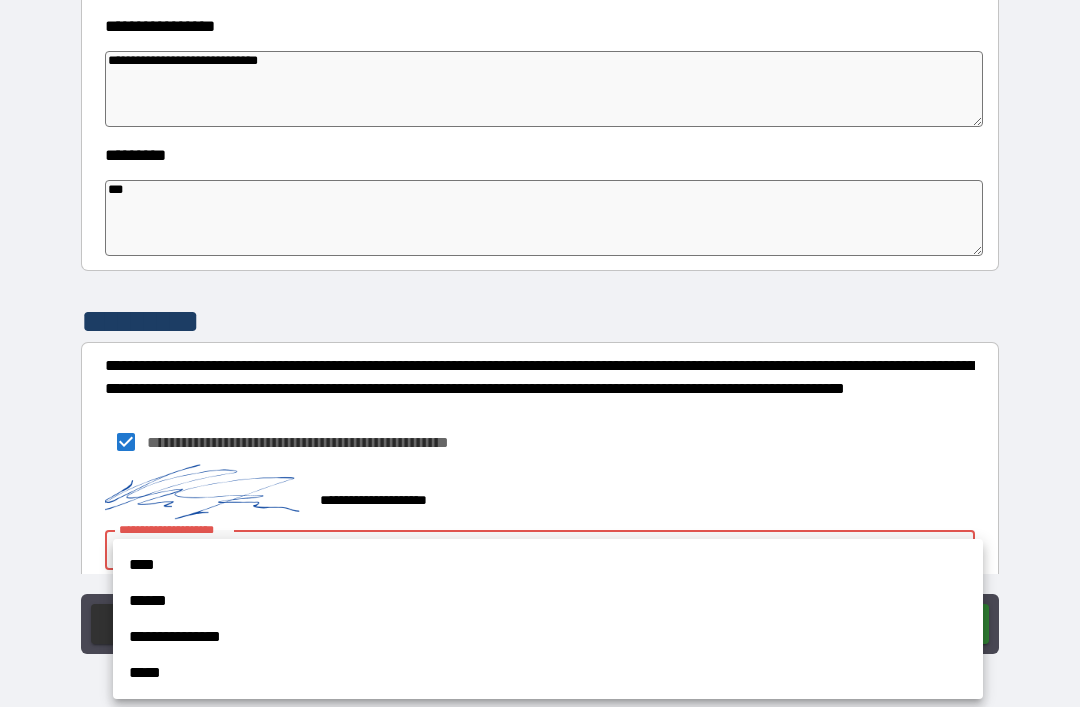 click on "**********" at bounding box center [548, 637] 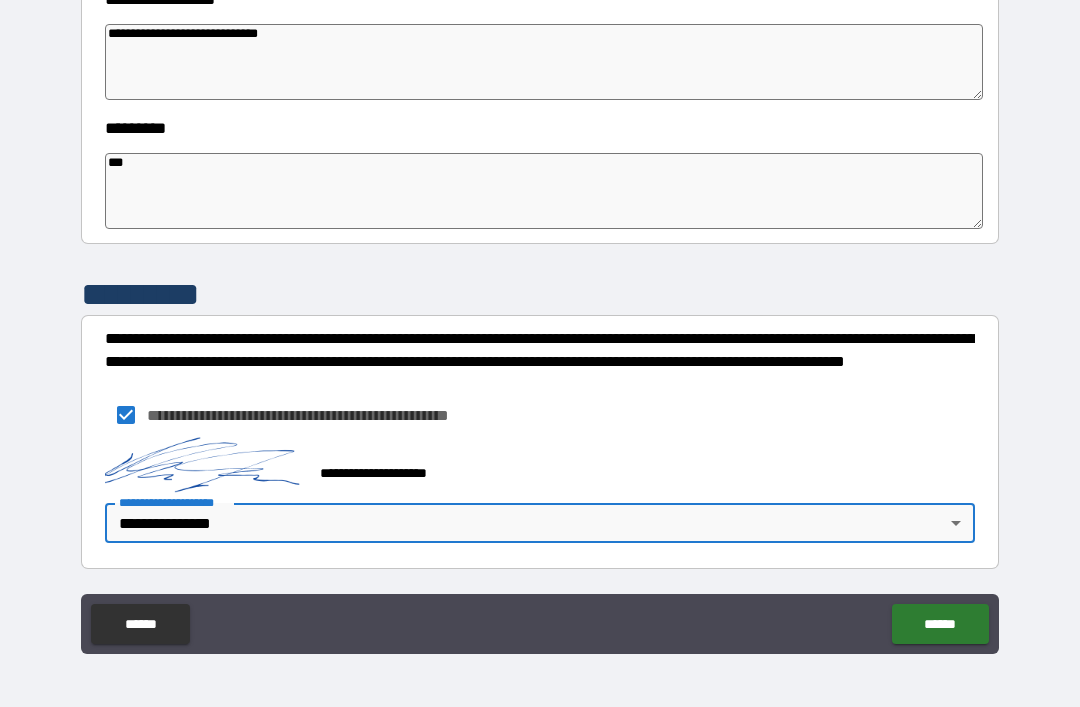 scroll, scrollTop: 587, scrollLeft: 0, axis: vertical 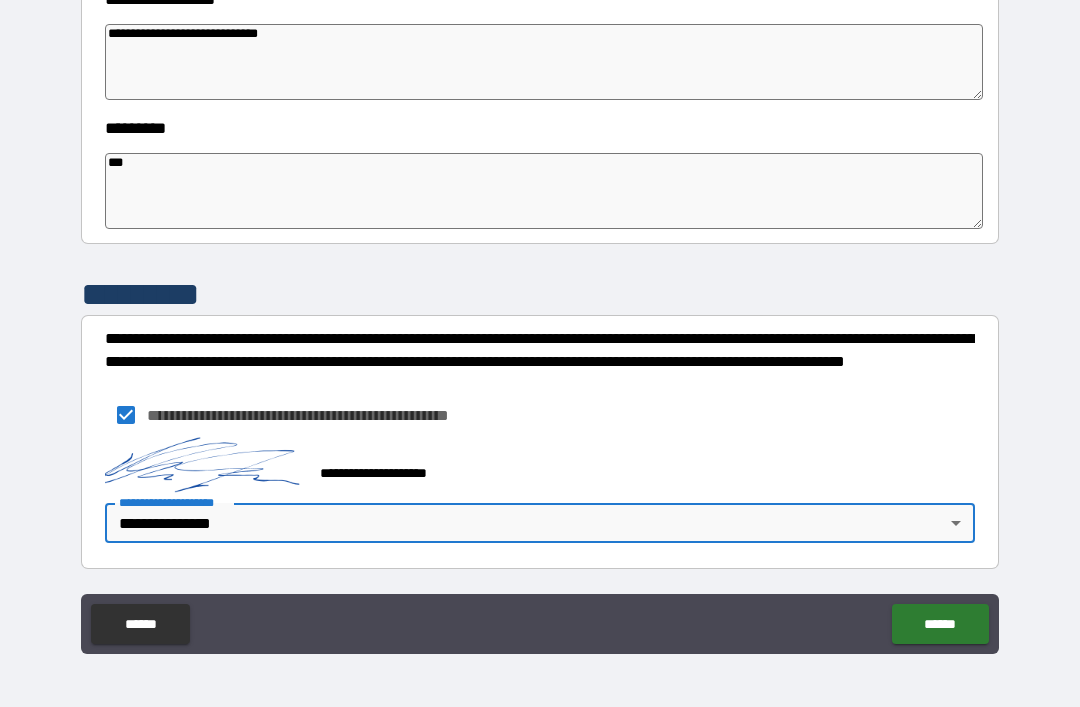click on "******" at bounding box center (940, 624) 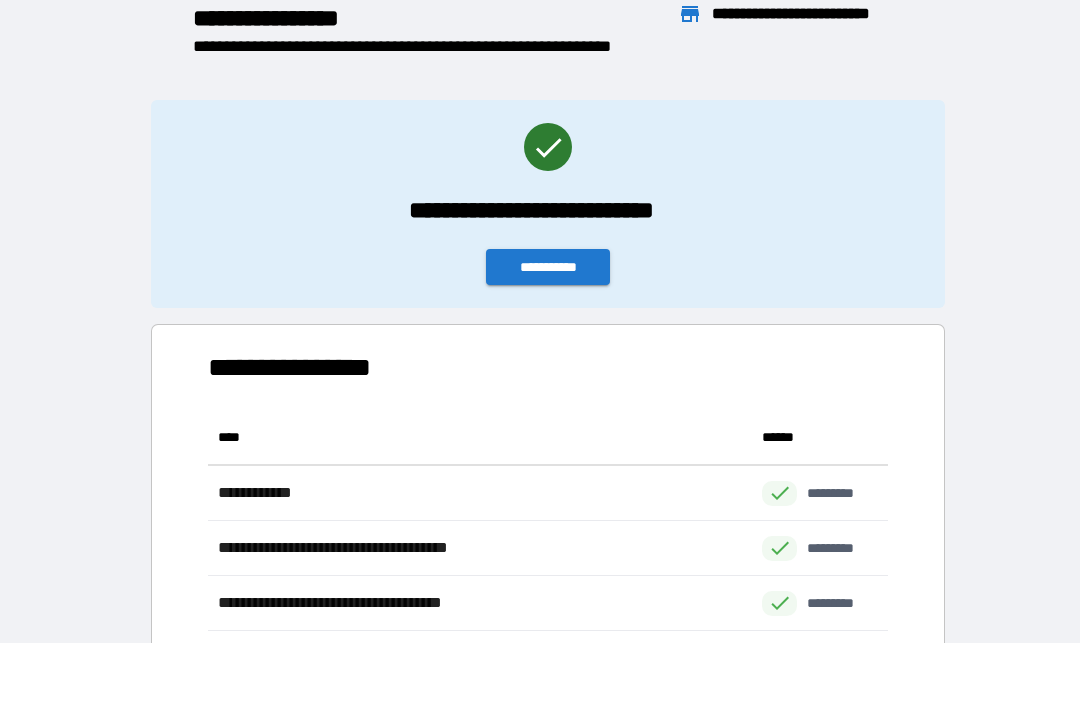 scroll, scrollTop: 1, scrollLeft: 1, axis: both 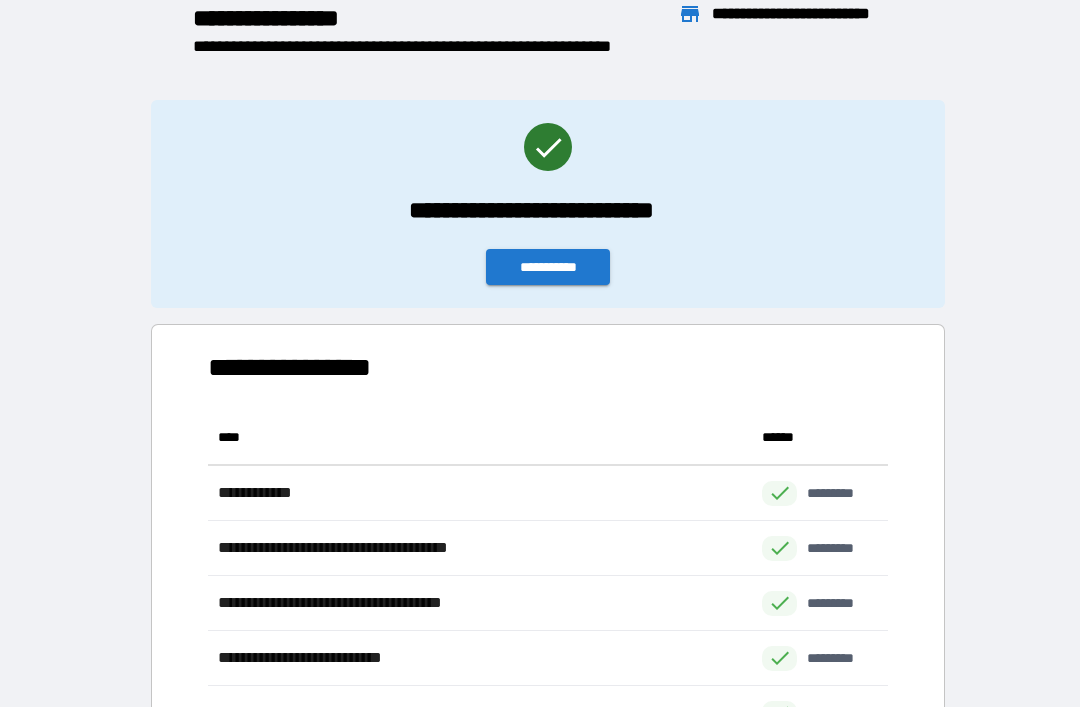 click on "**********" at bounding box center (548, 267) 